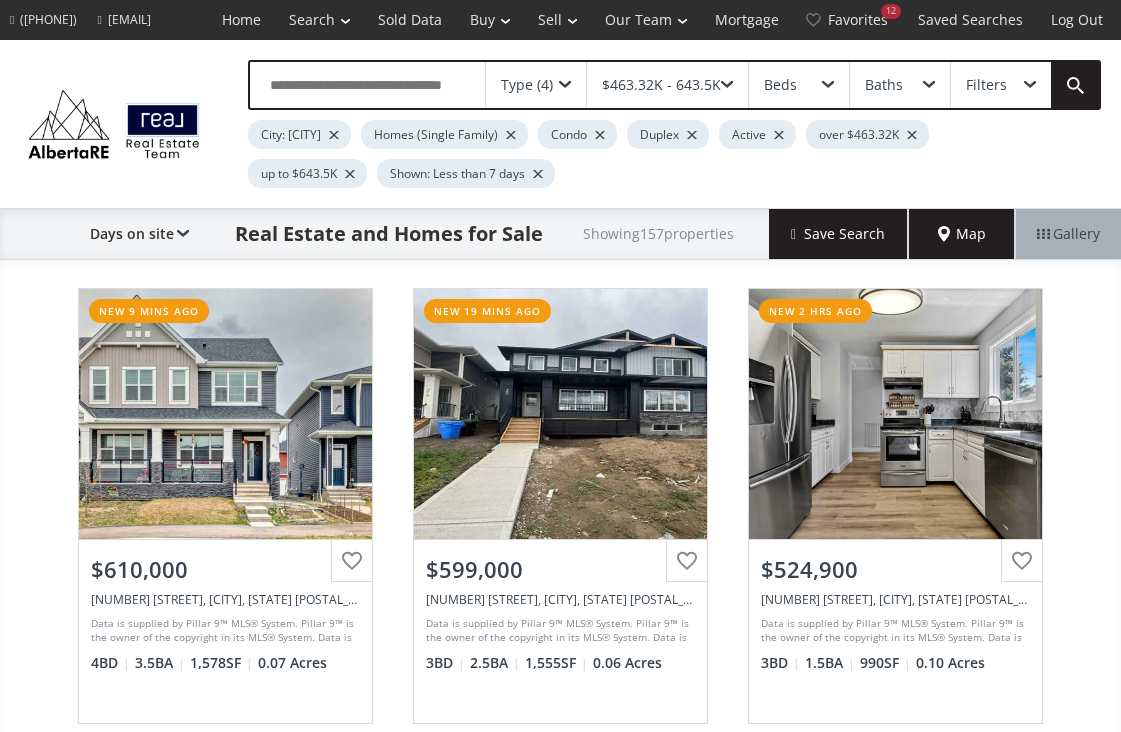 scroll, scrollTop: 0, scrollLeft: 0, axis: both 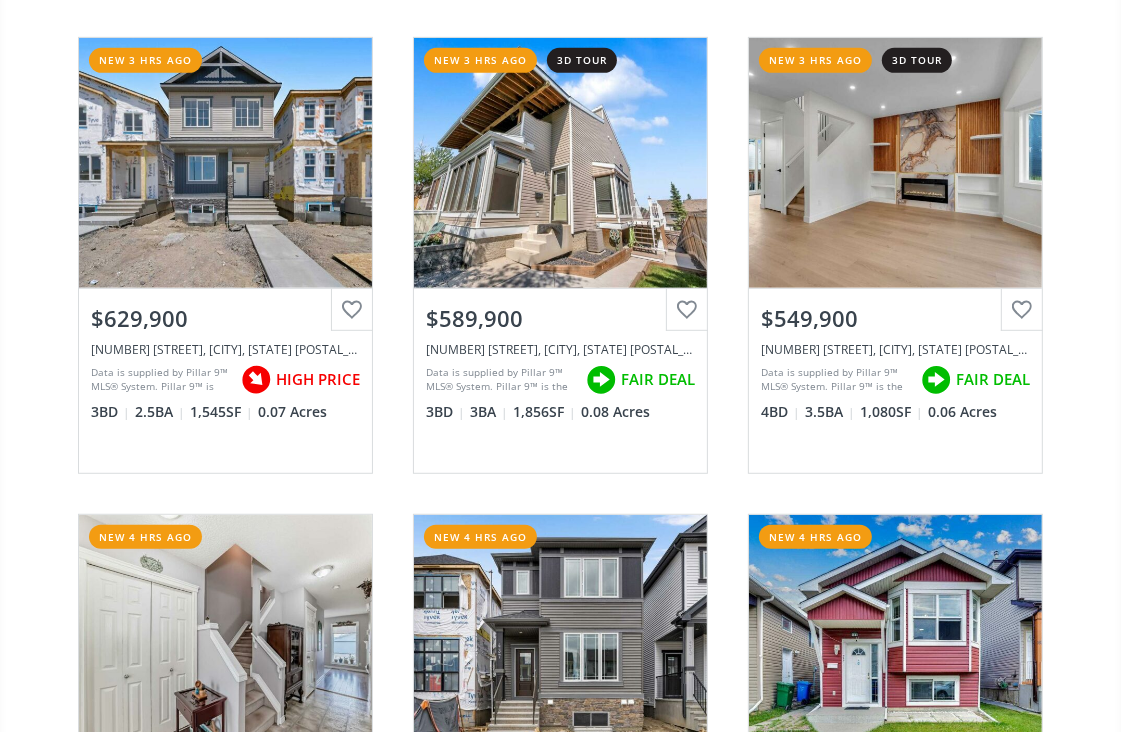 click on "View Photos & Details" at bounding box center (560, 163) 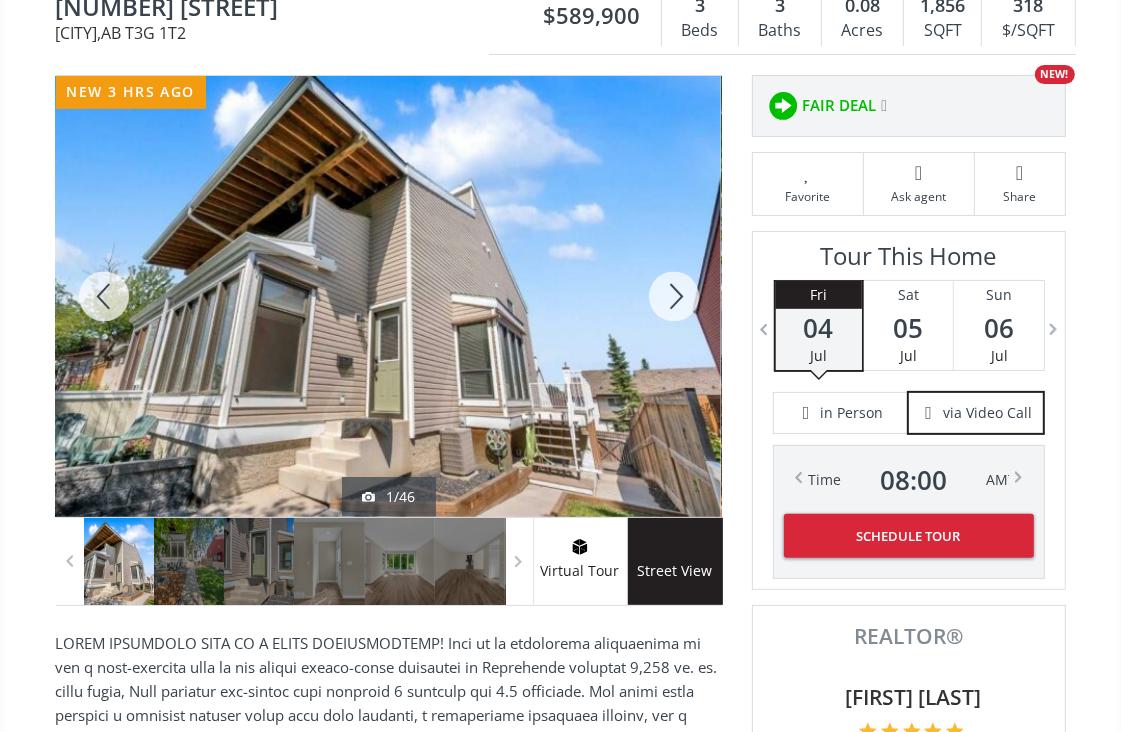 scroll, scrollTop: 272, scrollLeft: 0, axis: vertical 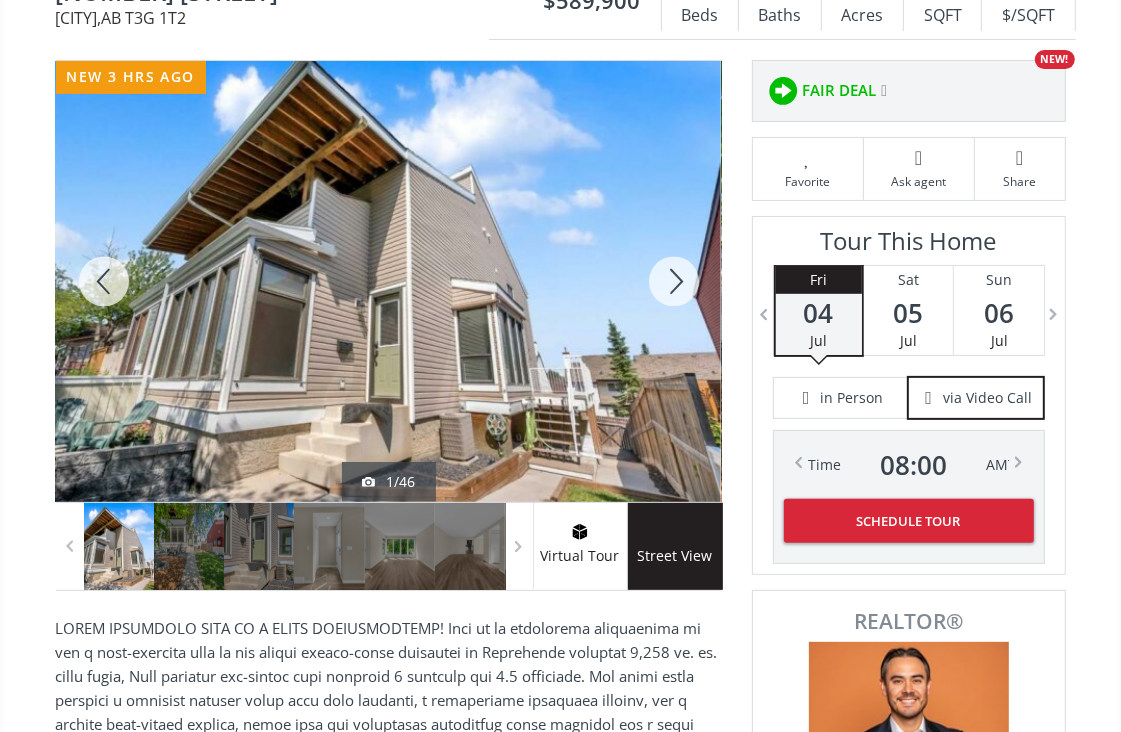 click at bounding box center [674, 281] 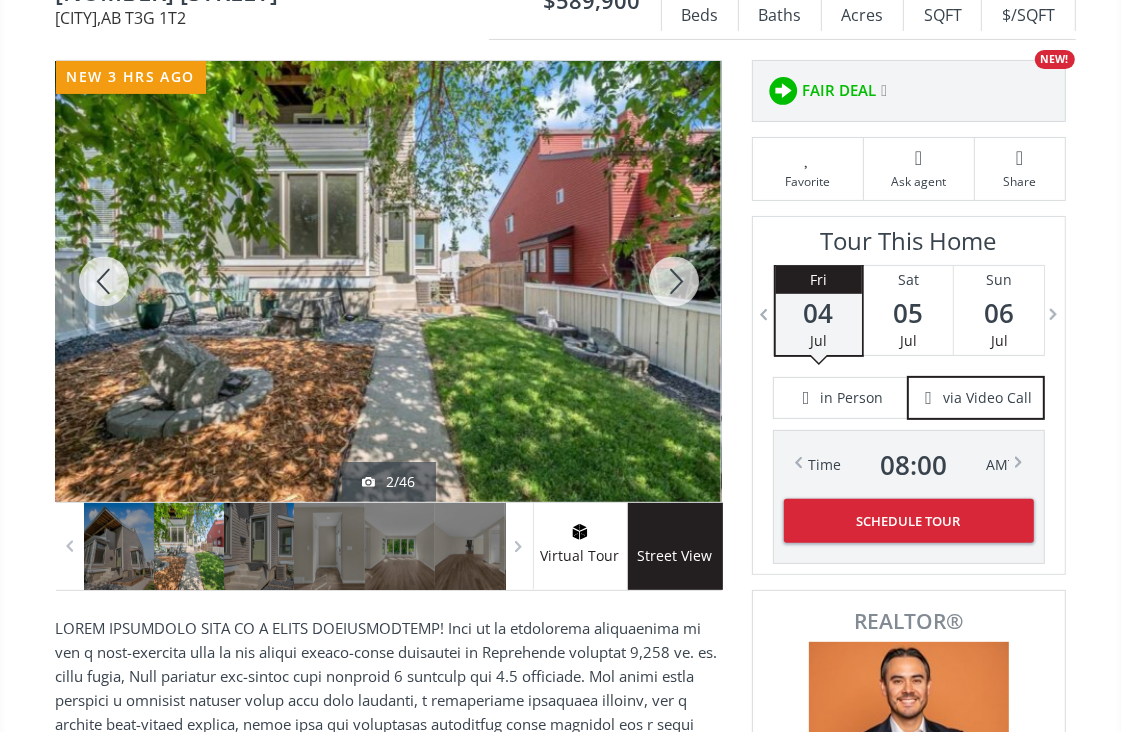 click at bounding box center [674, 281] 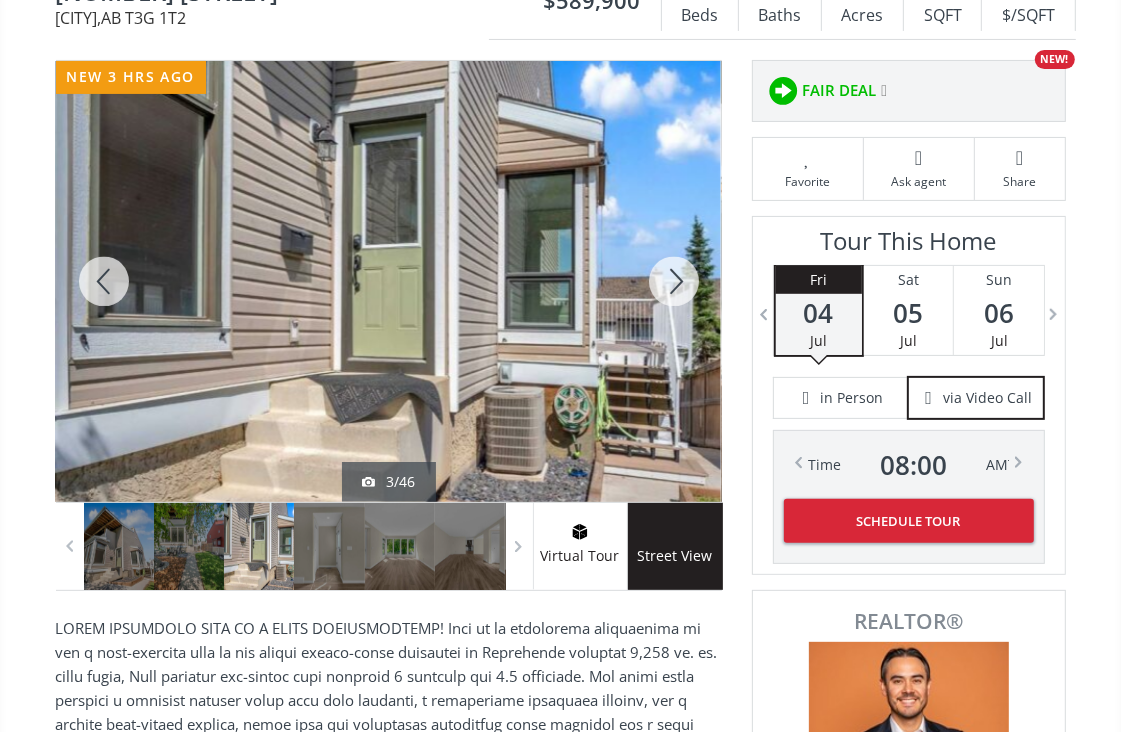 click at bounding box center (674, 281) 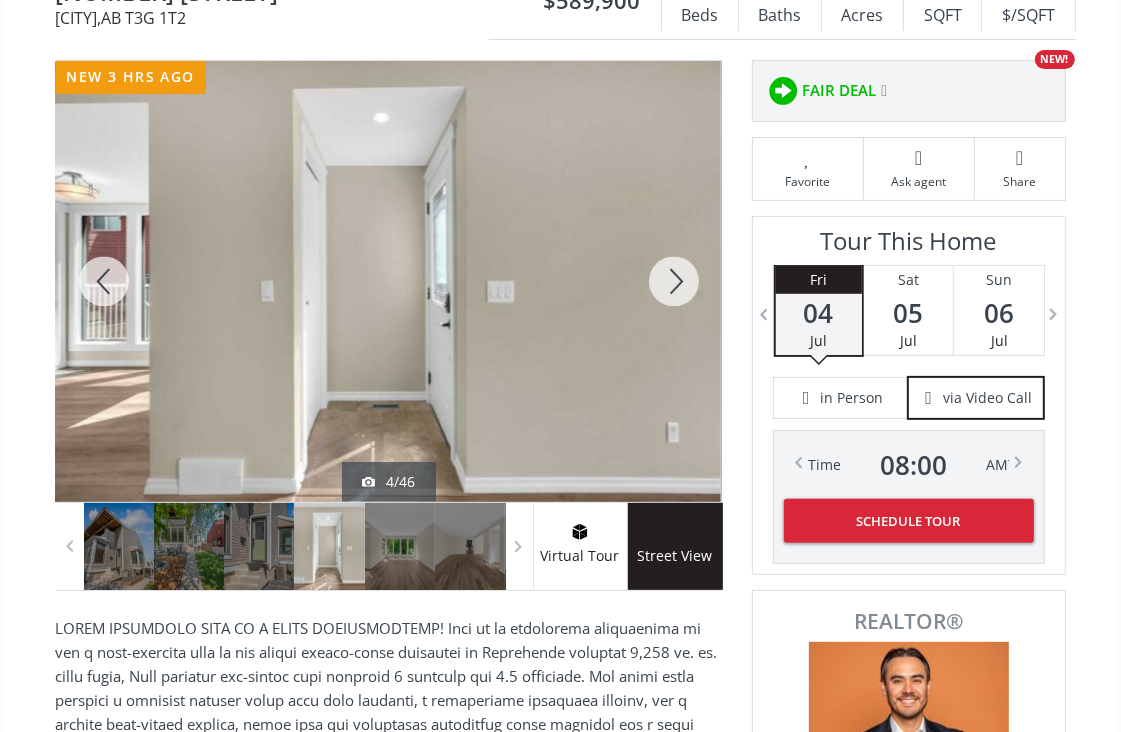click at bounding box center [674, 281] 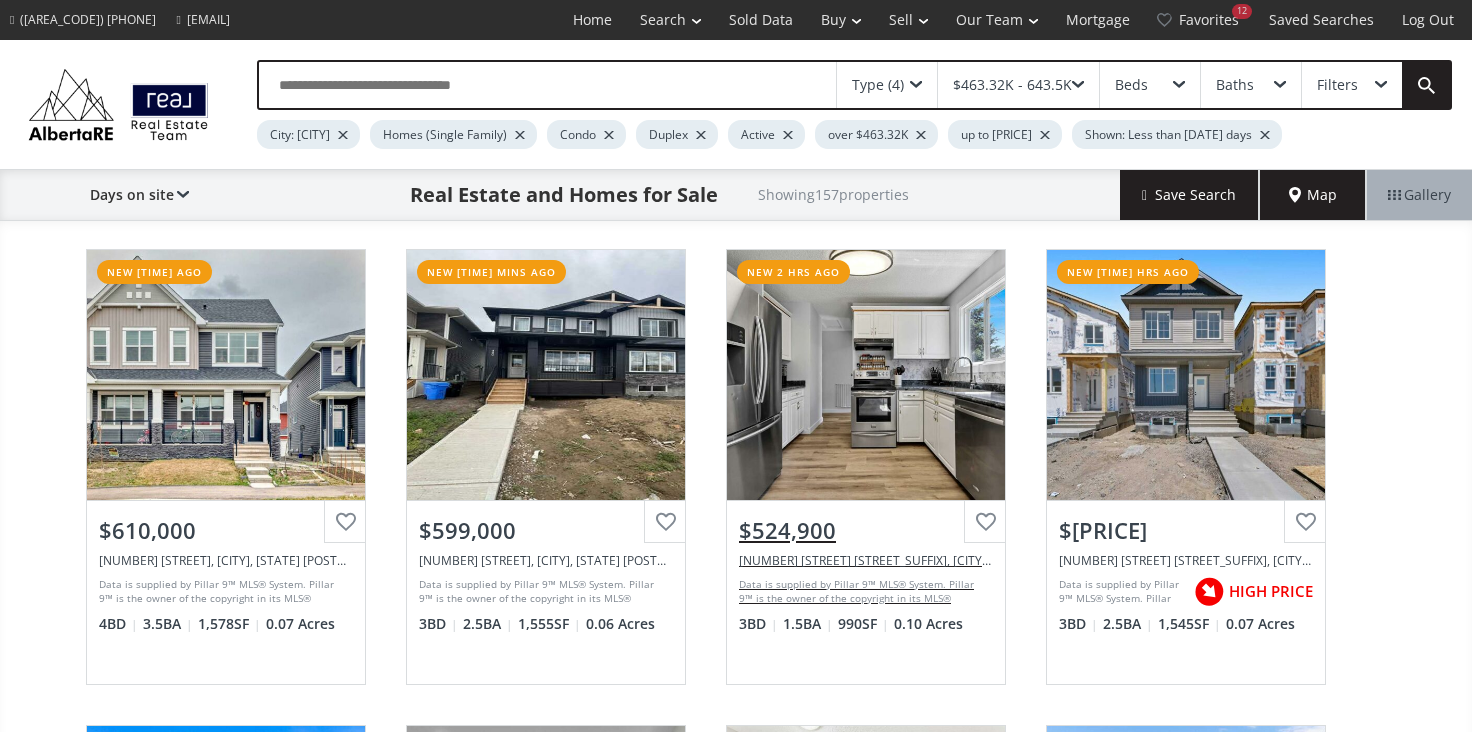 scroll, scrollTop: 181, scrollLeft: 0, axis: vertical 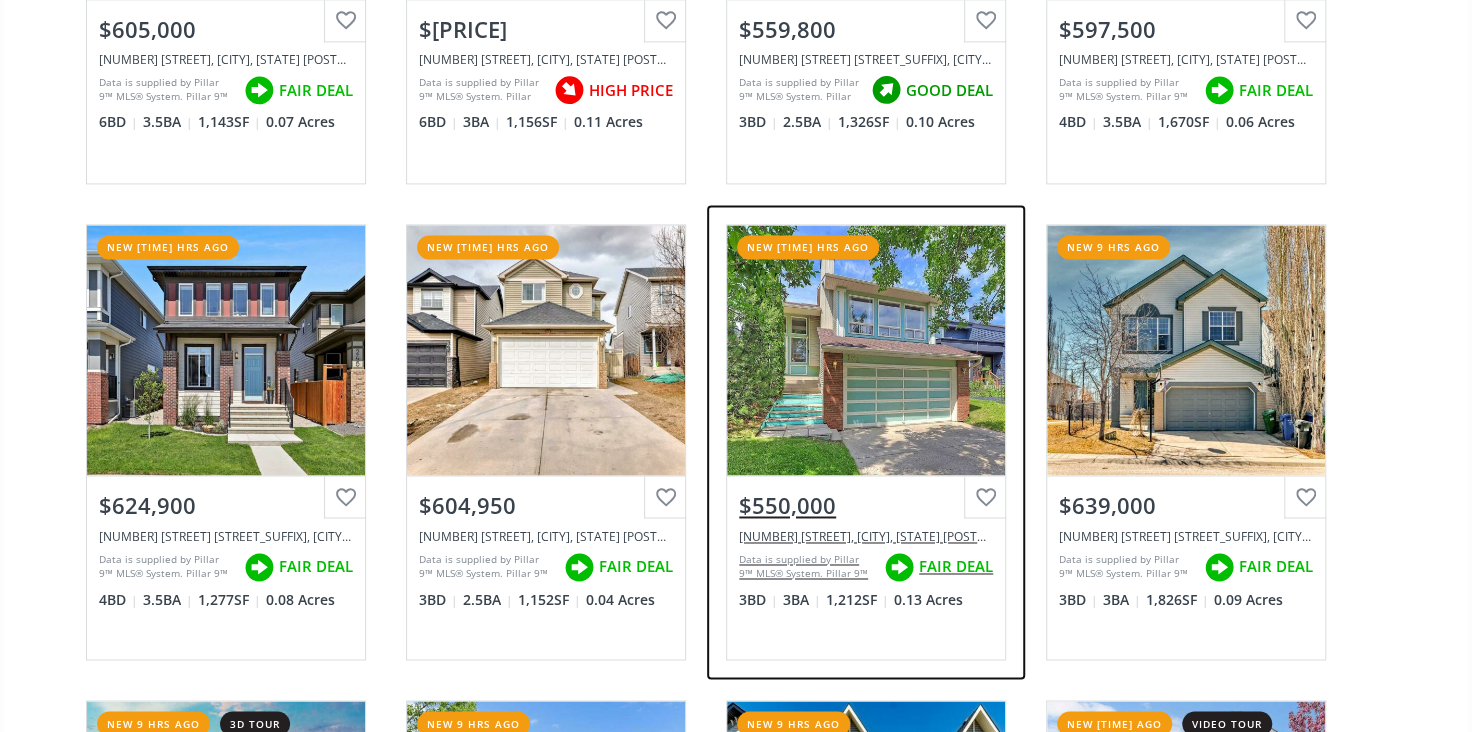 click on "View Photos & Details" at bounding box center (866, 350) 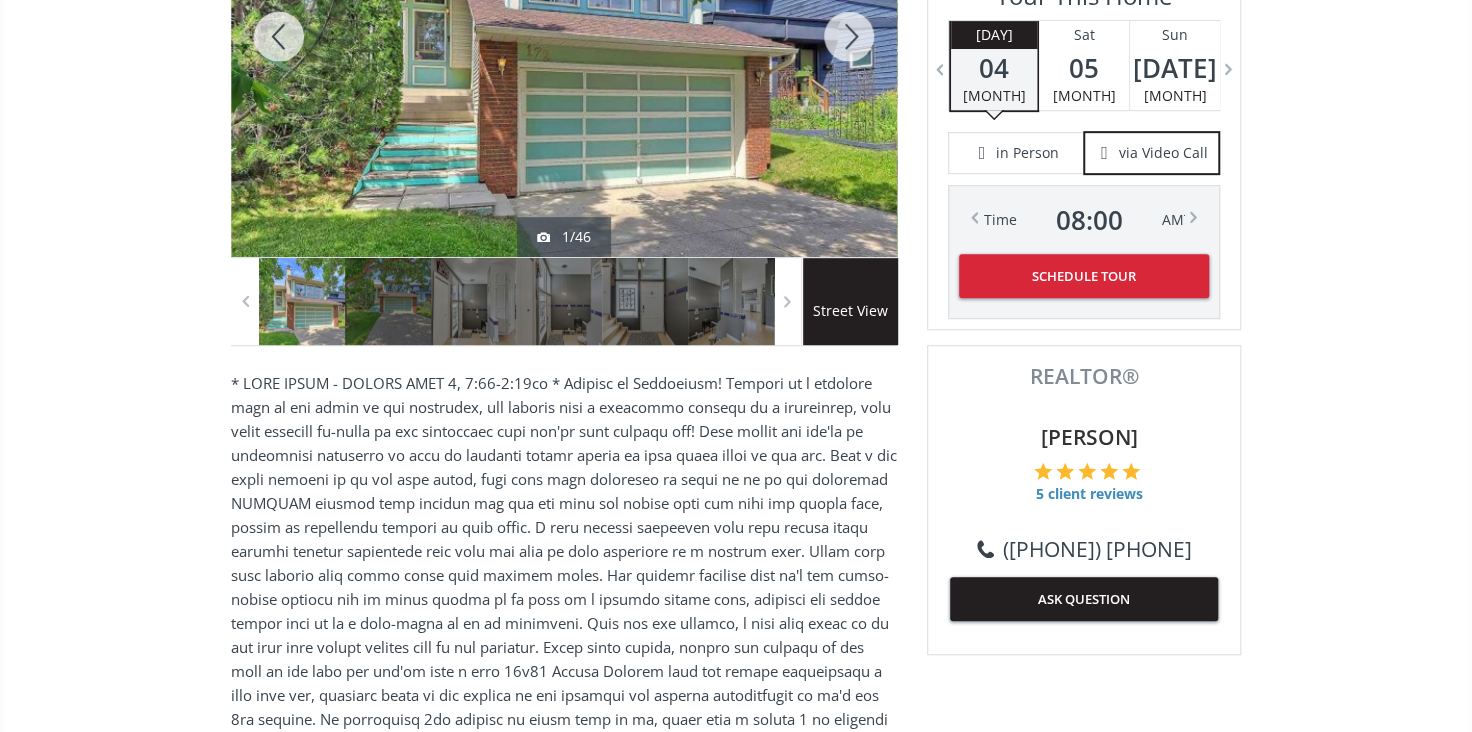 scroll, scrollTop: 363, scrollLeft: 0, axis: vertical 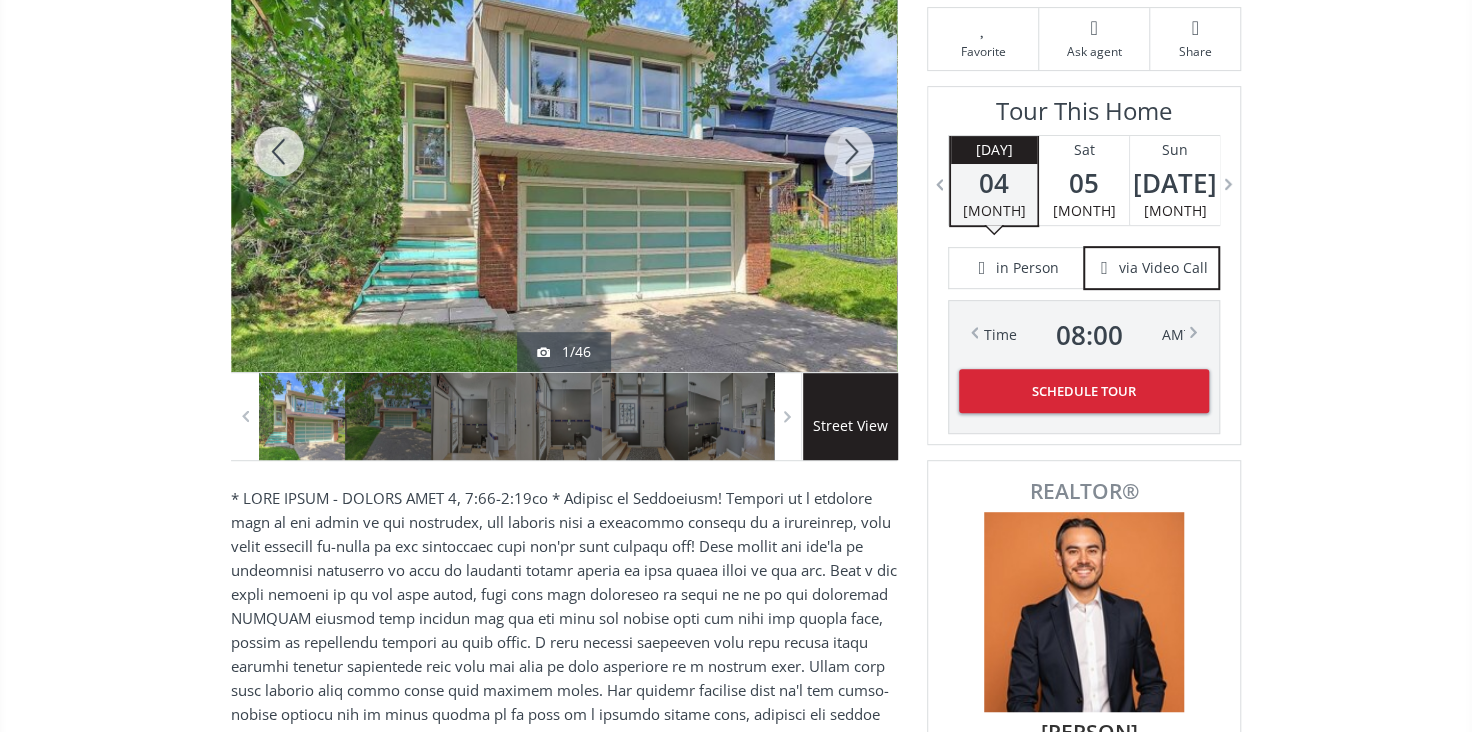 click at bounding box center [849, 151] 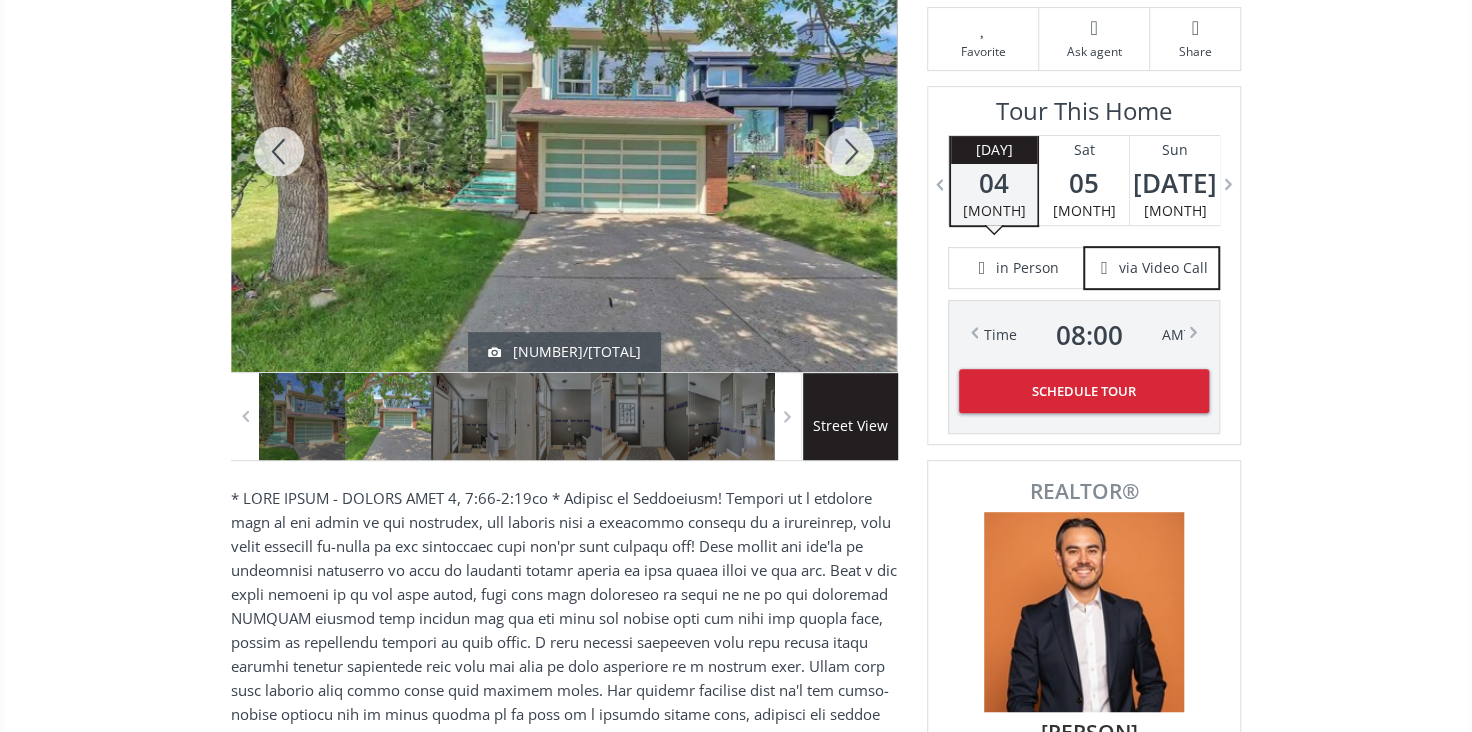 click at bounding box center [849, 151] 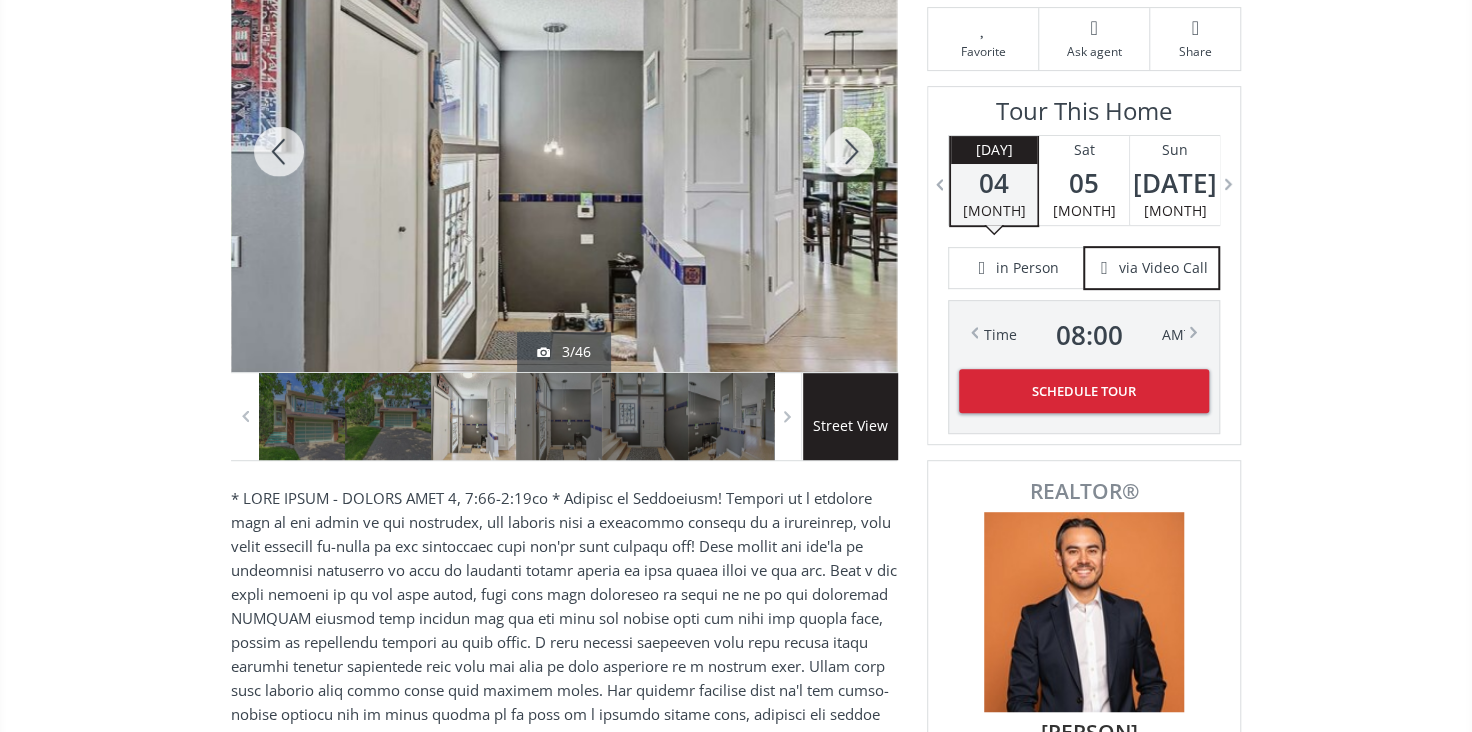 click at bounding box center [849, 151] 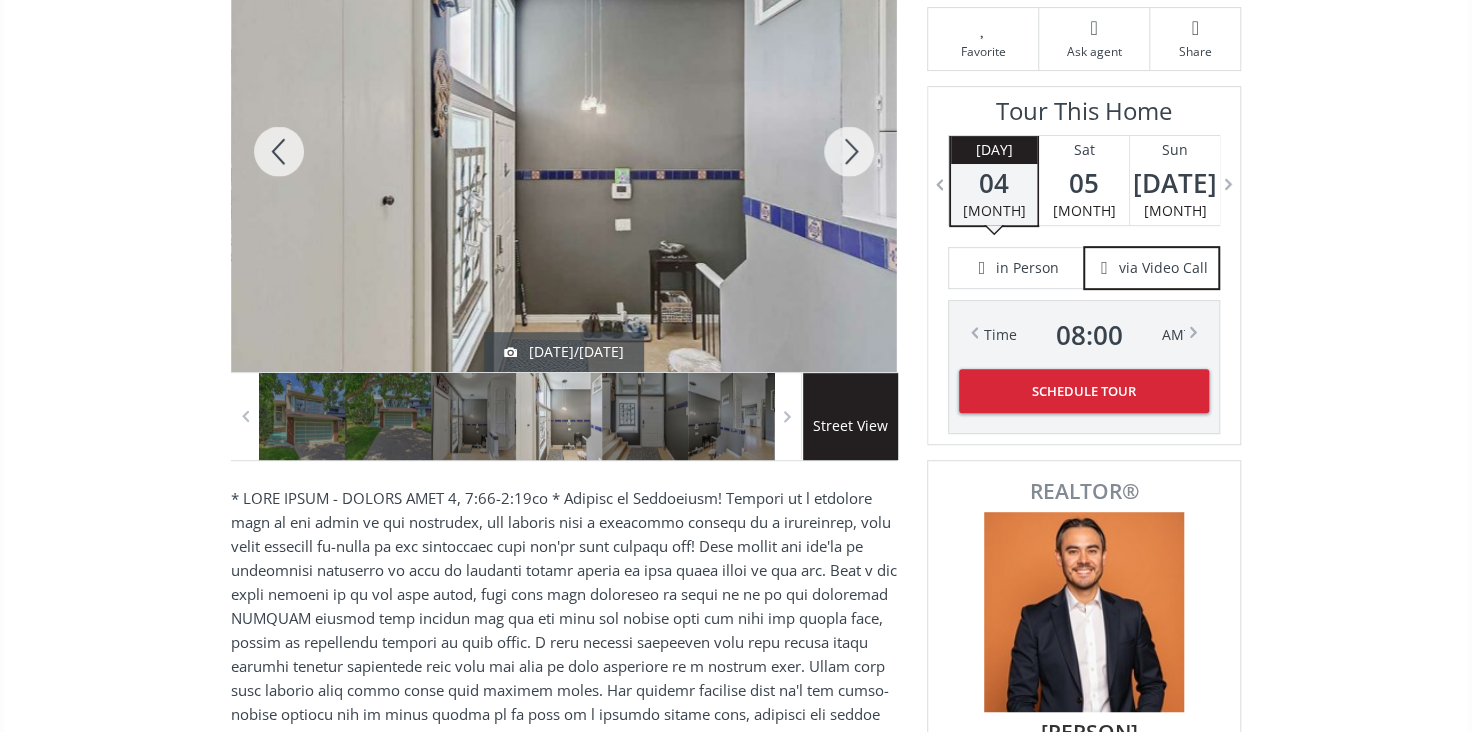 click at bounding box center [849, 151] 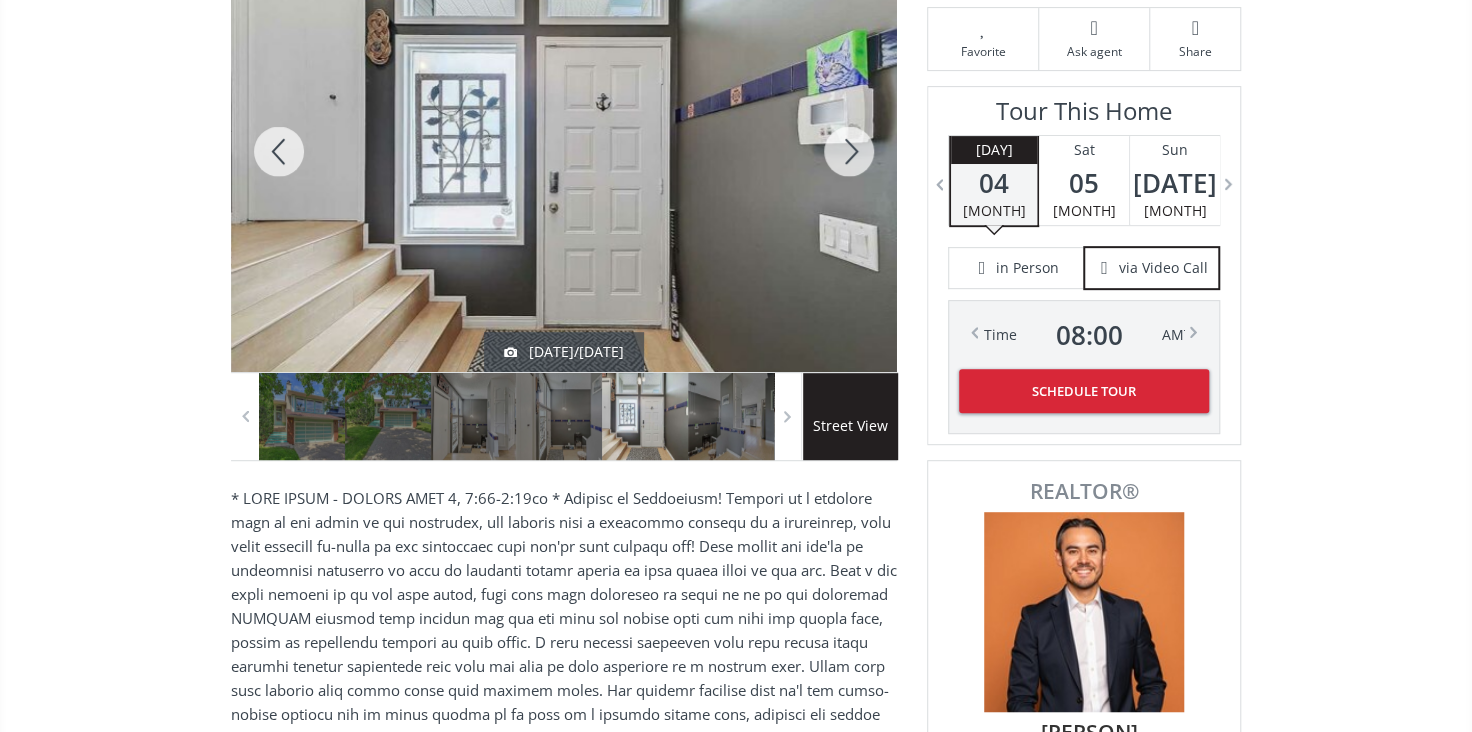 click at bounding box center [849, 151] 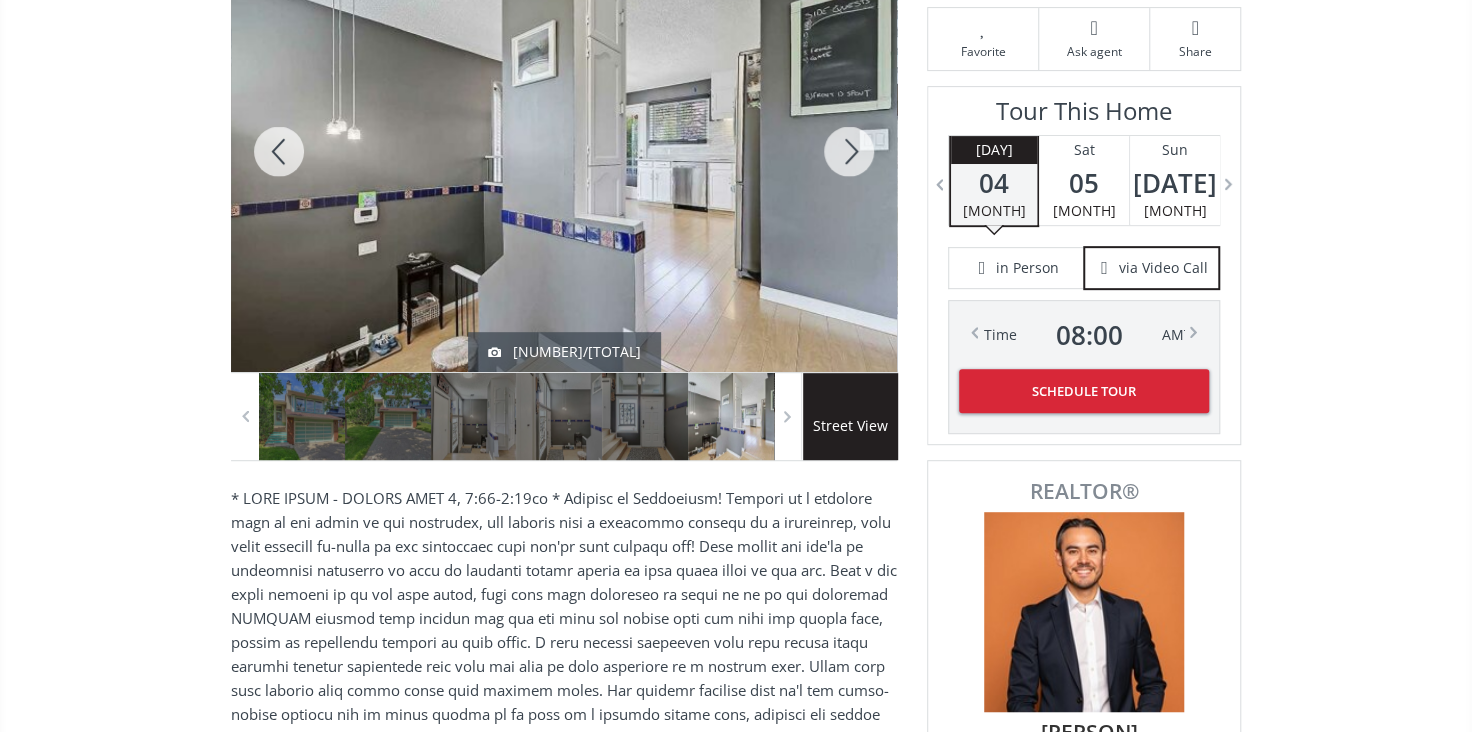 click at bounding box center [849, 151] 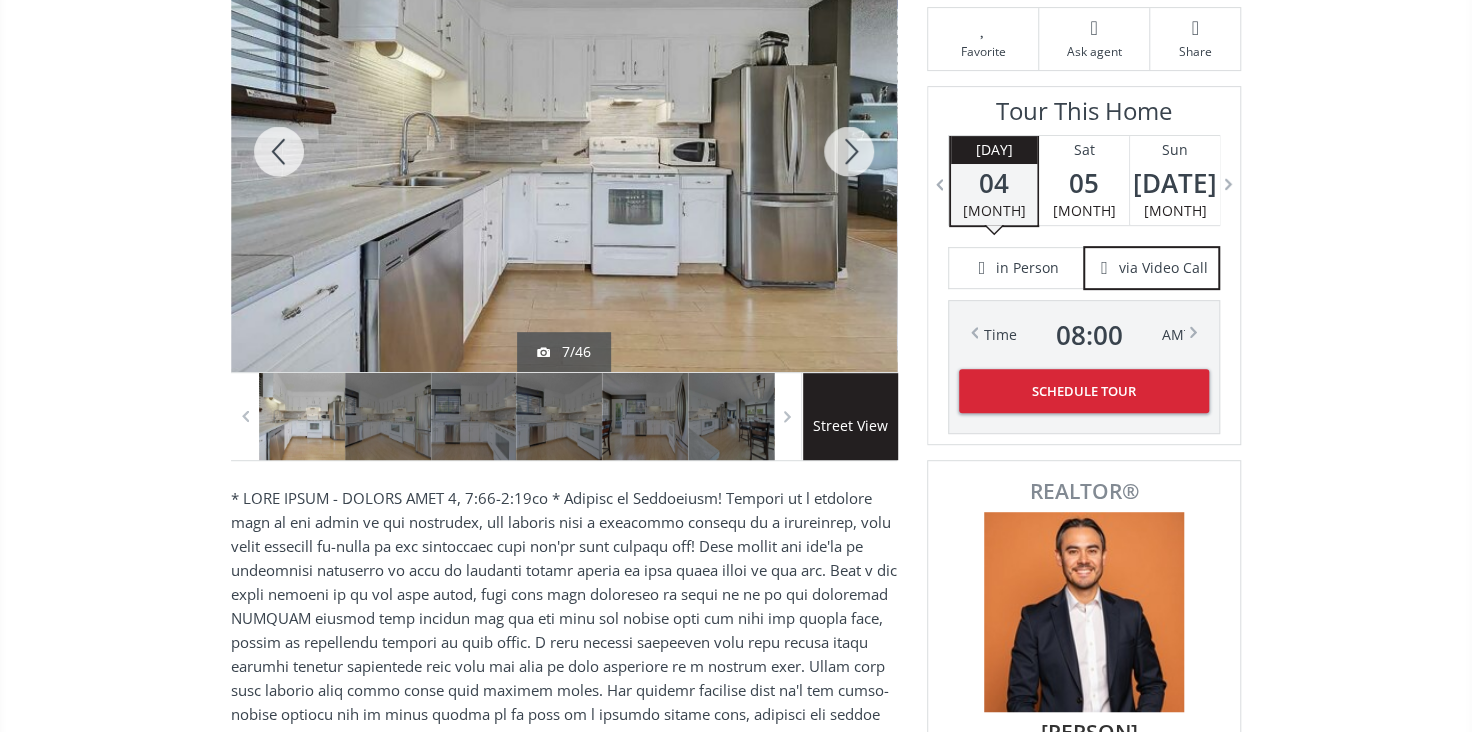 click at bounding box center [849, 151] 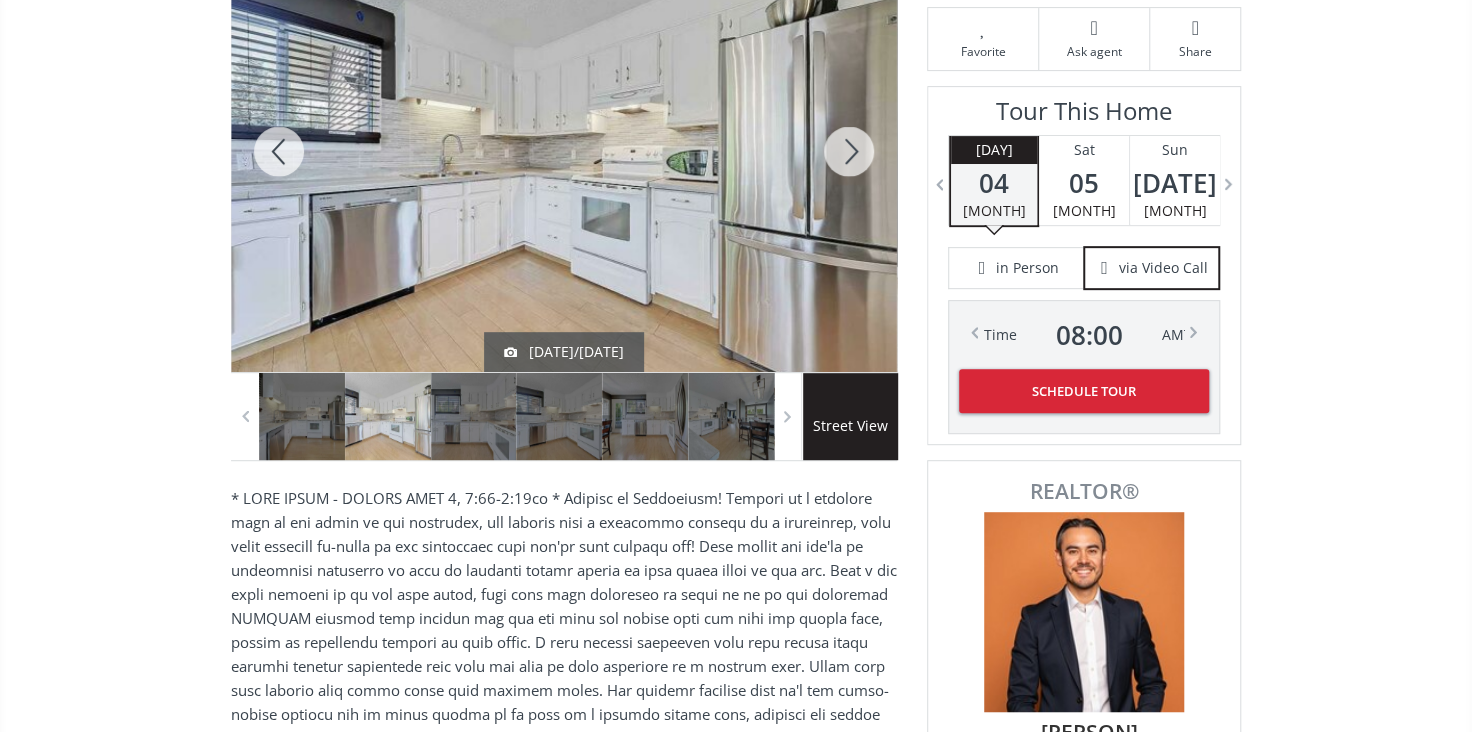 click at bounding box center (849, 151) 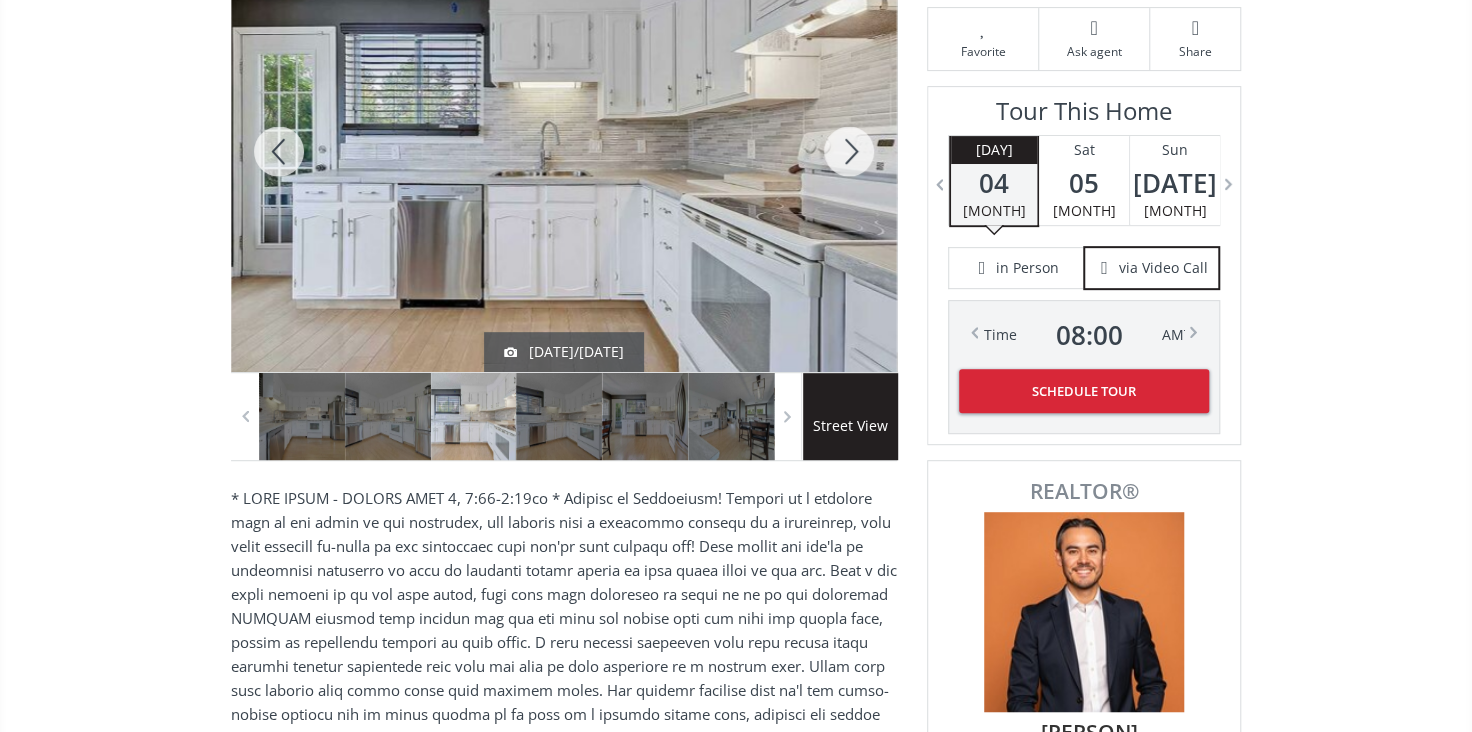 click at bounding box center (849, 151) 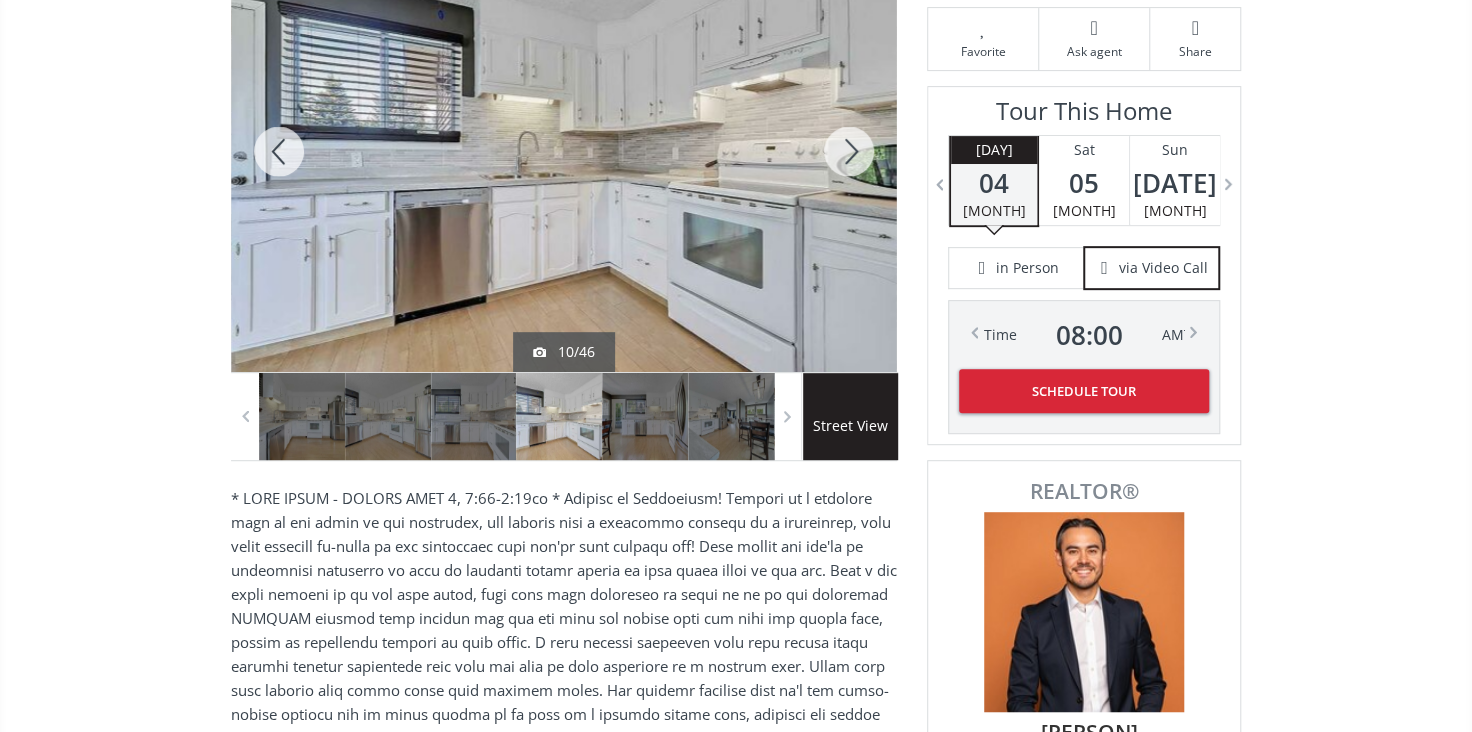 click at bounding box center (849, 151) 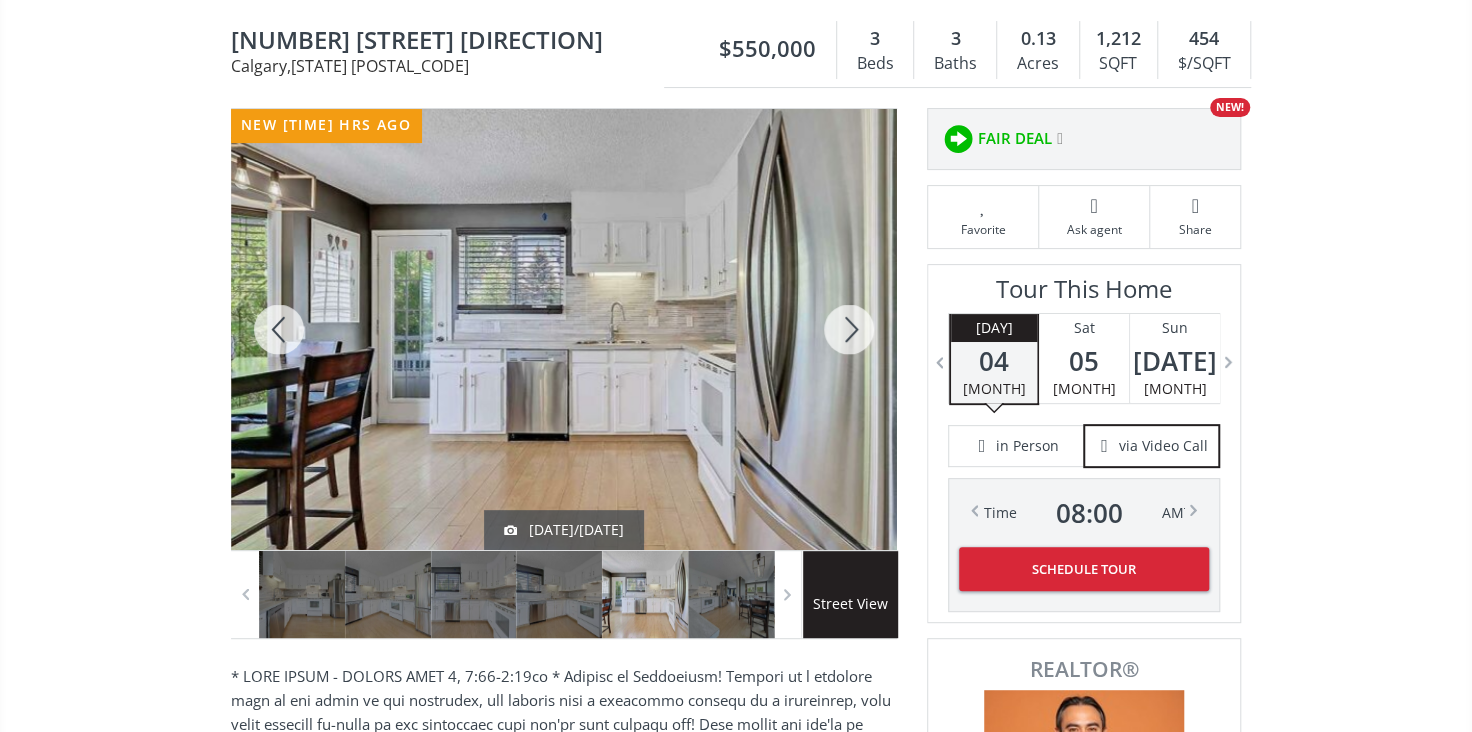 scroll, scrollTop: 181, scrollLeft: 0, axis: vertical 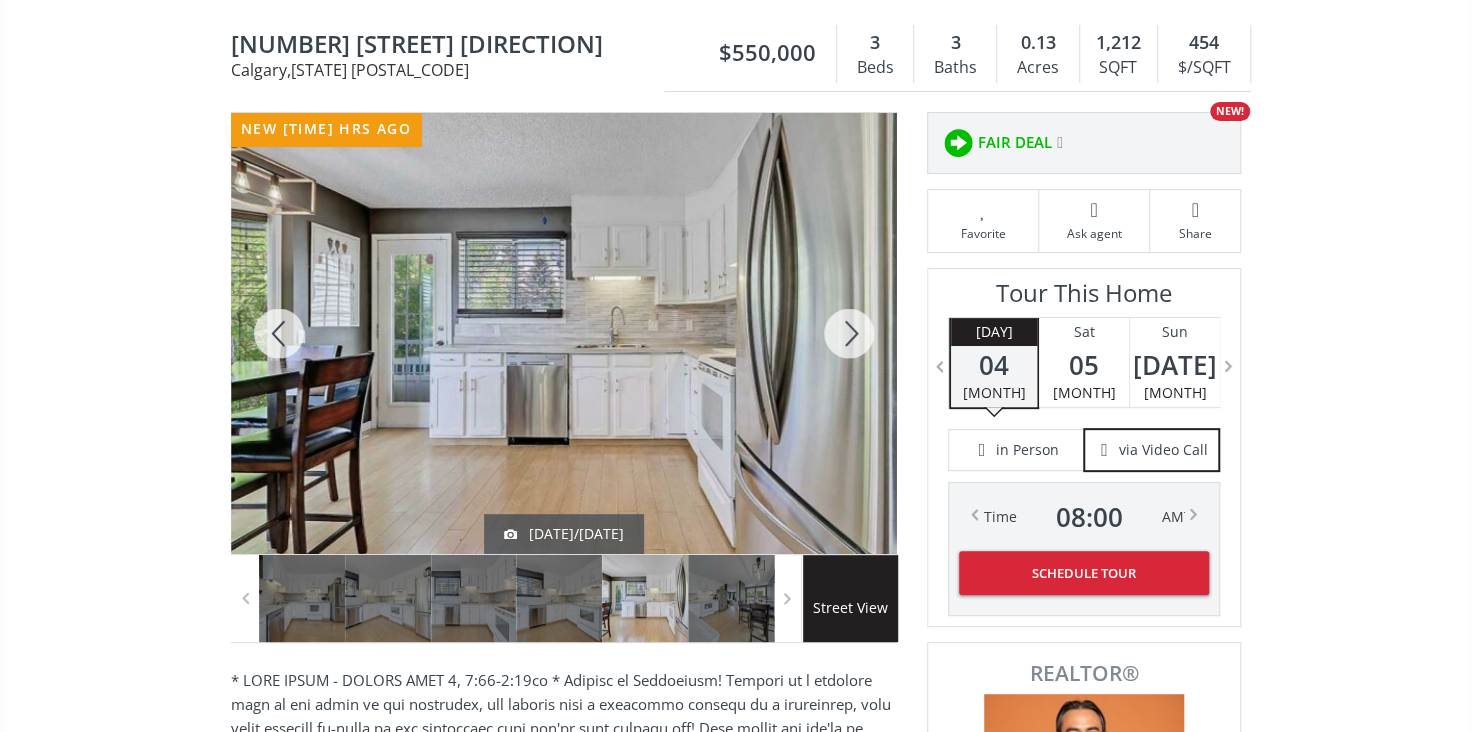 click at bounding box center [849, 333] 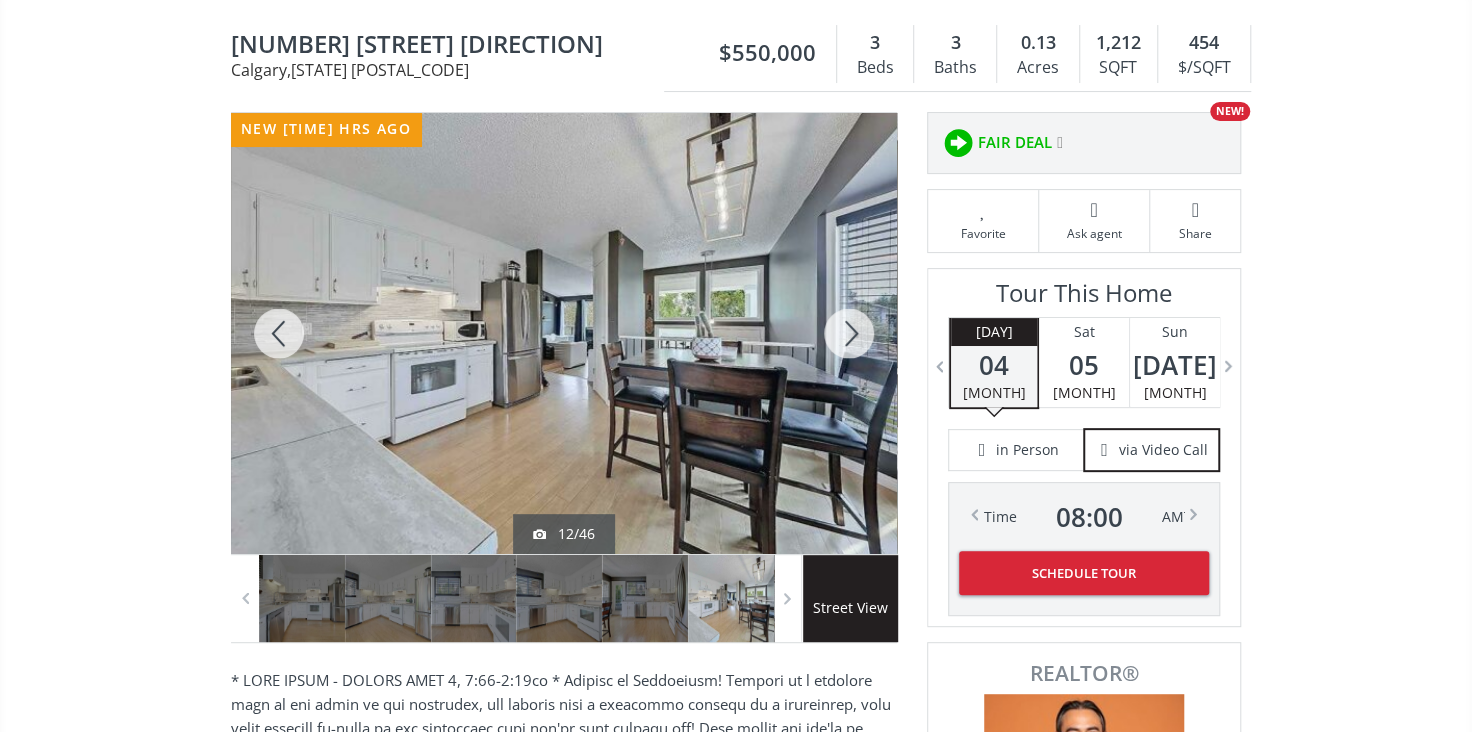 click at bounding box center [849, 333] 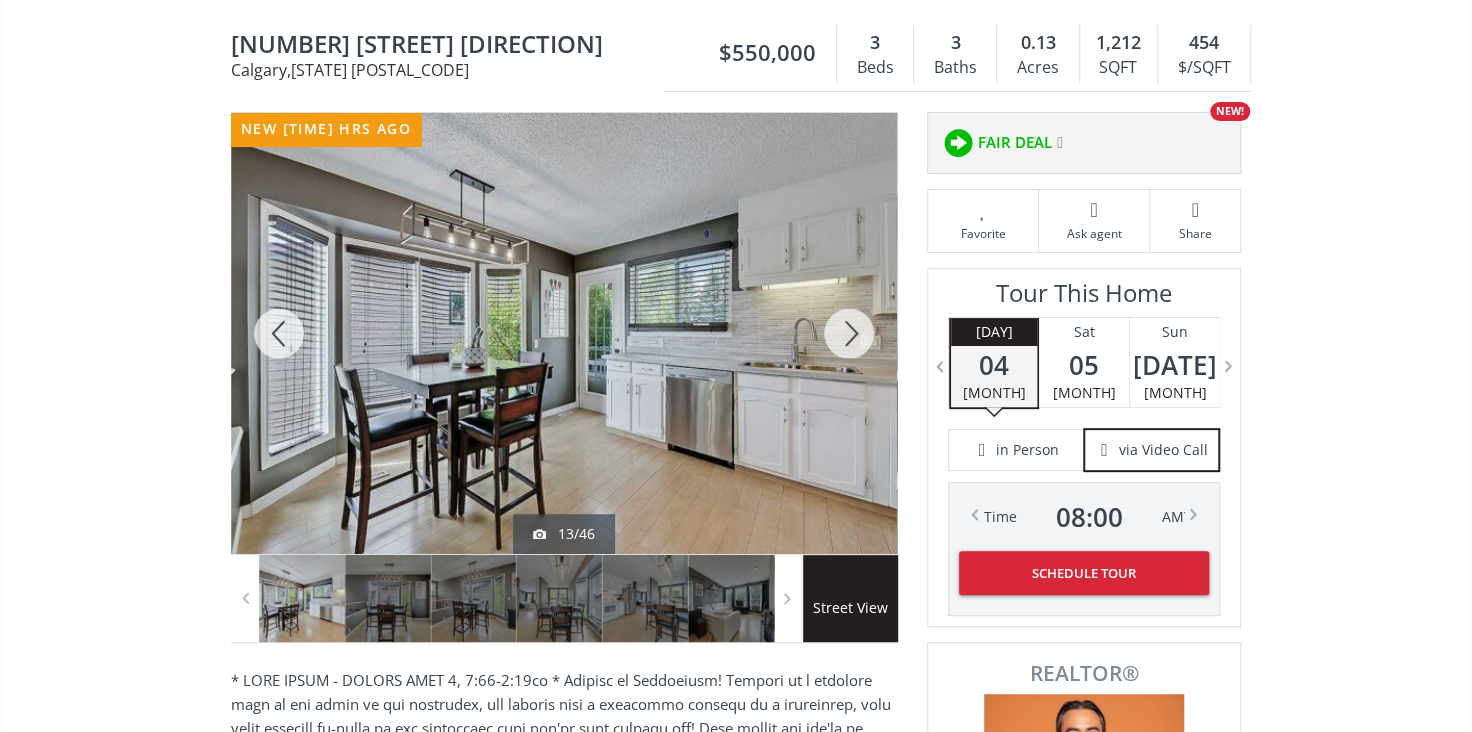 click at bounding box center (849, 333) 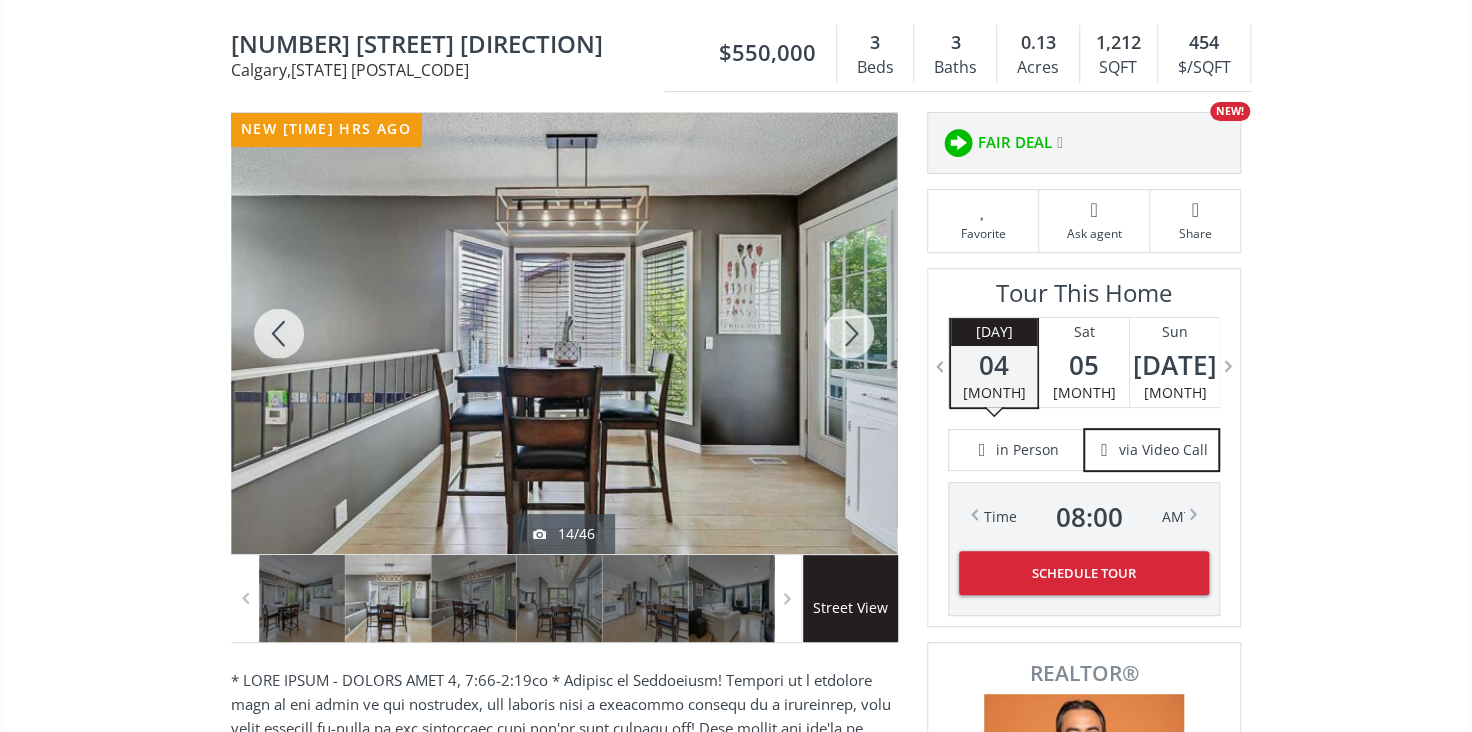 click at bounding box center (849, 333) 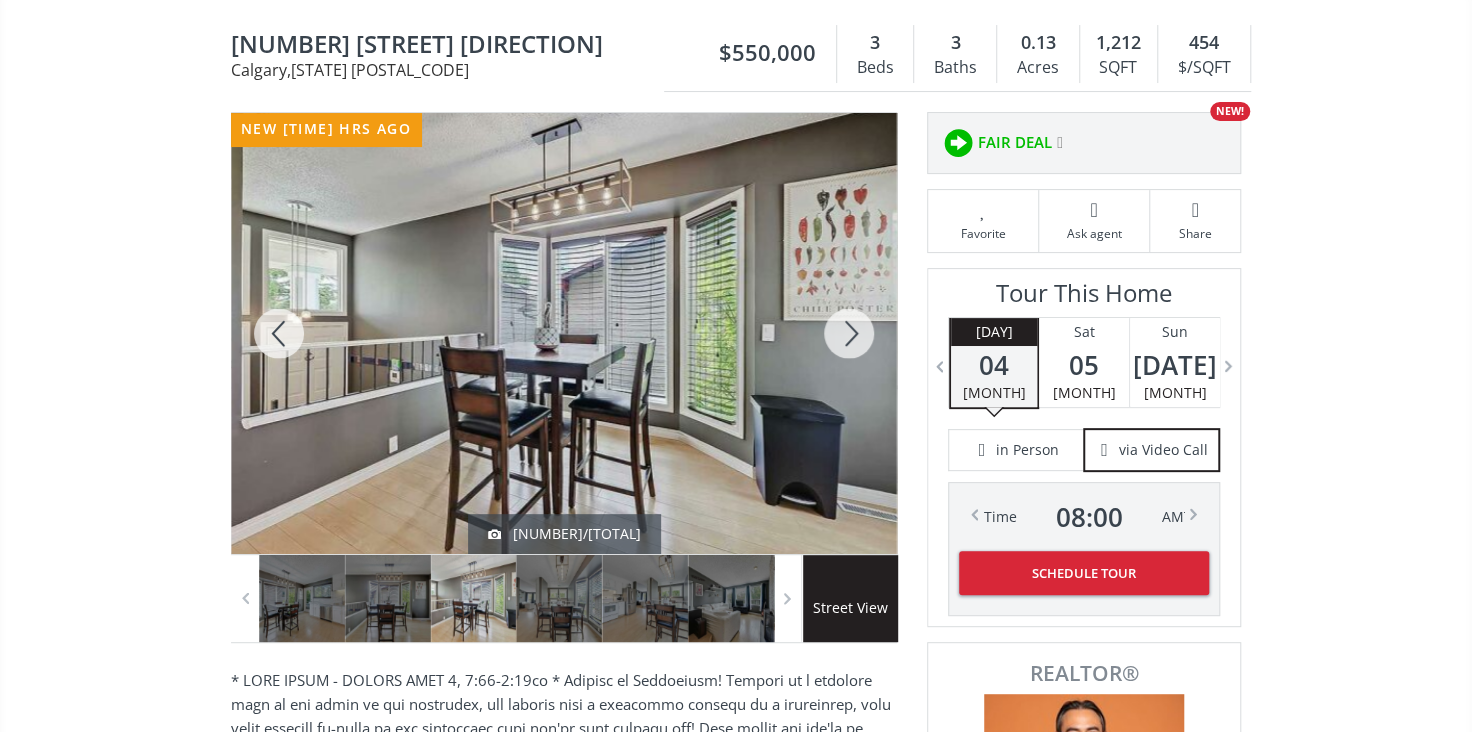 click at bounding box center [849, 333] 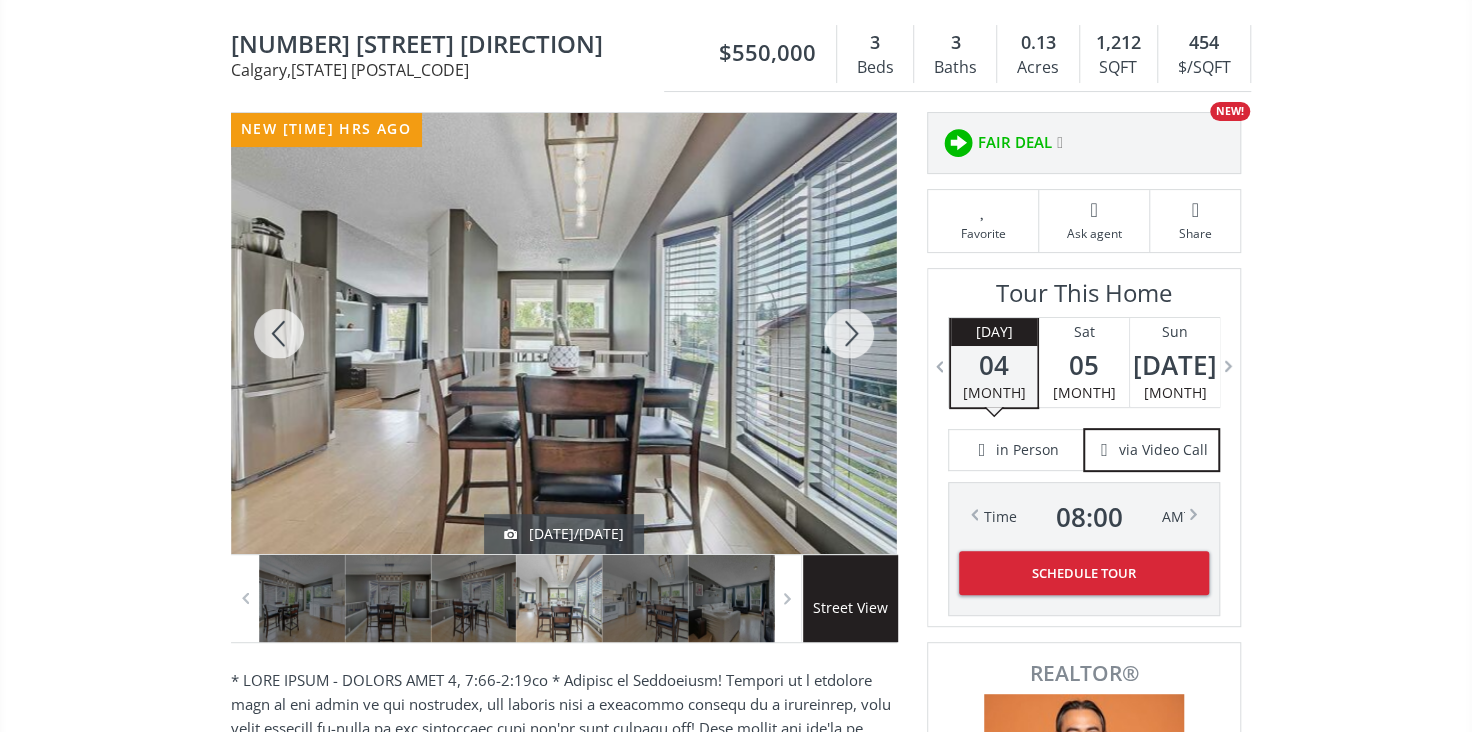 click at bounding box center [849, 333] 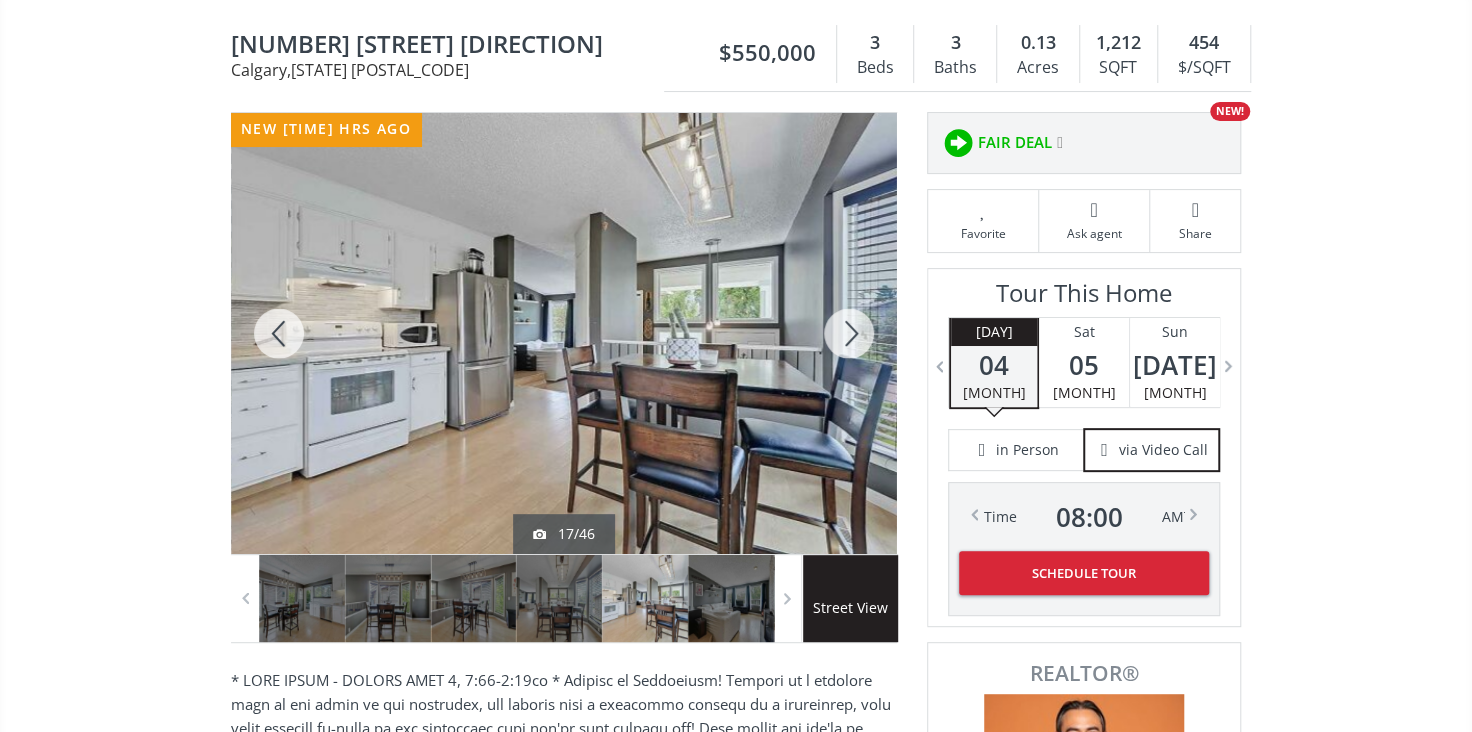 click at bounding box center (849, 333) 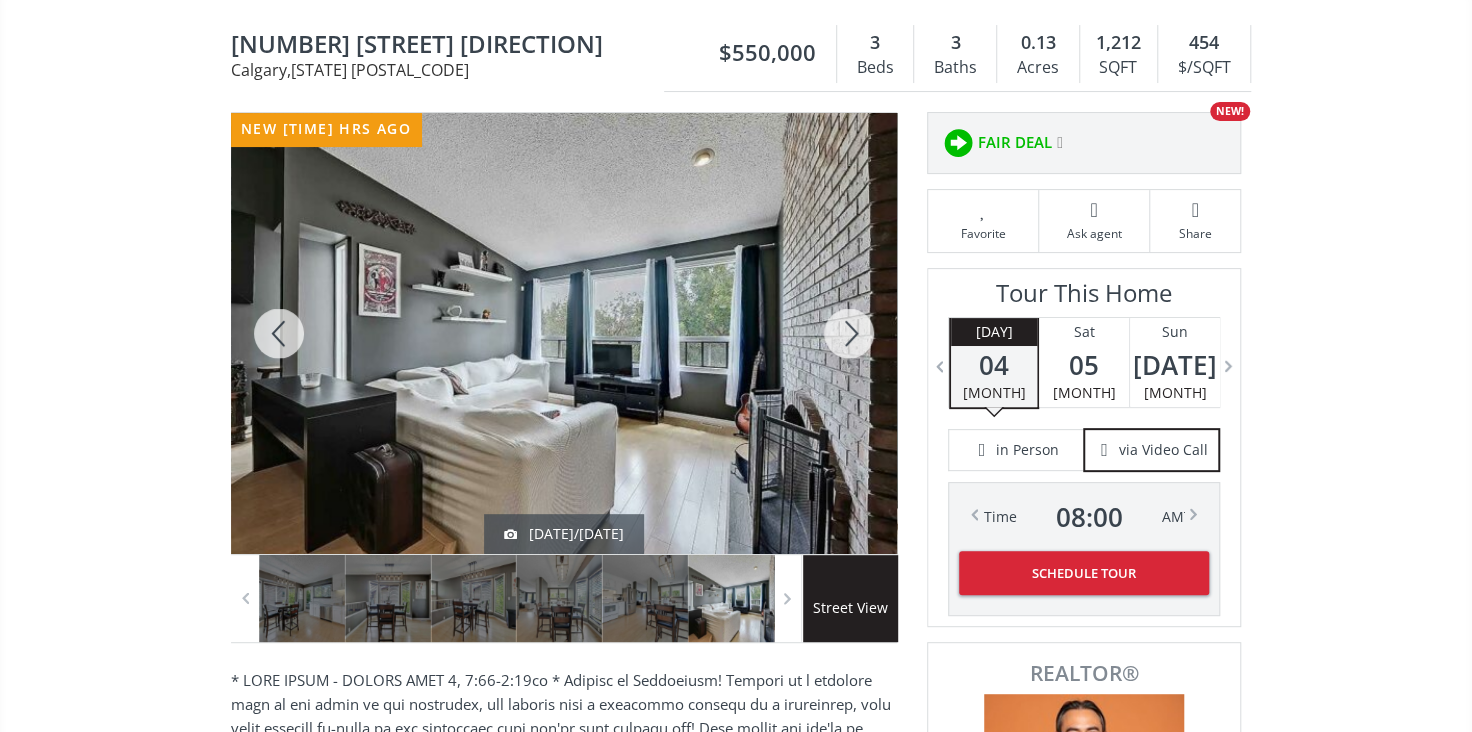 click at bounding box center [849, 333] 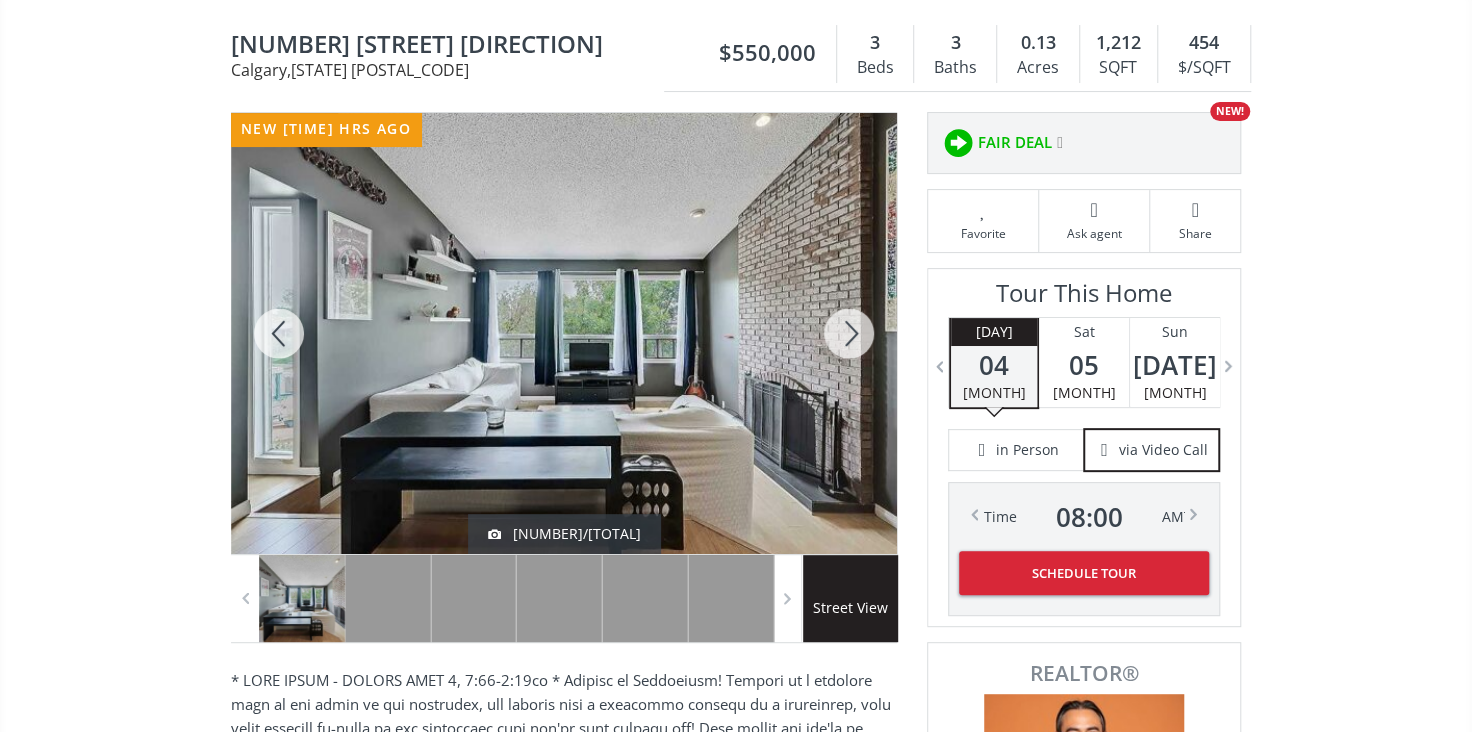 click at bounding box center (849, 333) 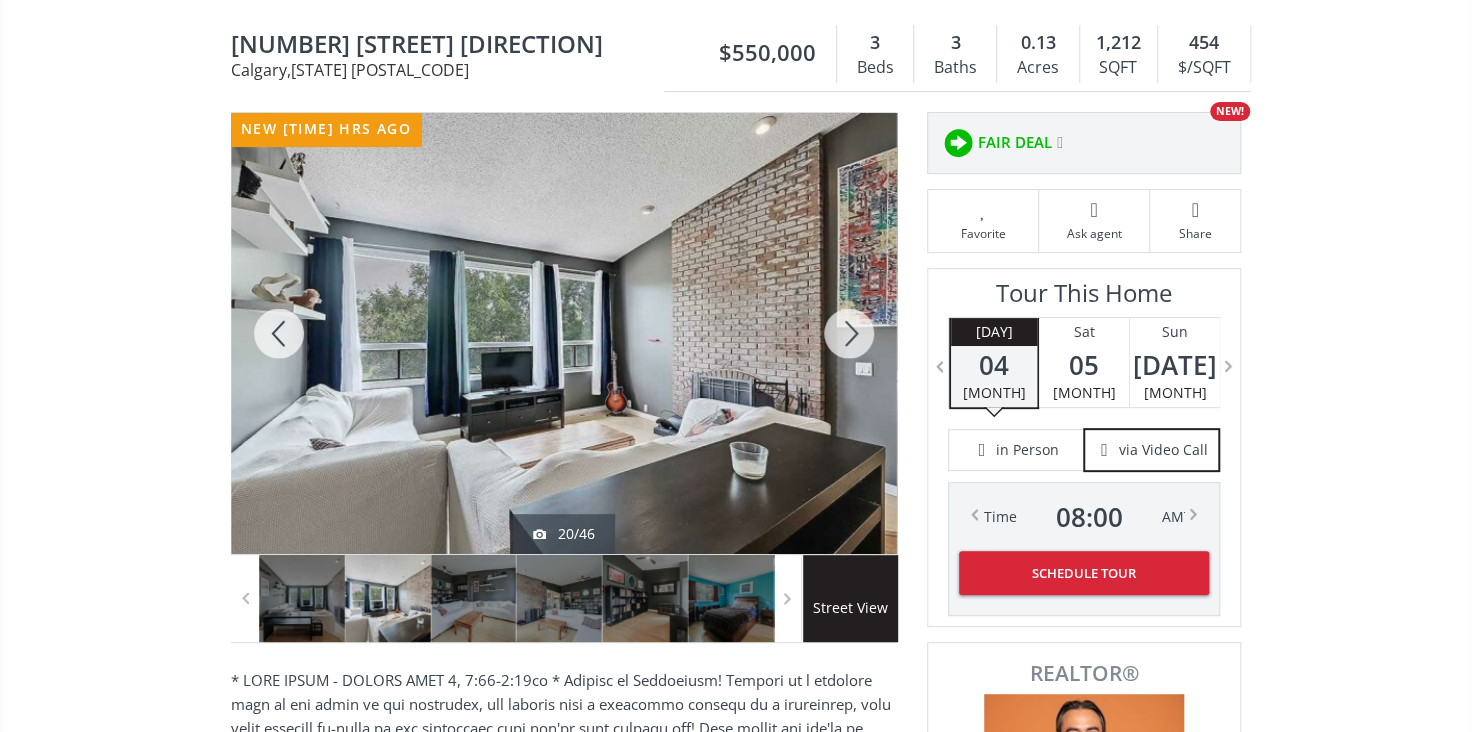 click at bounding box center [849, 333] 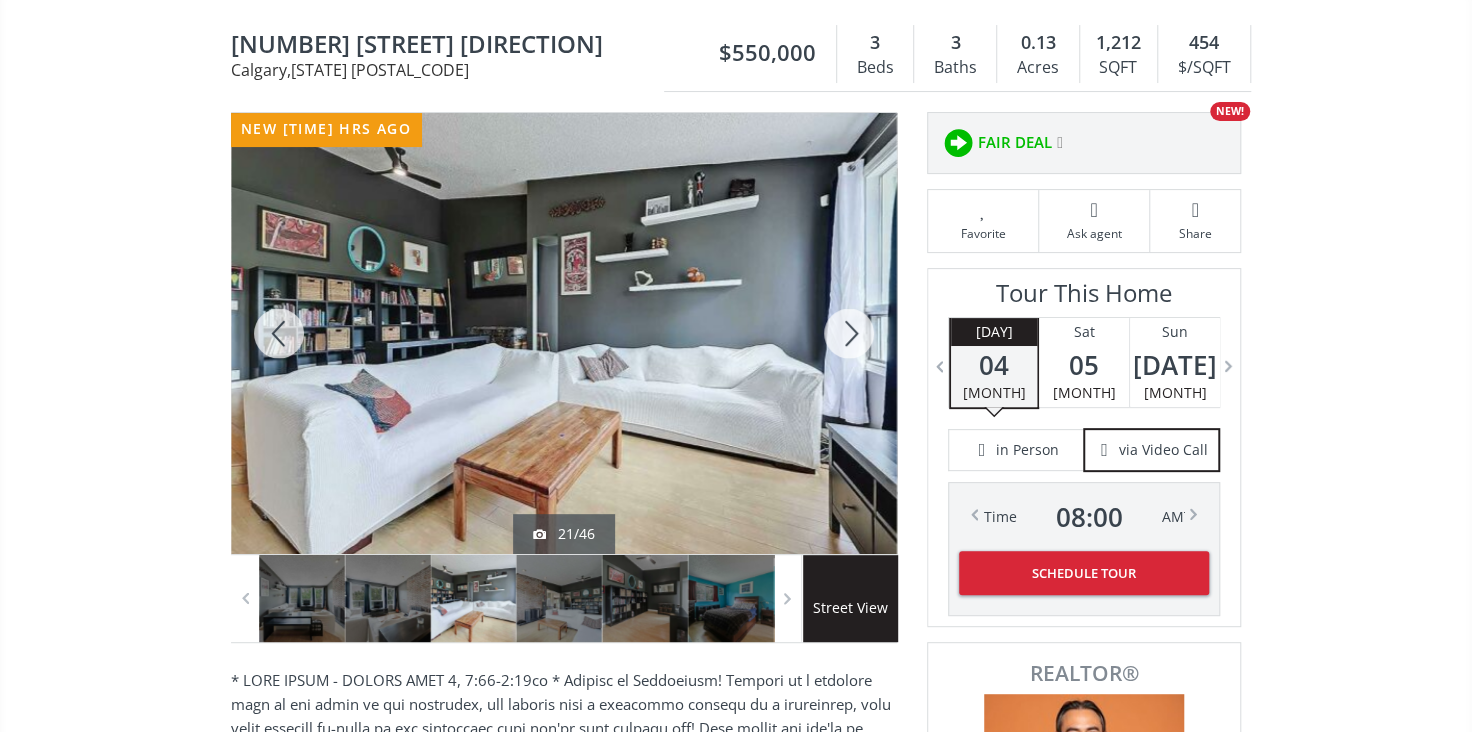 click at bounding box center [849, 333] 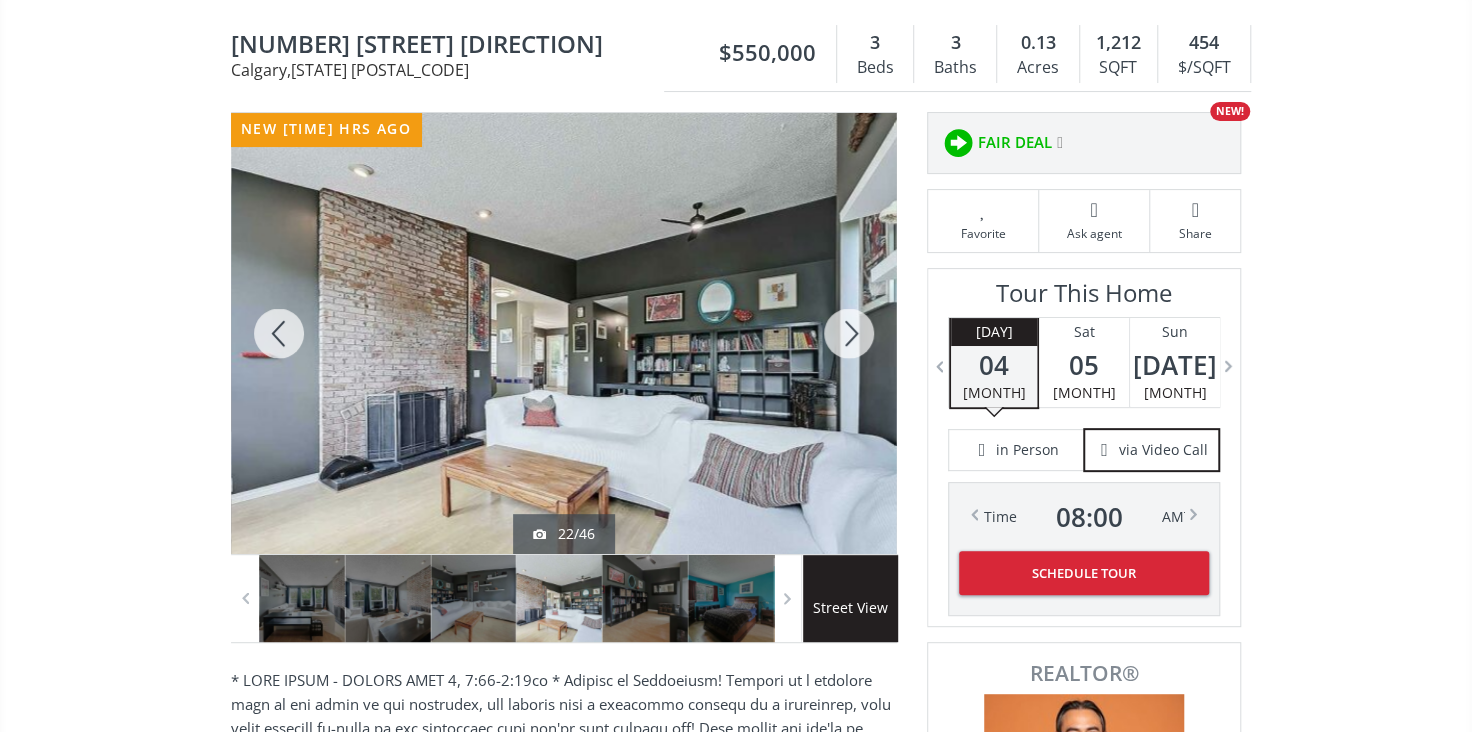 click at bounding box center (849, 333) 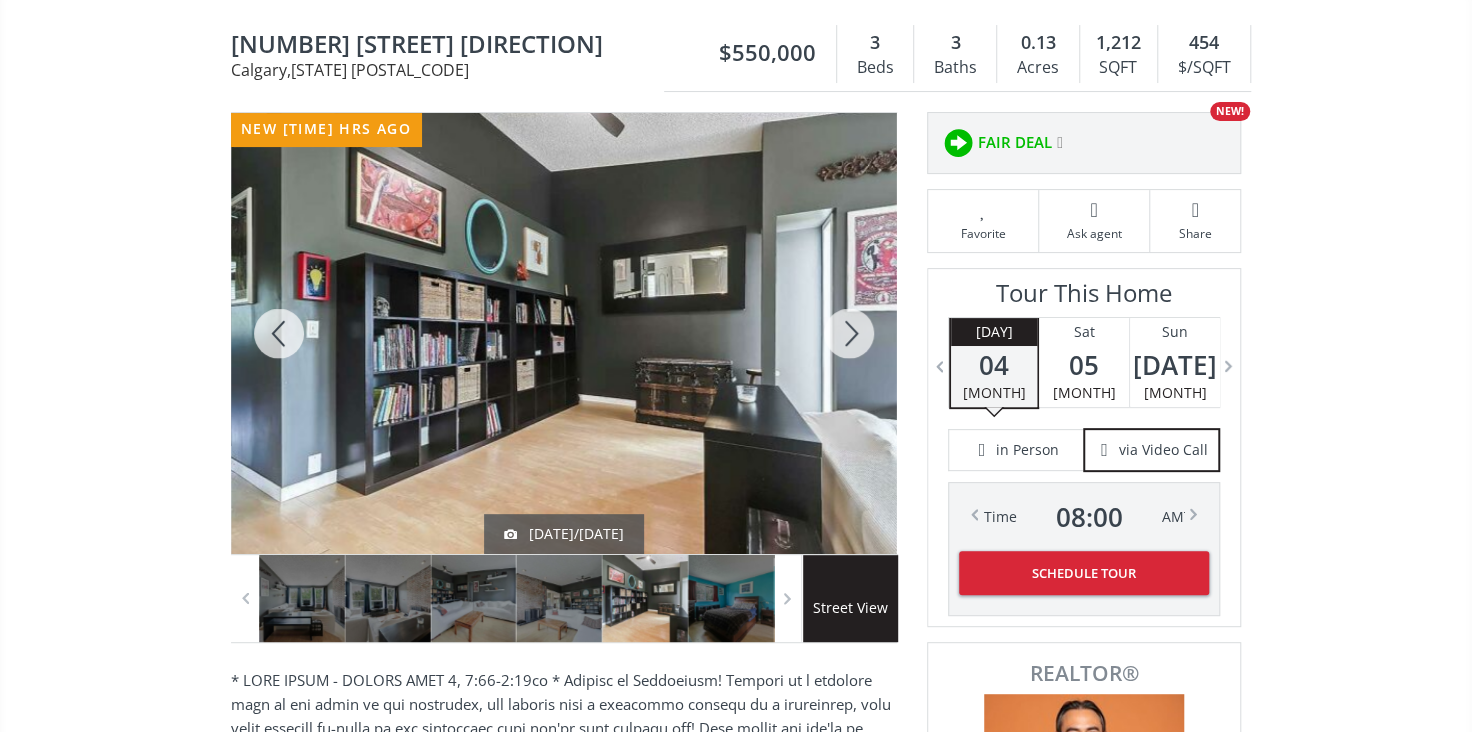 click at bounding box center (849, 333) 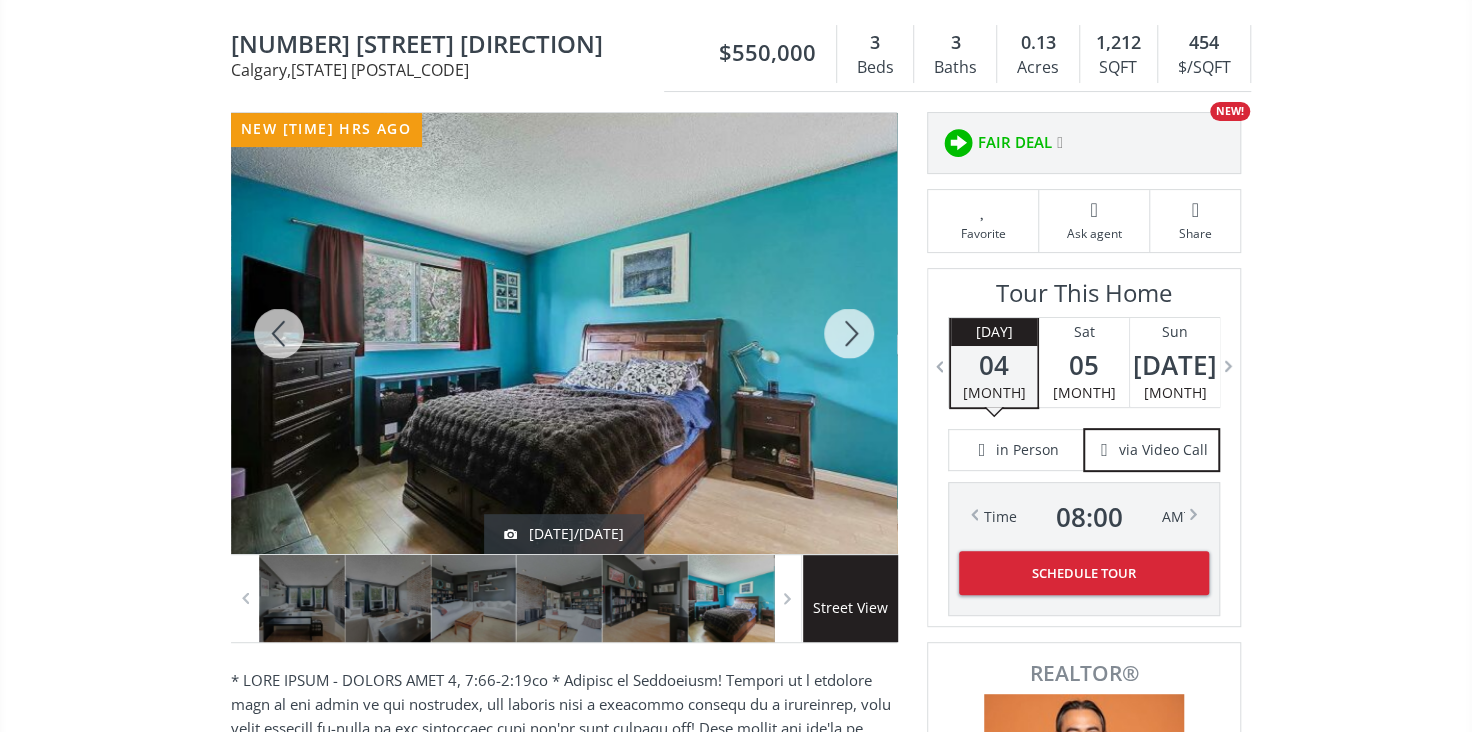 click at bounding box center (849, 333) 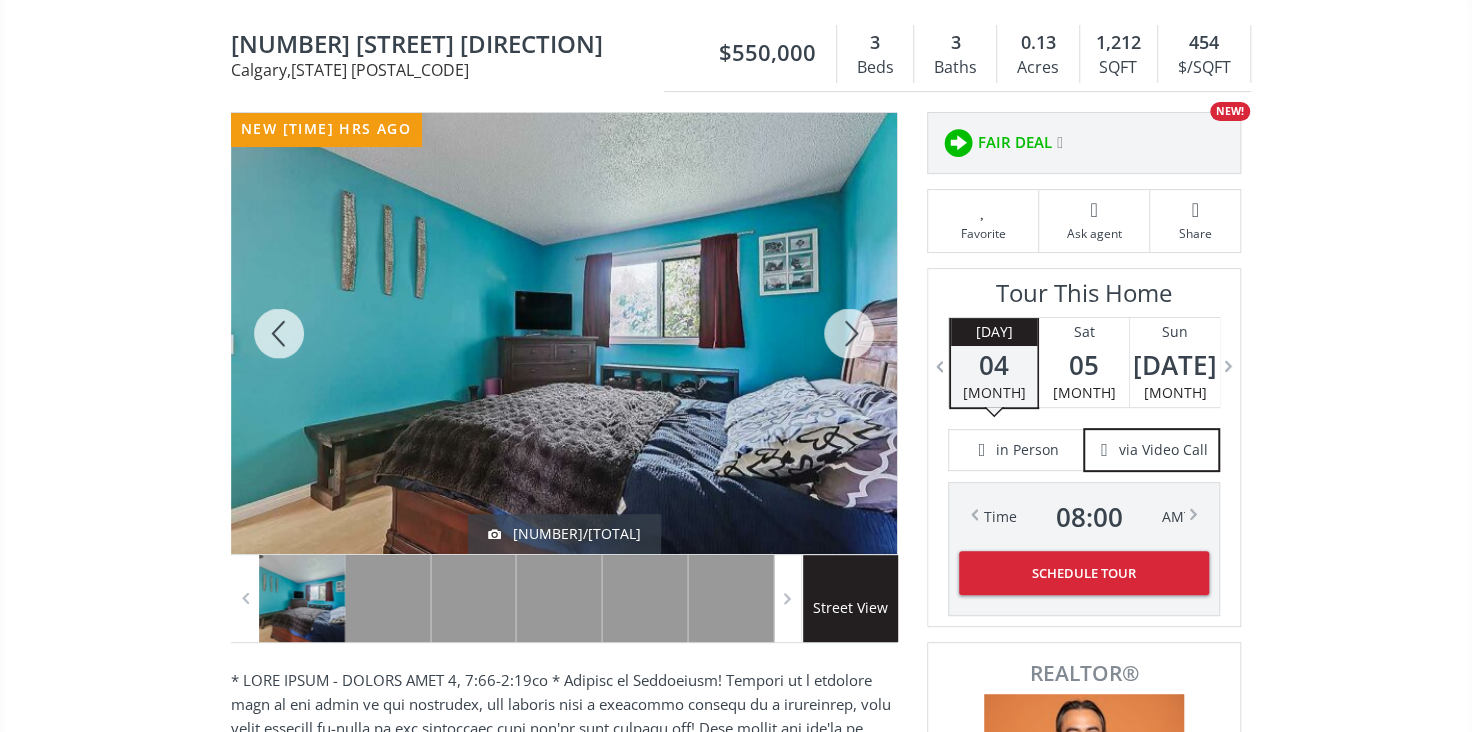 click at bounding box center (849, 333) 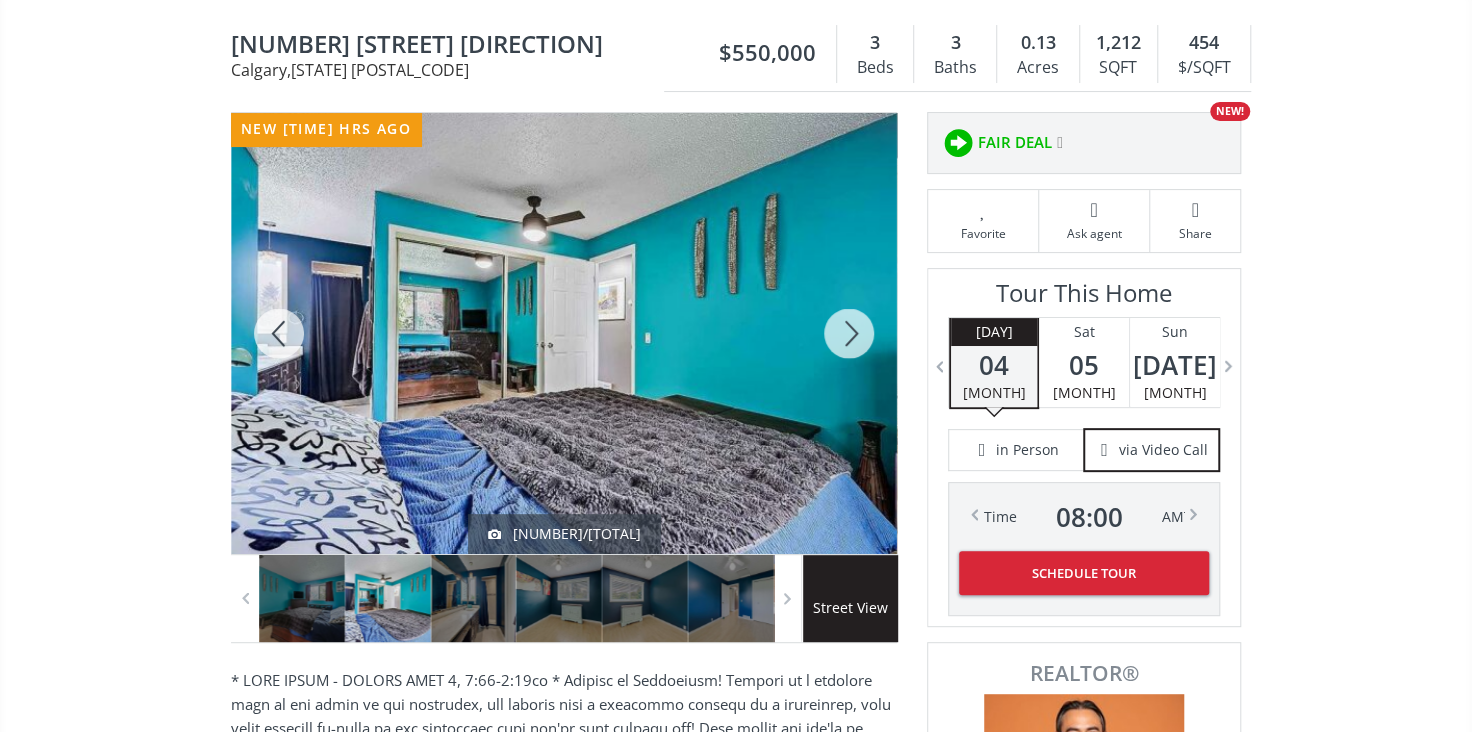 click at bounding box center [849, 333] 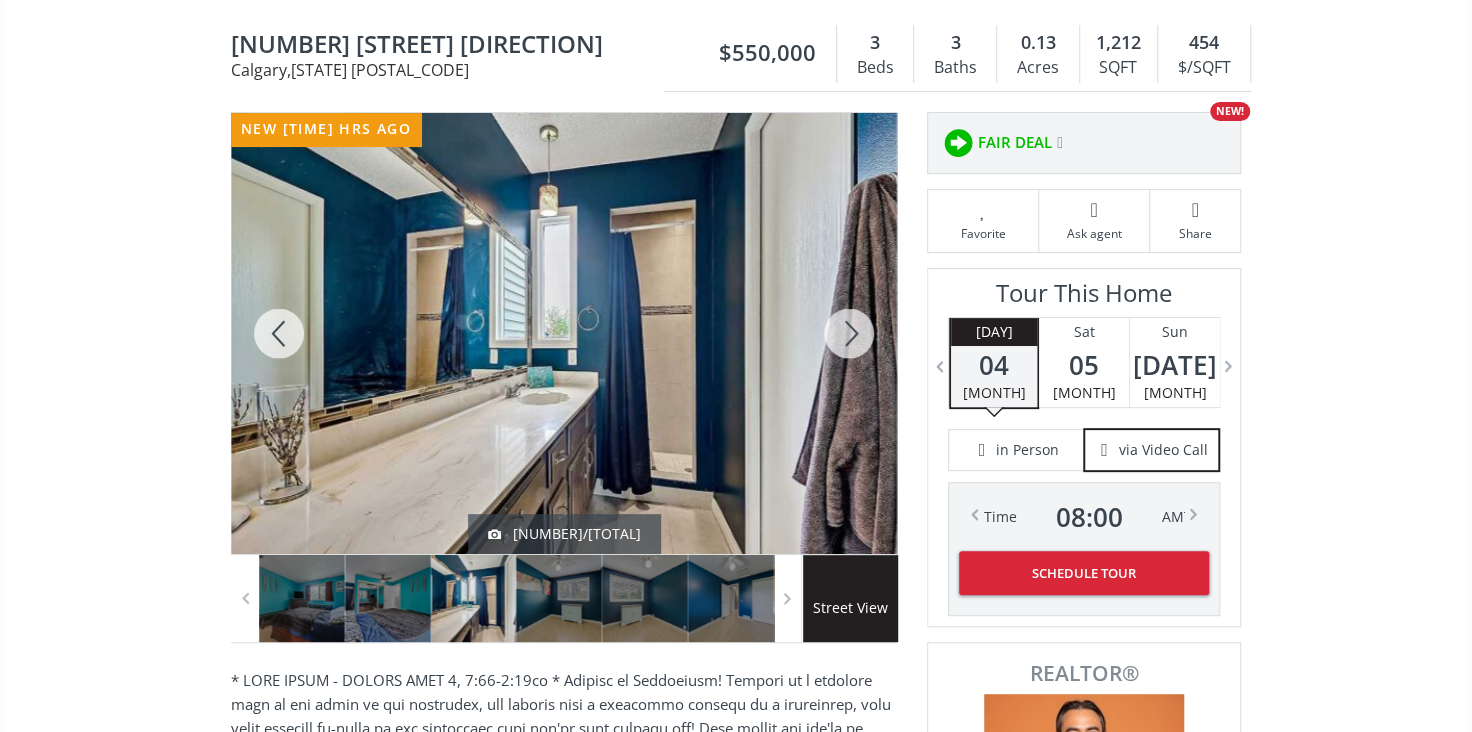 click at bounding box center (849, 333) 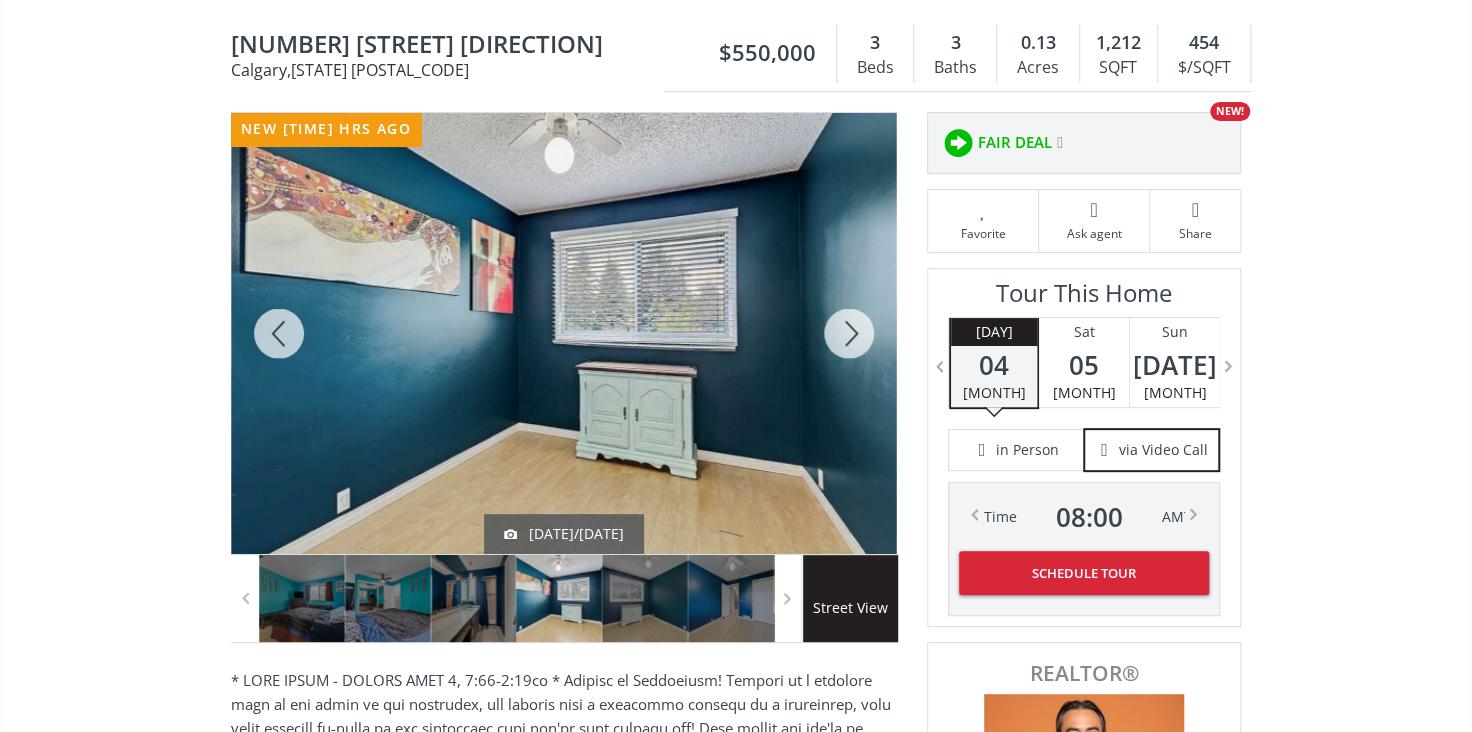 click at bounding box center (849, 333) 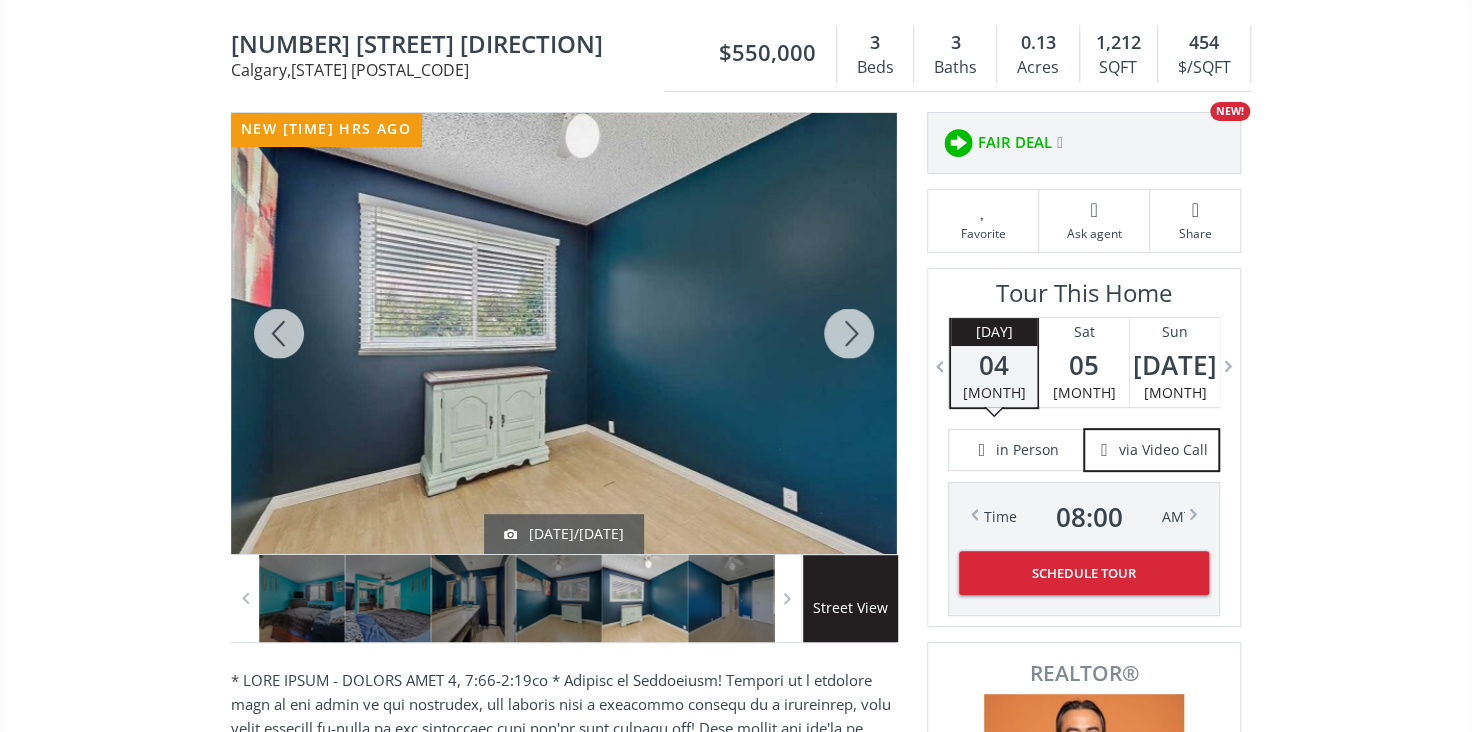 click at bounding box center (849, 333) 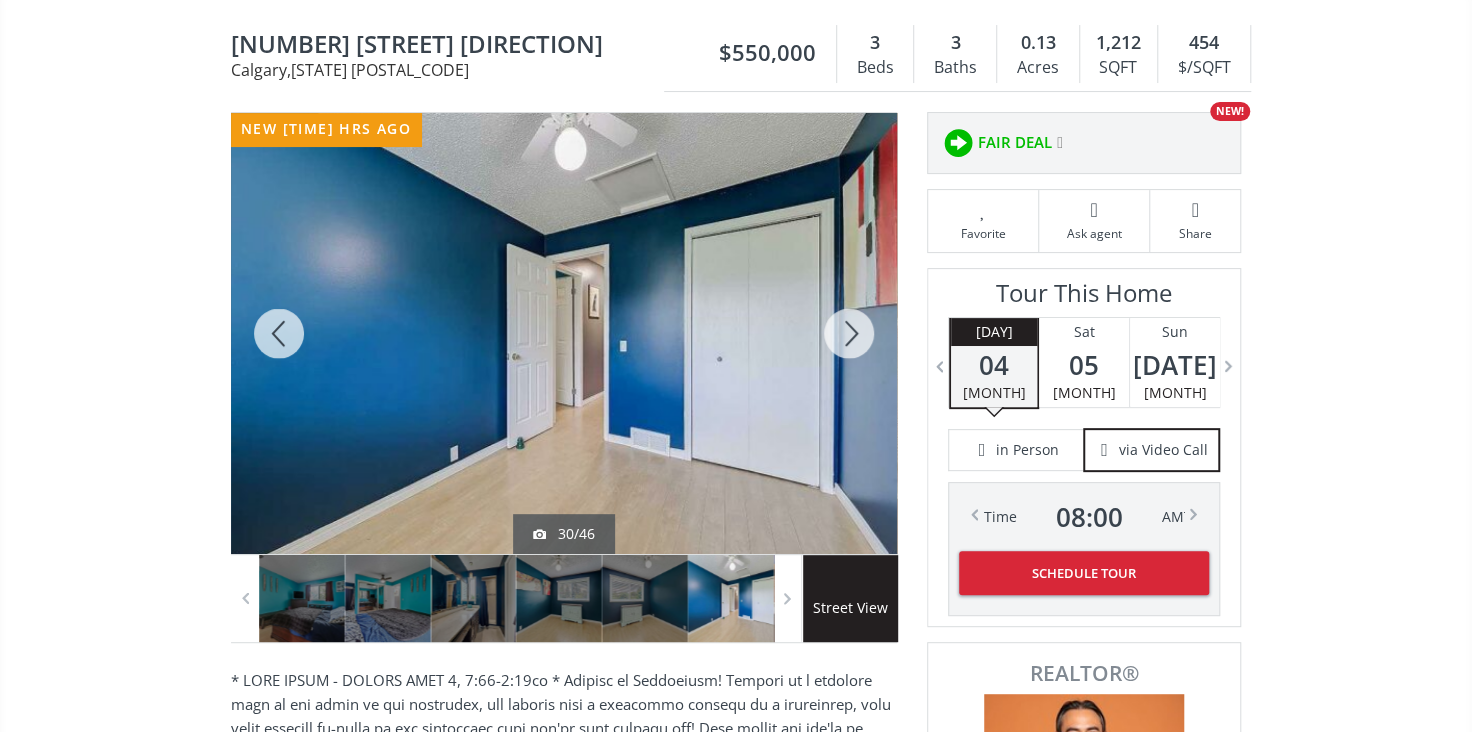 click at bounding box center [849, 333] 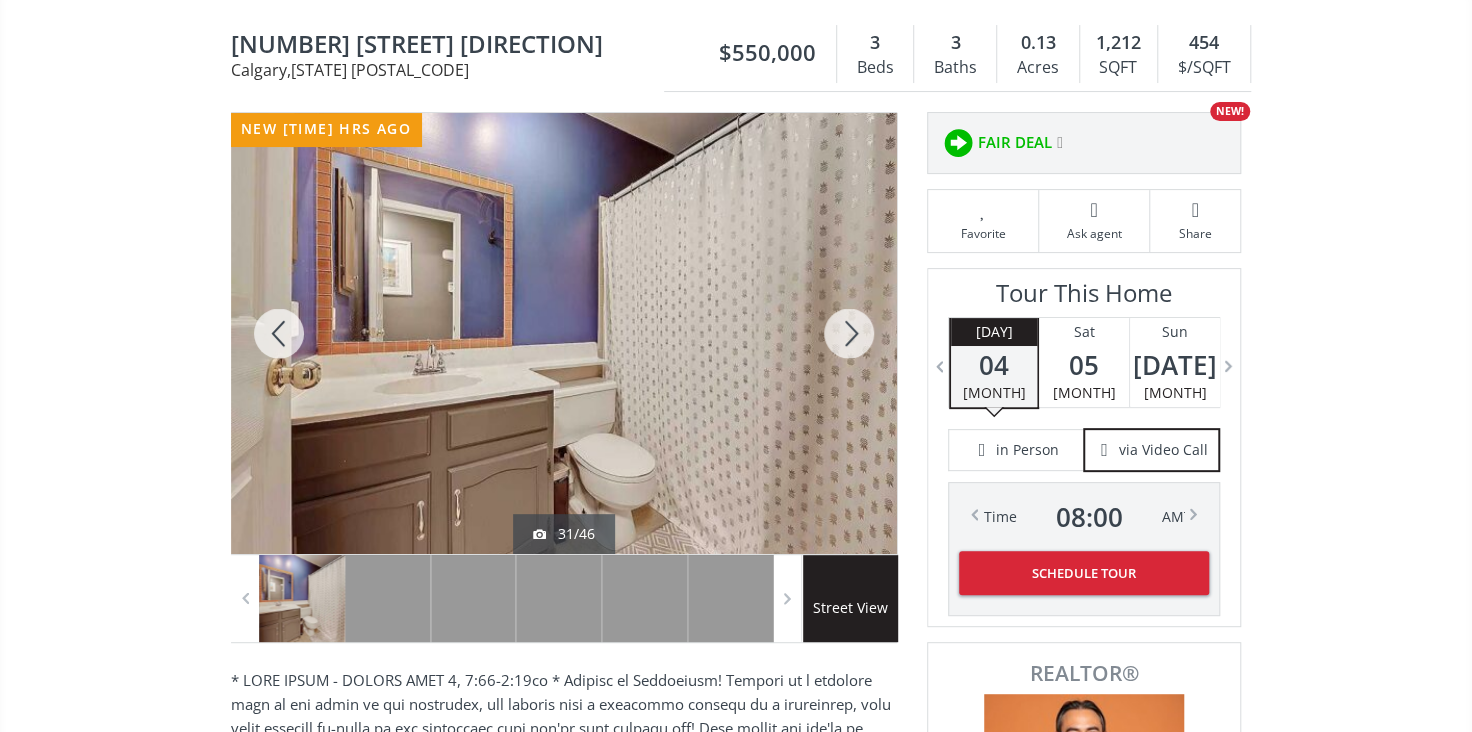 click at bounding box center (849, 333) 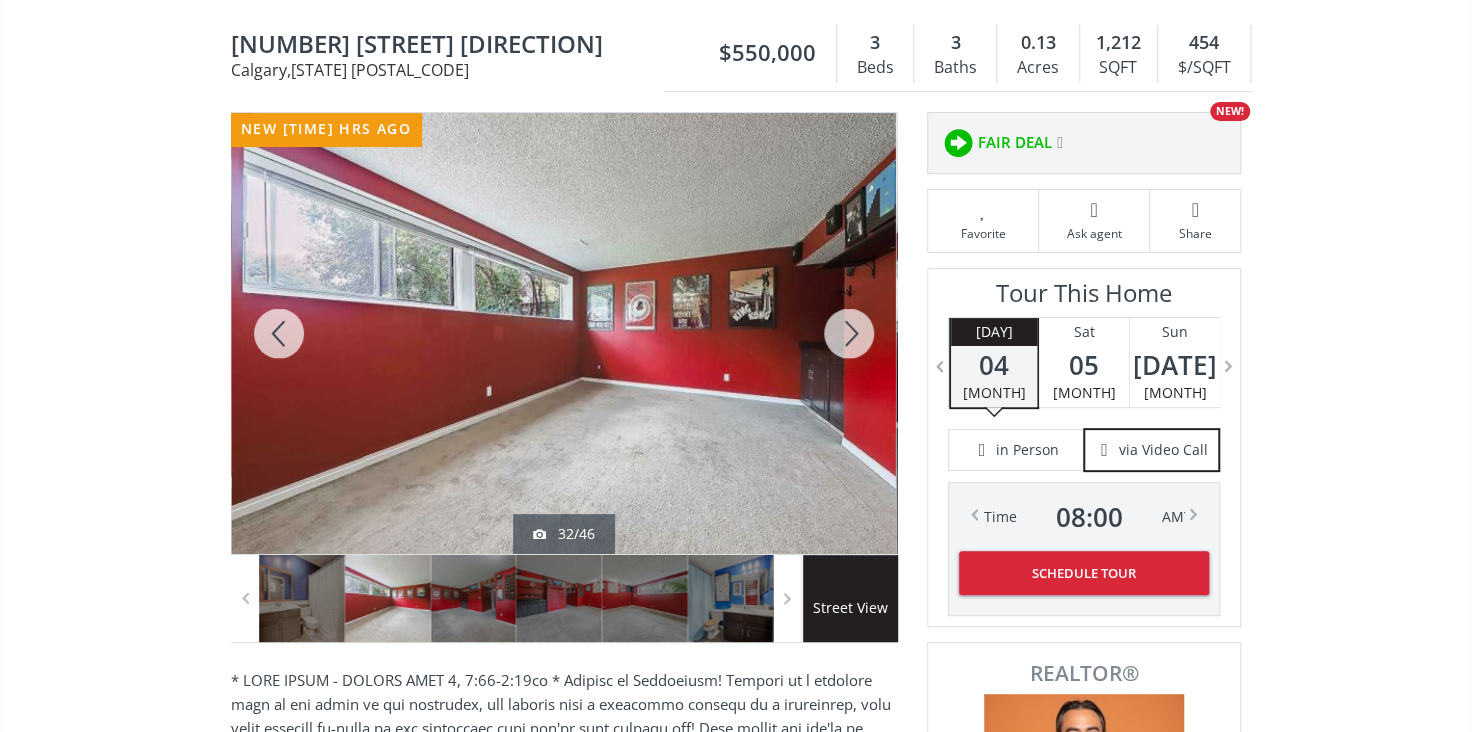 click at bounding box center [849, 333] 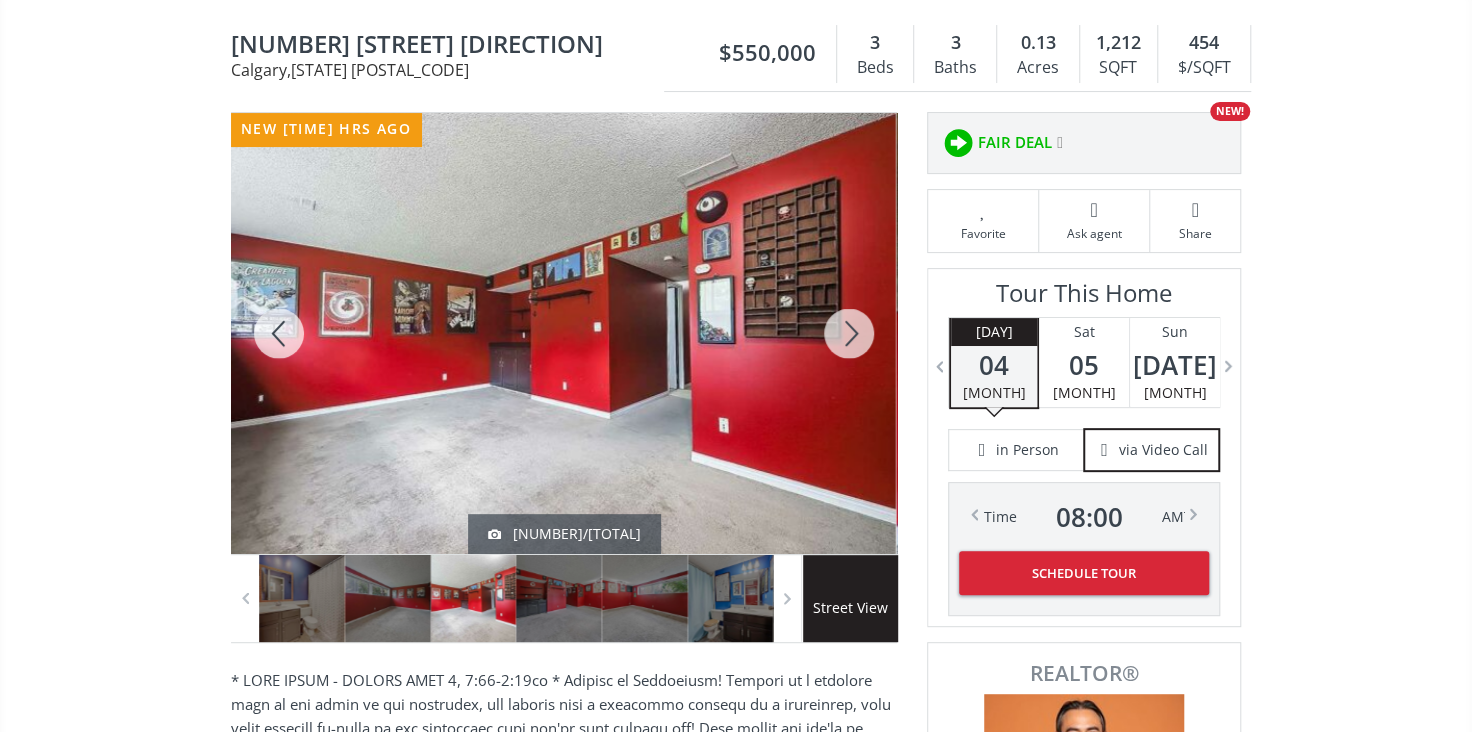 click at bounding box center [849, 333] 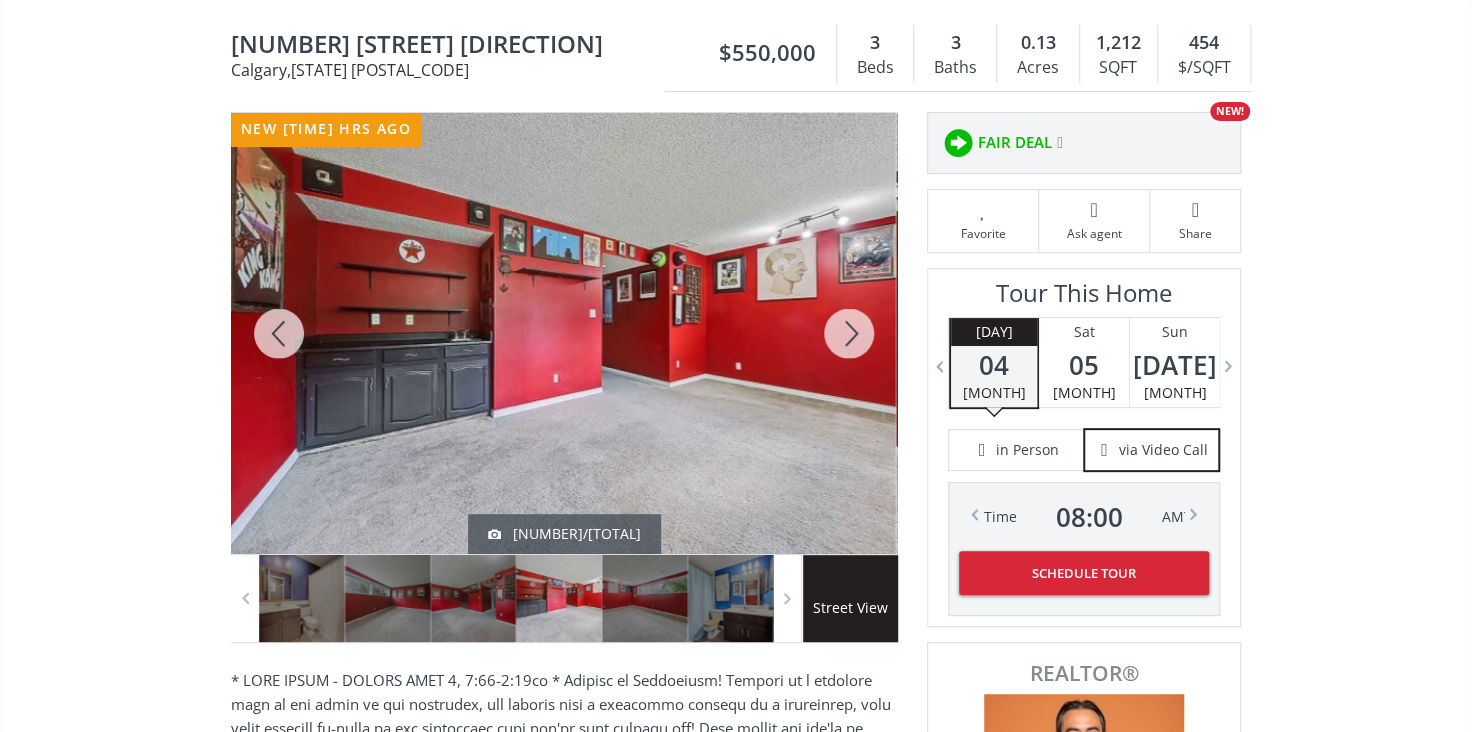 click at bounding box center [849, 333] 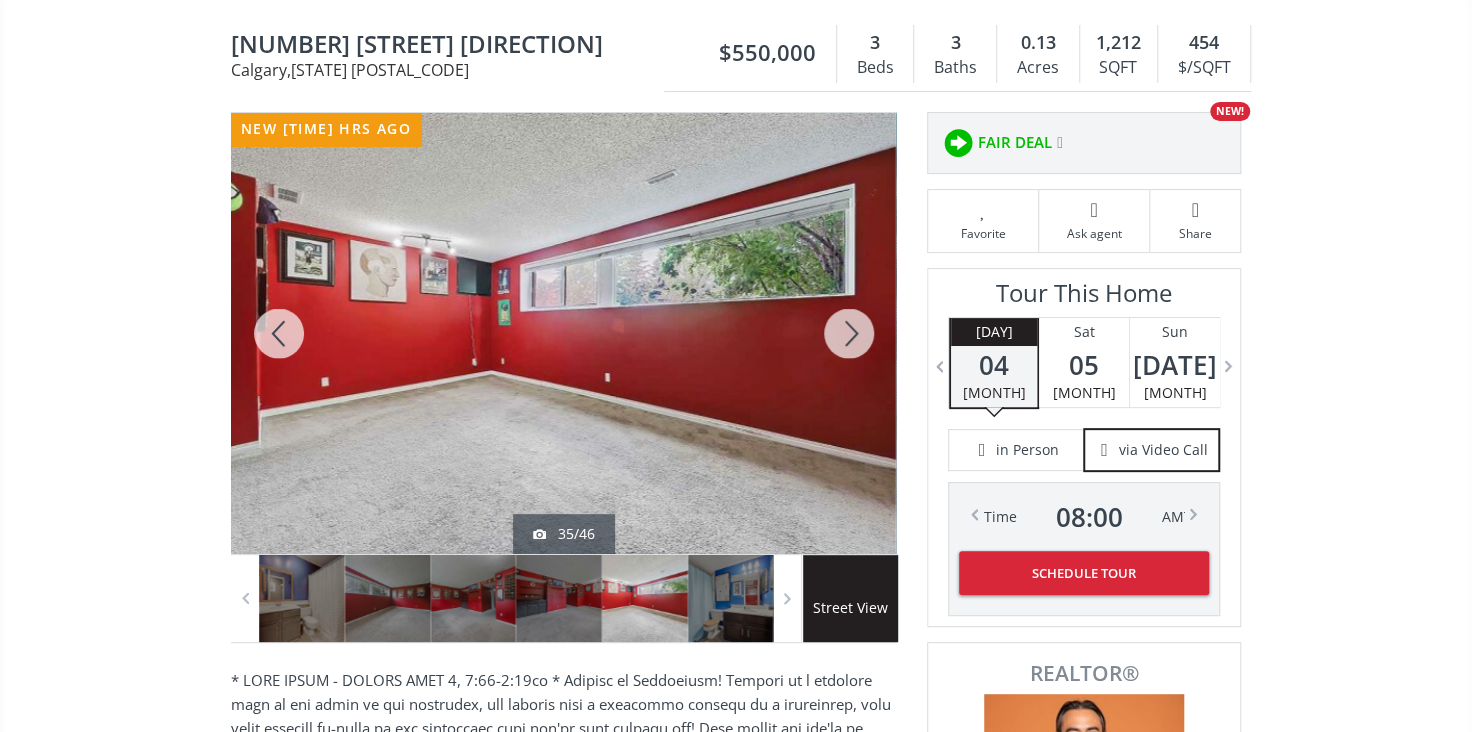 click at bounding box center (849, 333) 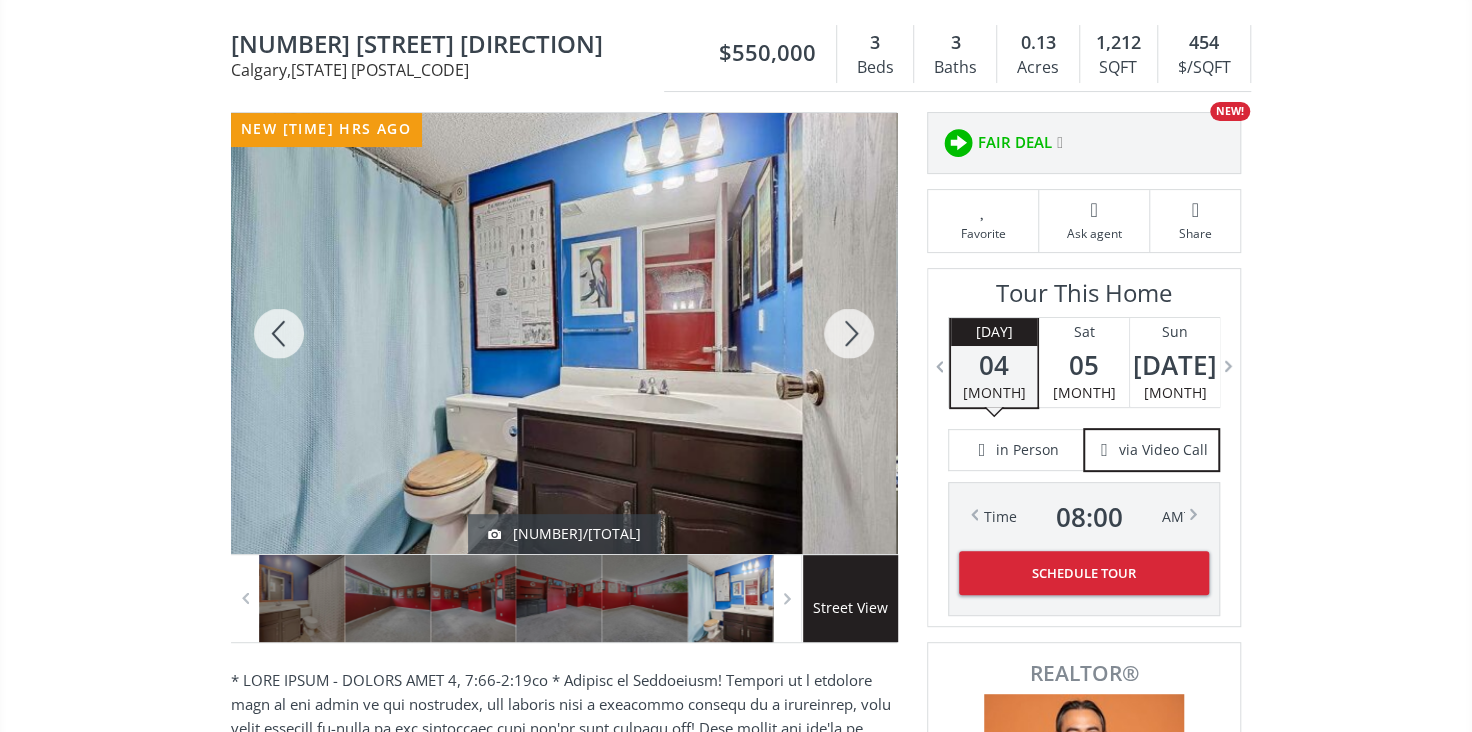 click at bounding box center [849, 333] 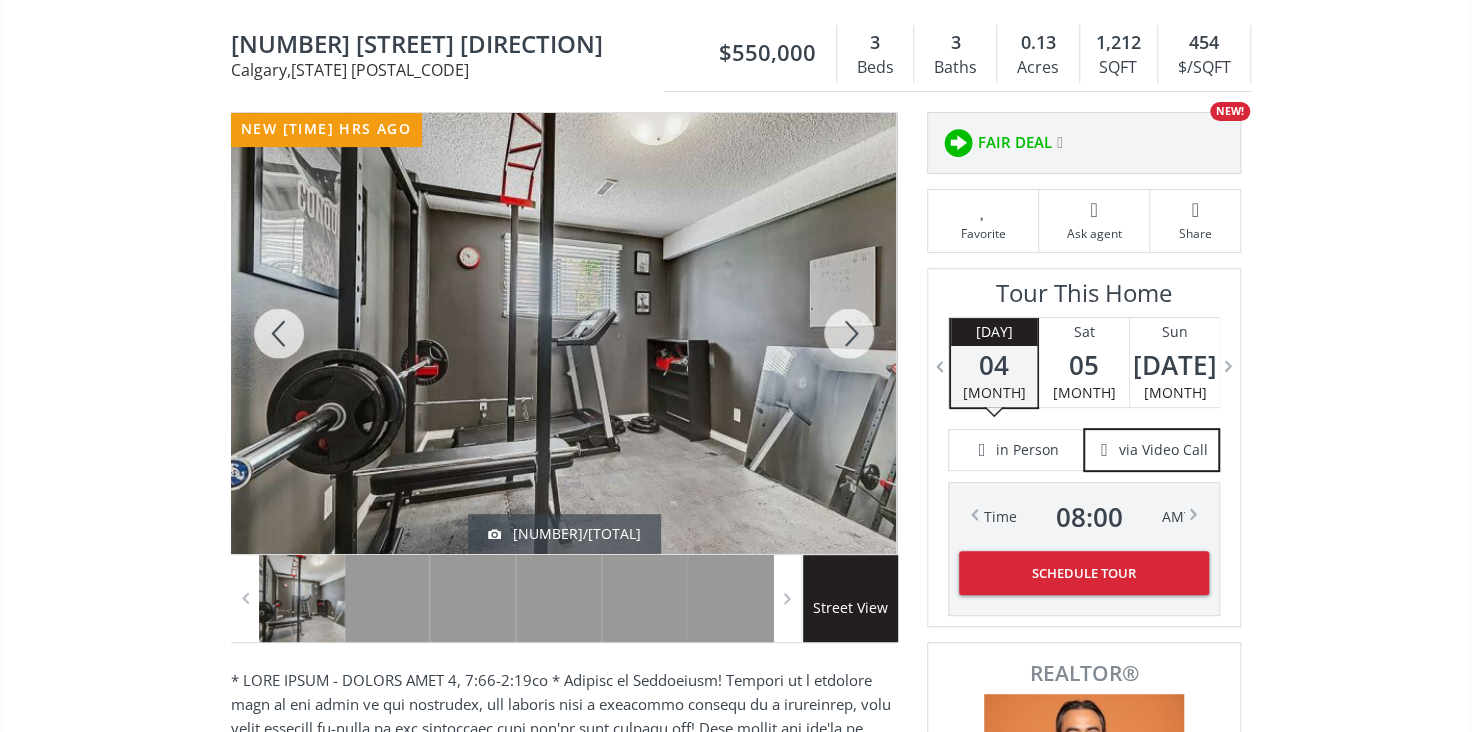 click at bounding box center [849, 333] 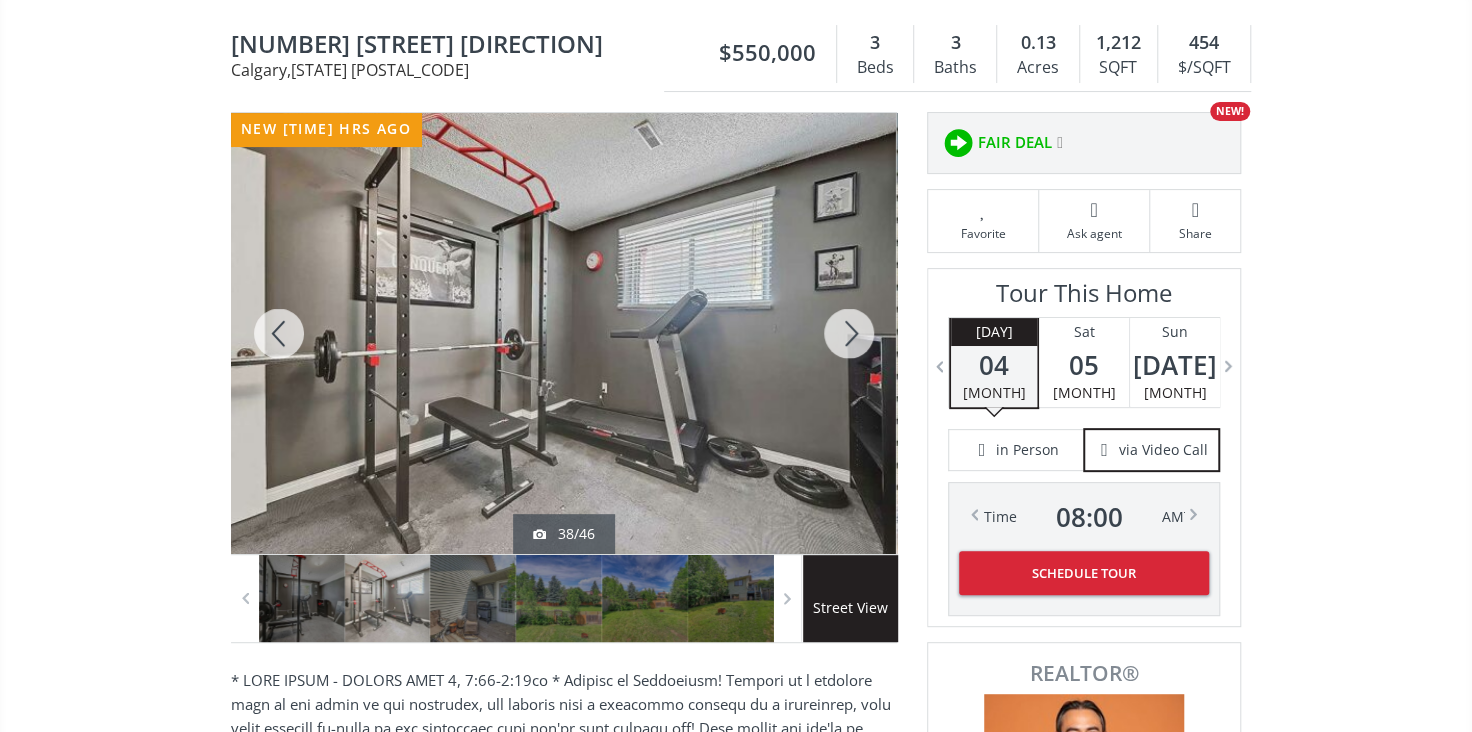 click at bounding box center (849, 333) 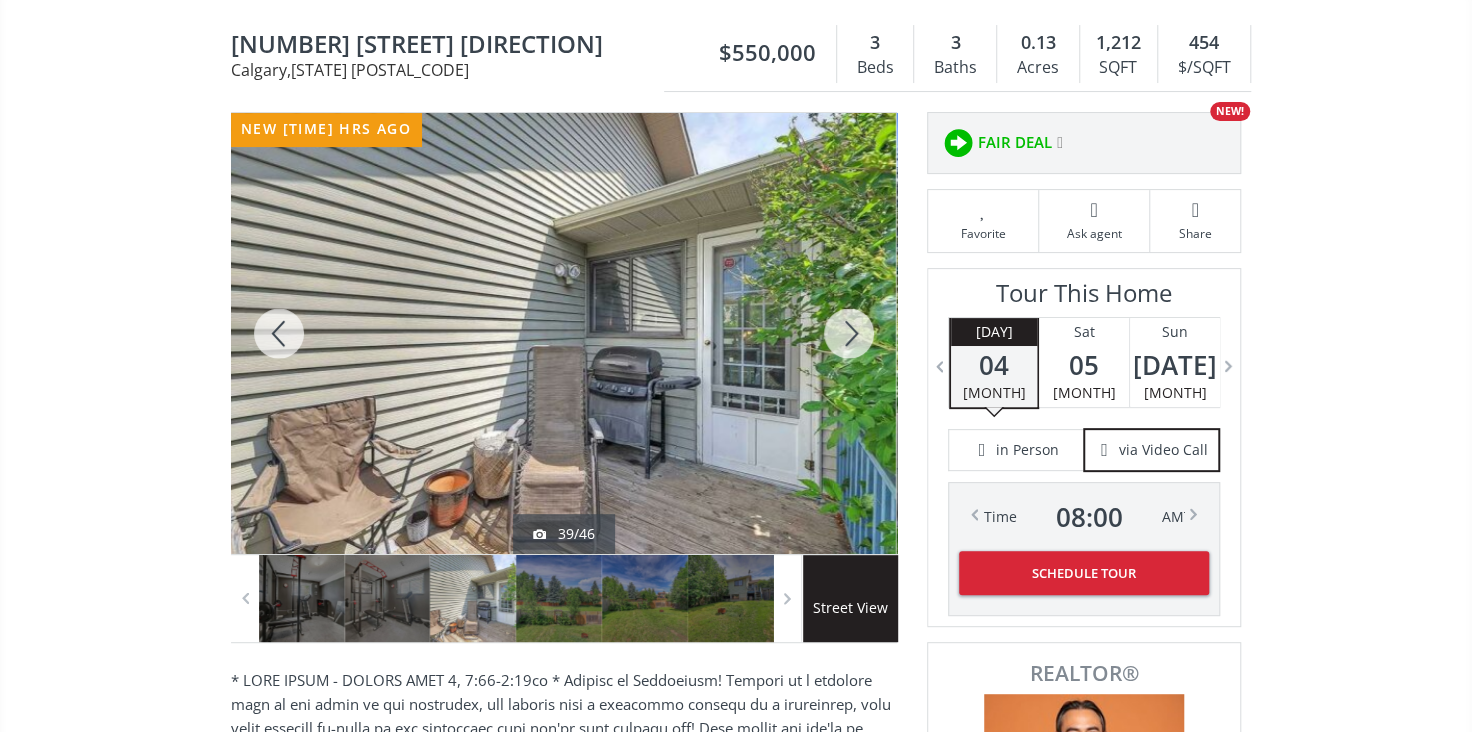 click at bounding box center (849, 333) 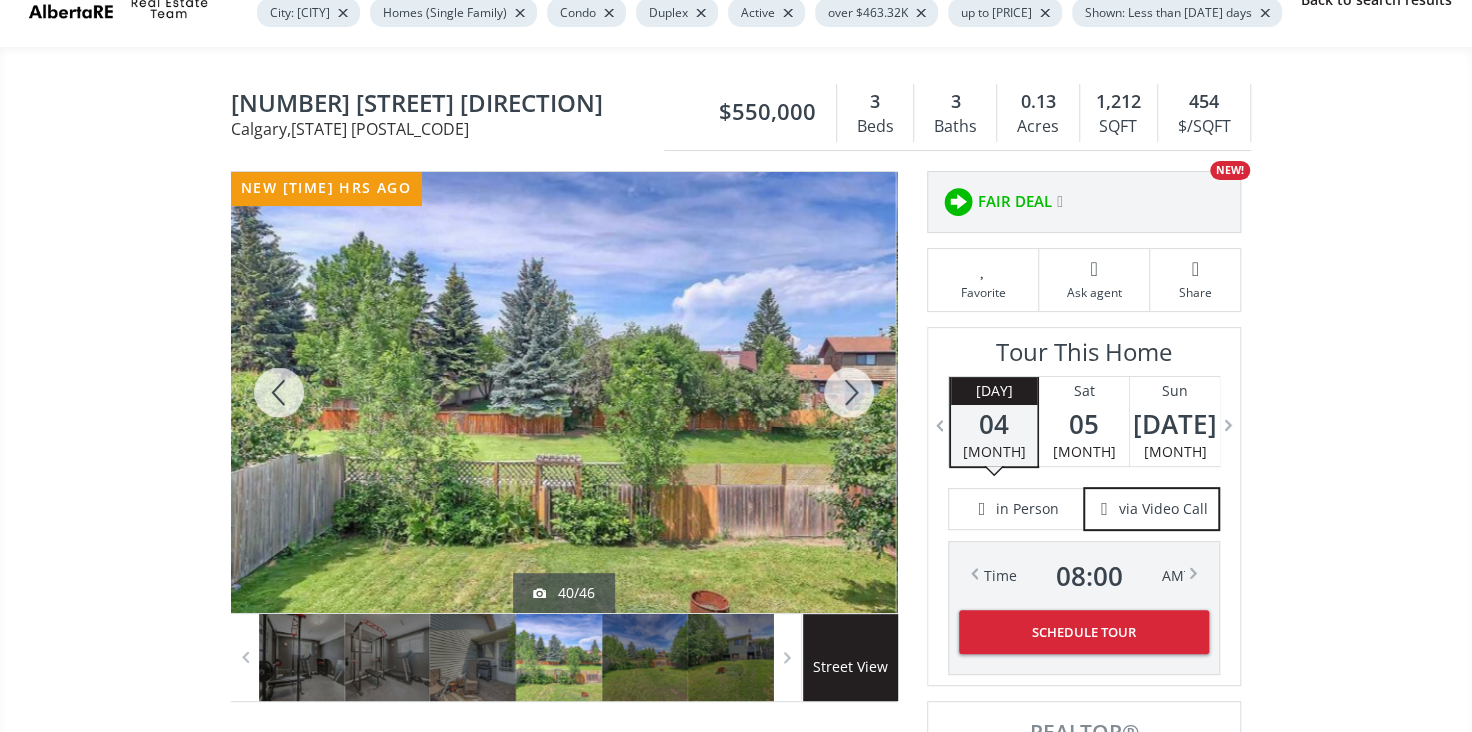 scroll, scrollTop: 90, scrollLeft: 0, axis: vertical 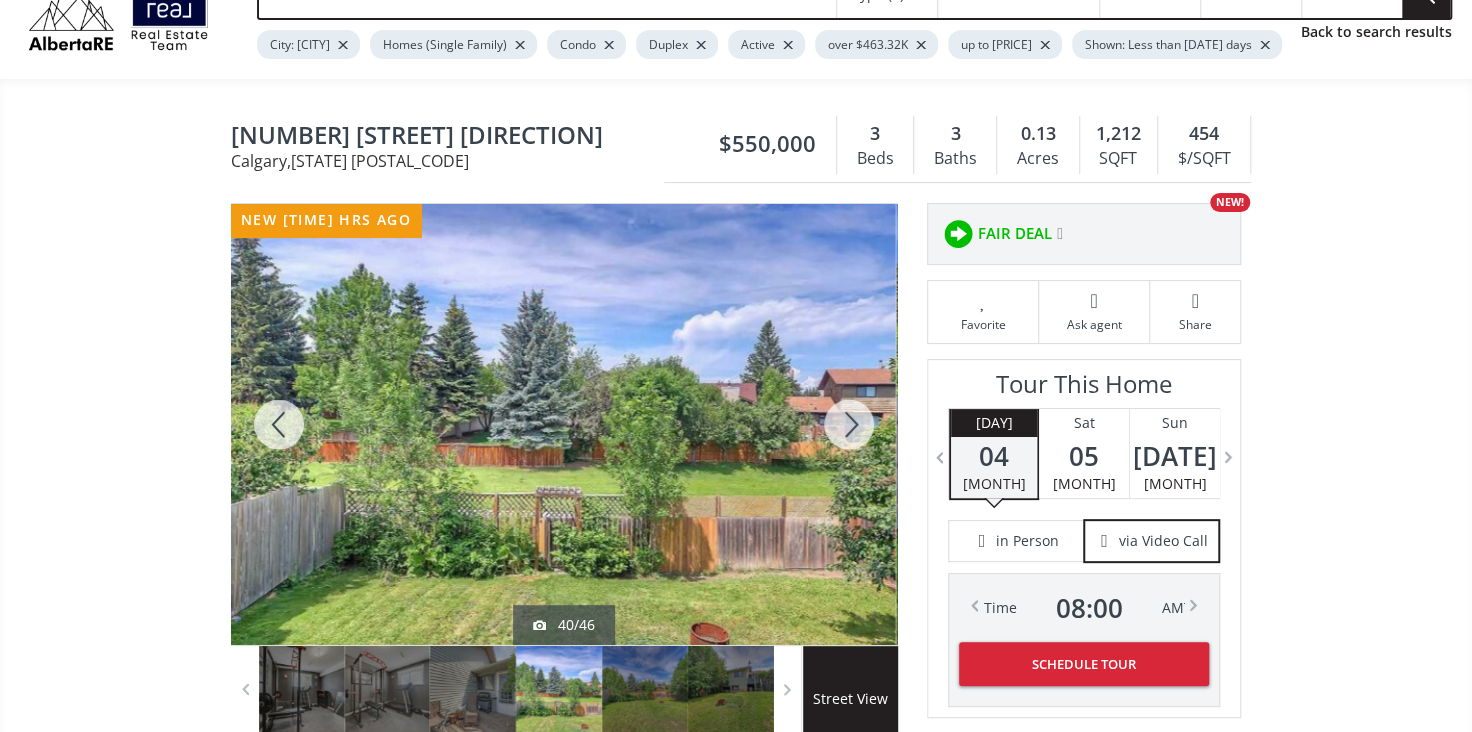 click at bounding box center (849, 424) 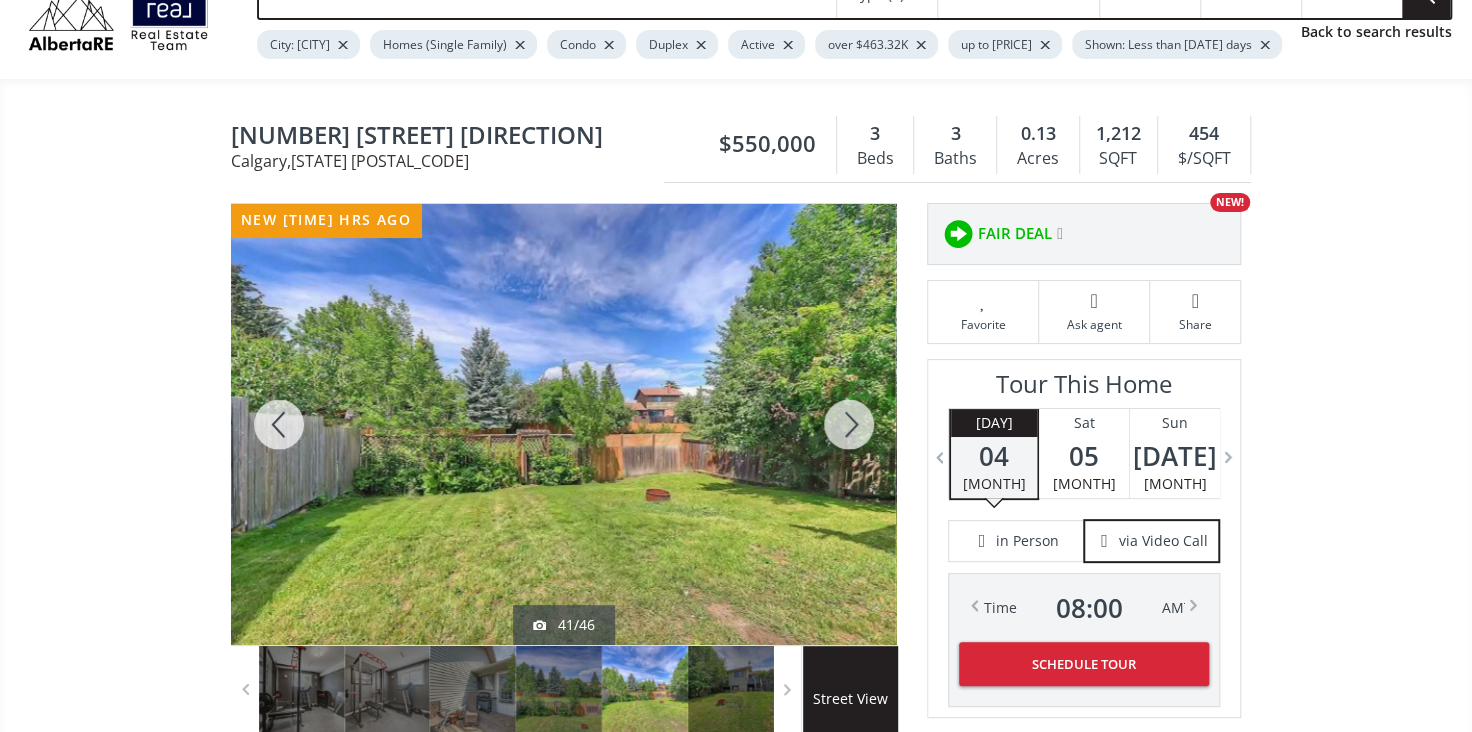 click at bounding box center [279, 424] 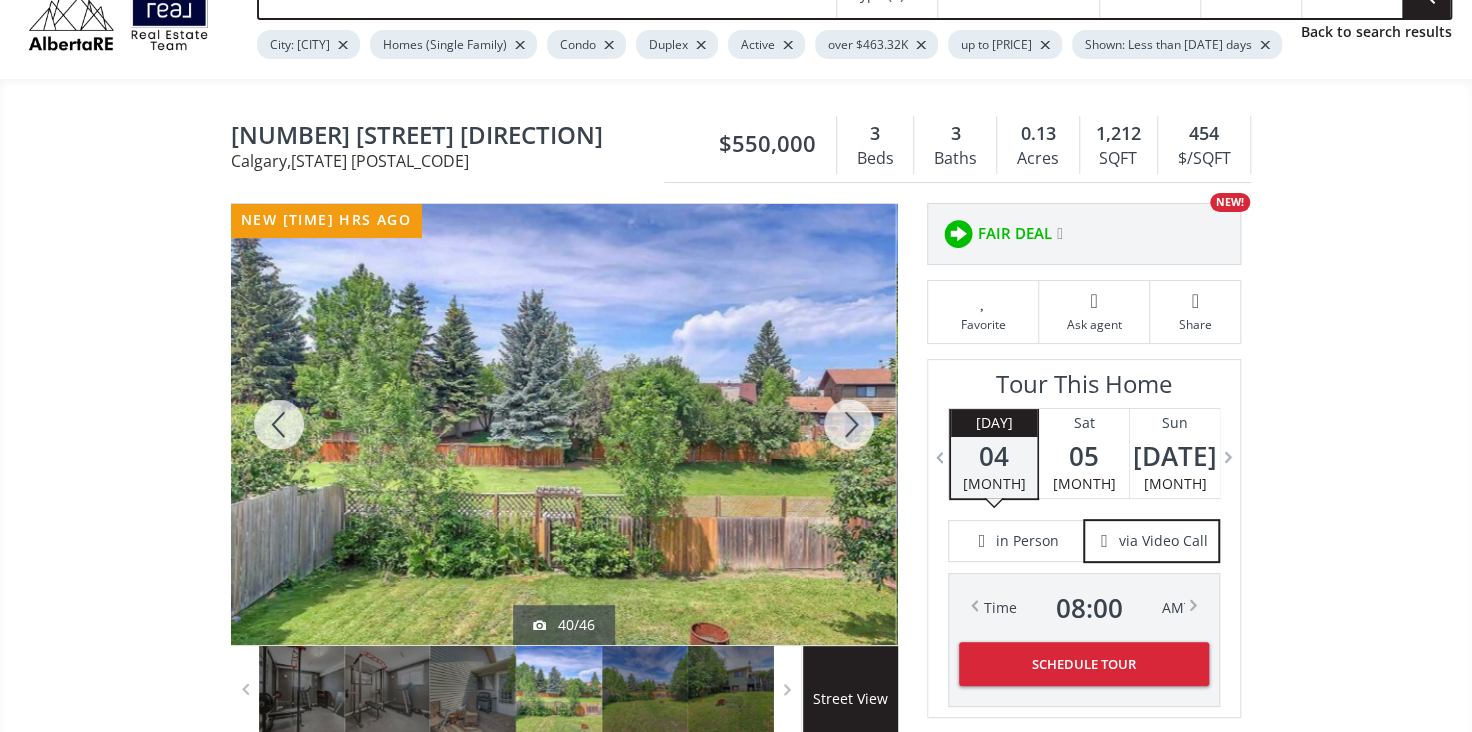 click at bounding box center [849, 424] 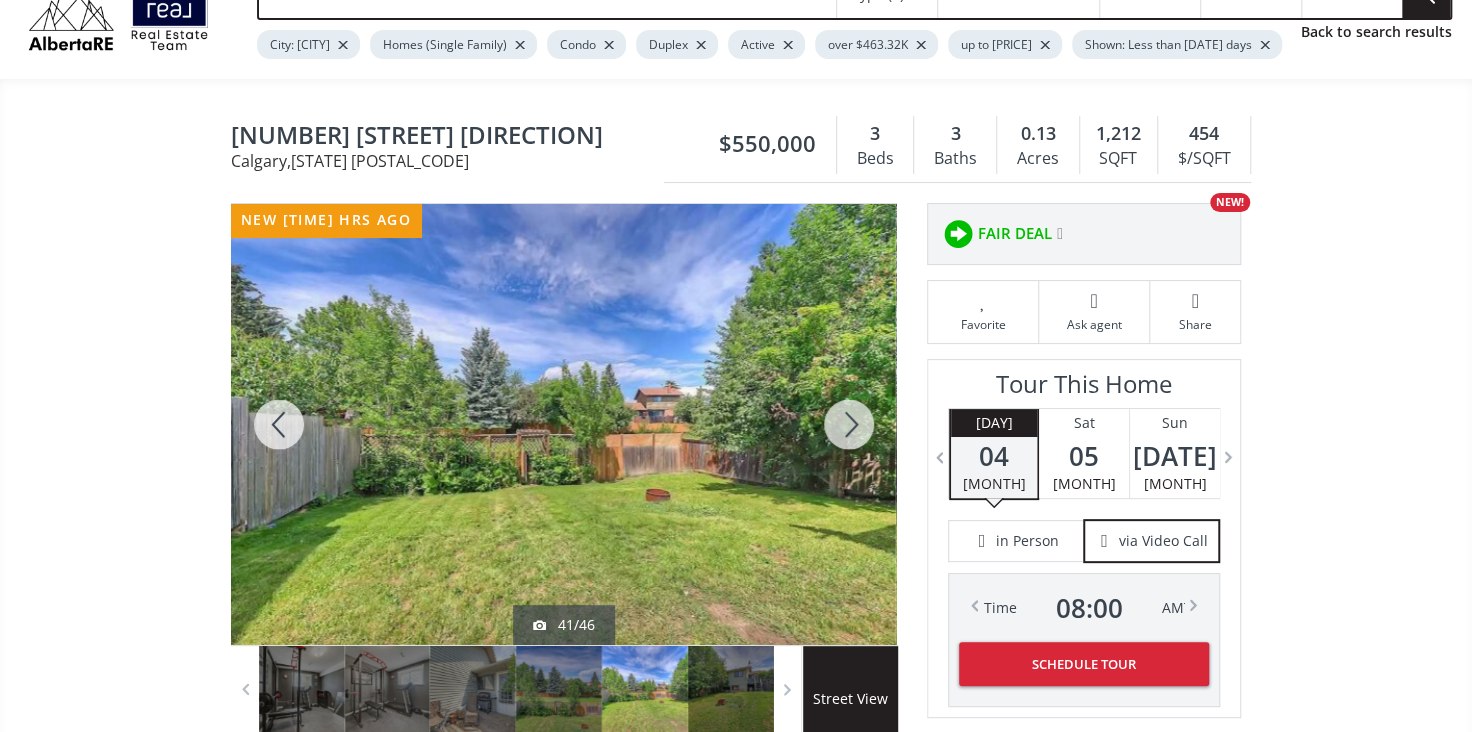 click at bounding box center [849, 424] 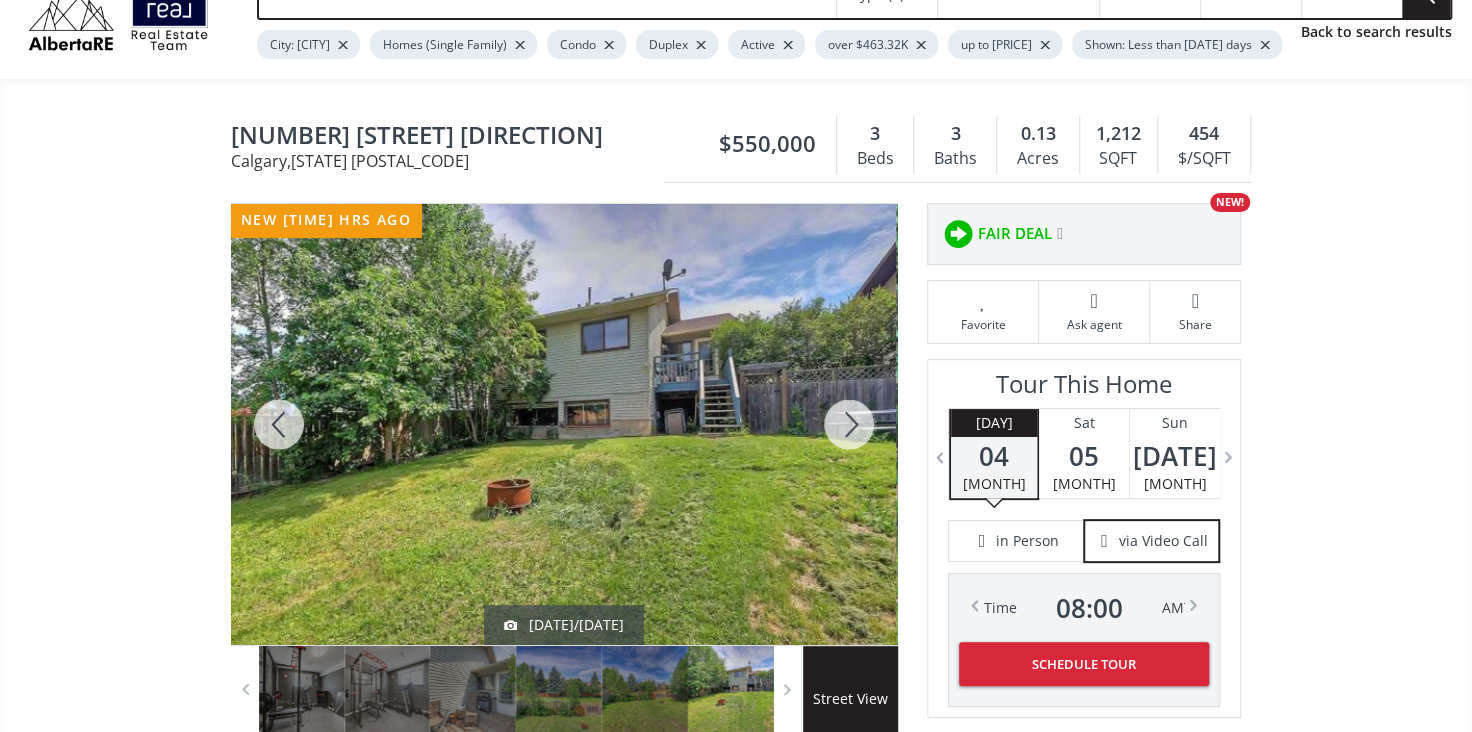click at bounding box center (849, 424) 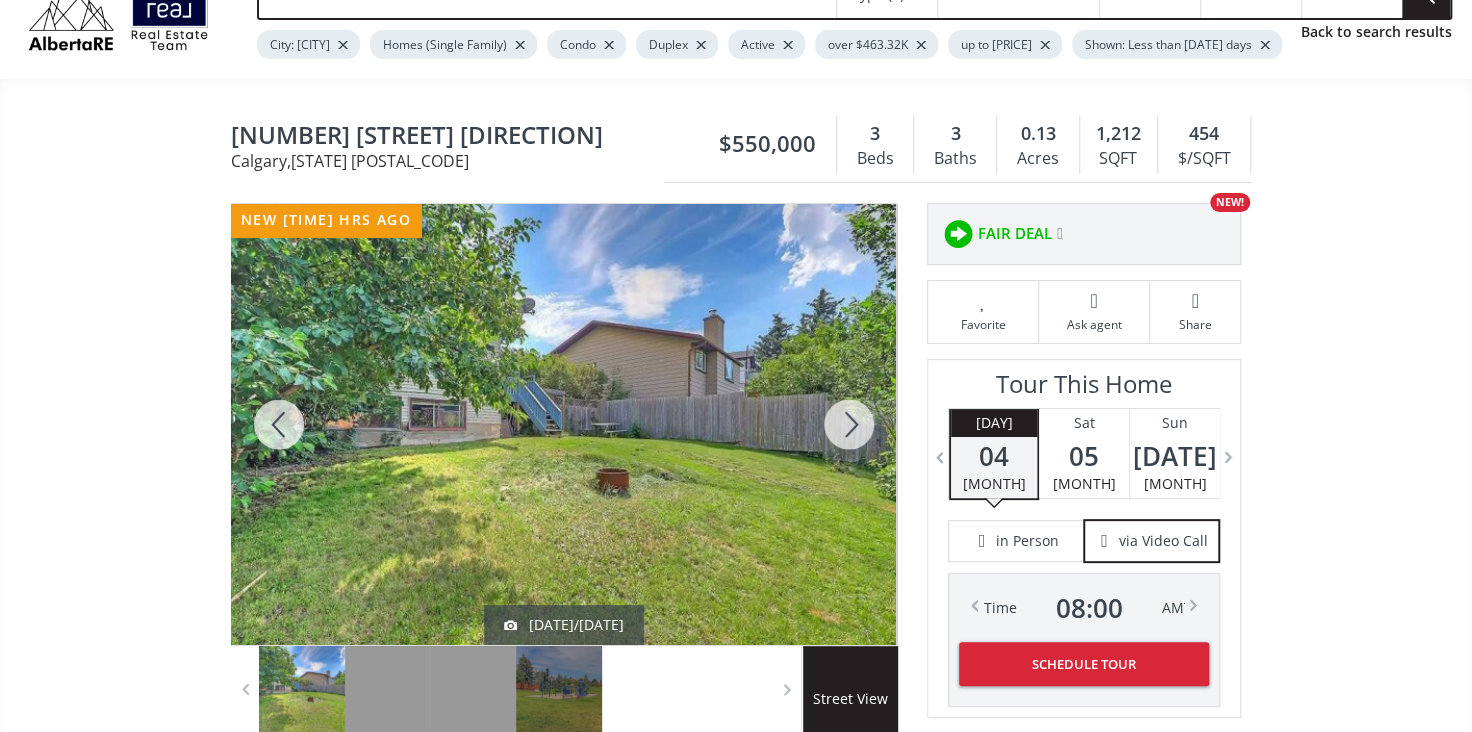 click at bounding box center (849, 424) 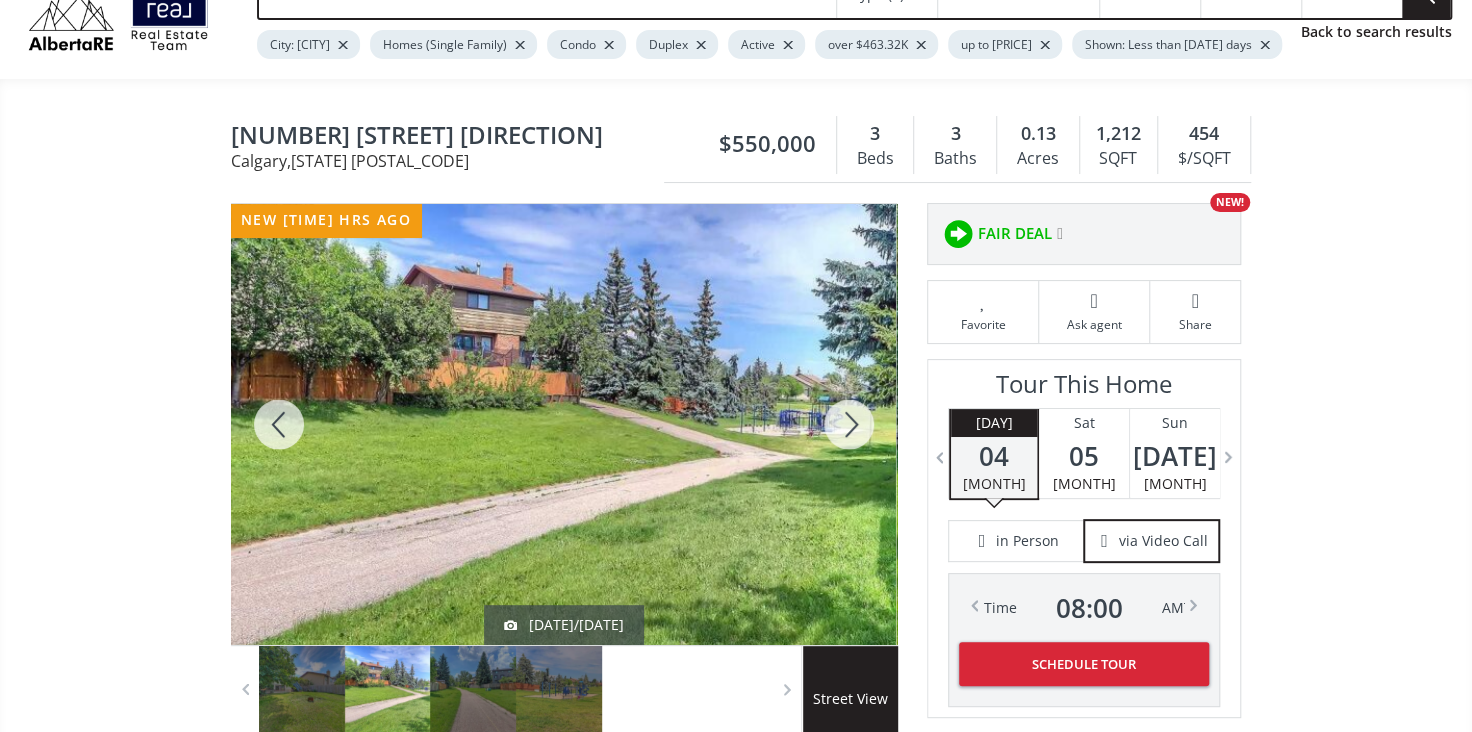 click at bounding box center (849, 424) 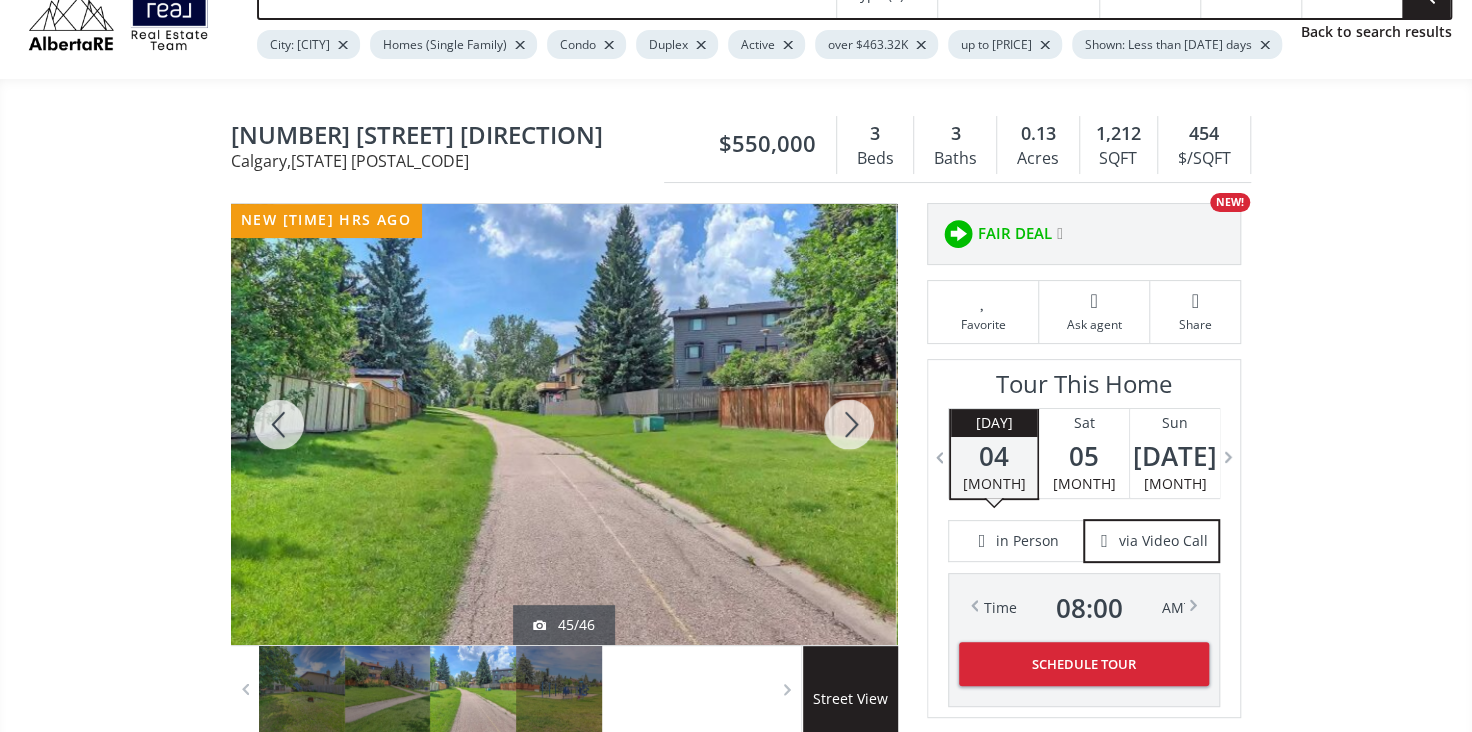 click at bounding box center [279, 424] 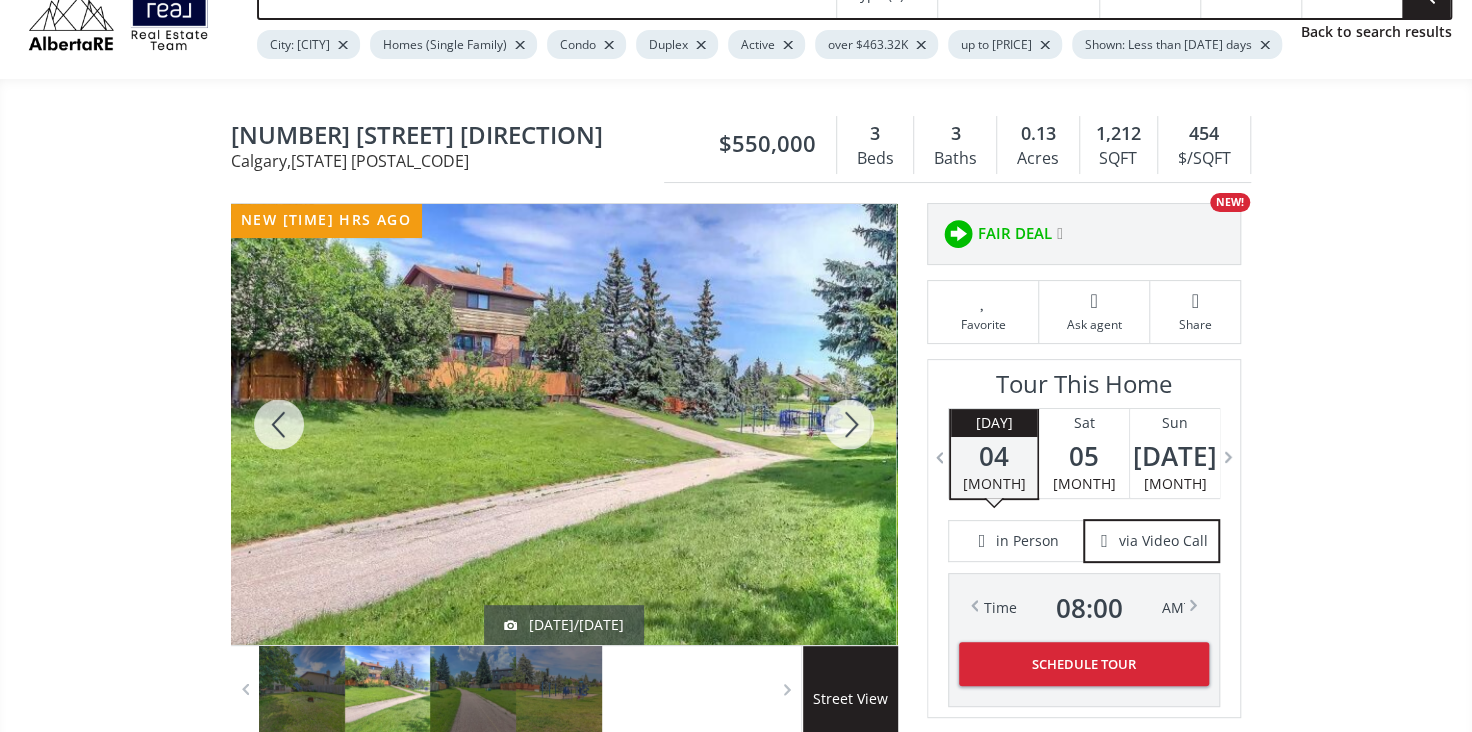 click at bounding box center (849, 424) 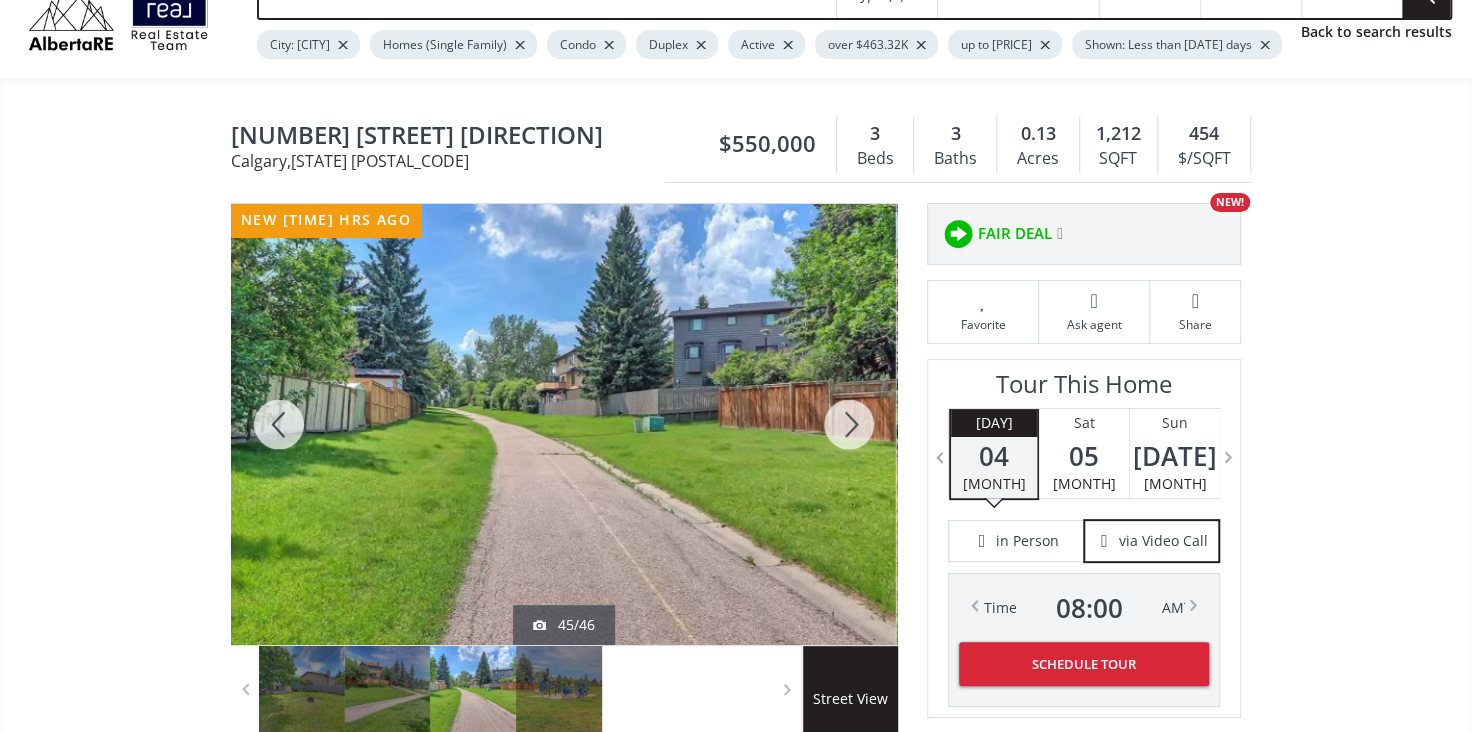 click at bounding box center (849, 424) 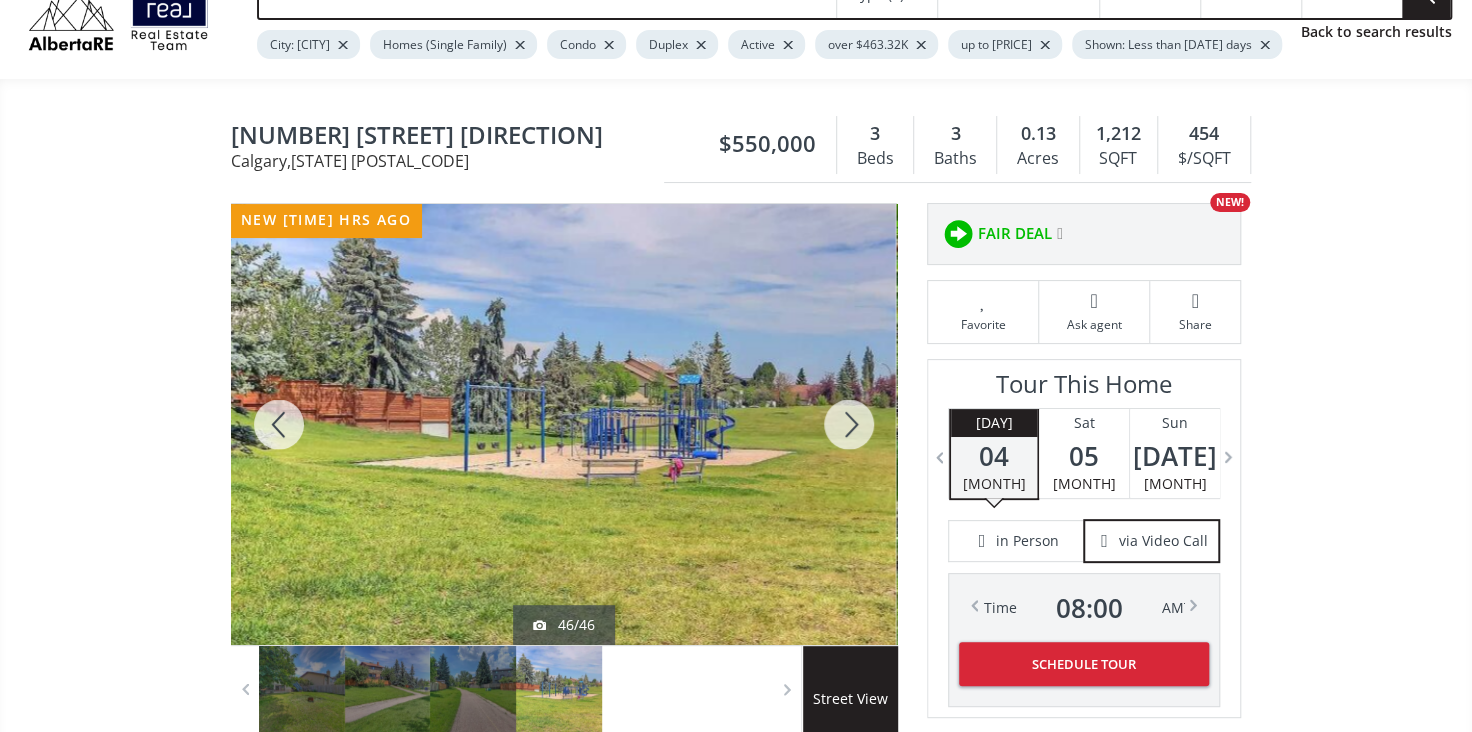 click at bounding box center [849, 424] 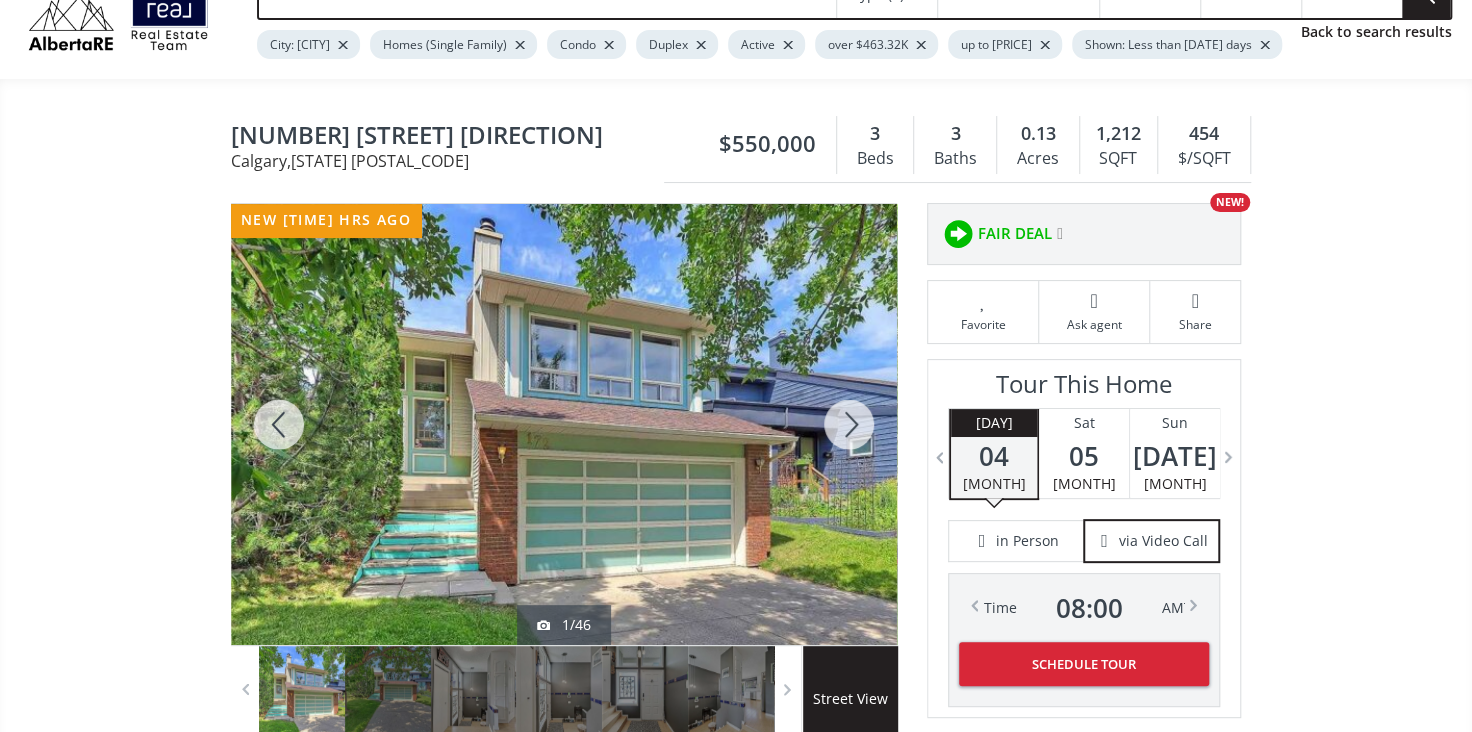 click at bounding box center [849, 424] 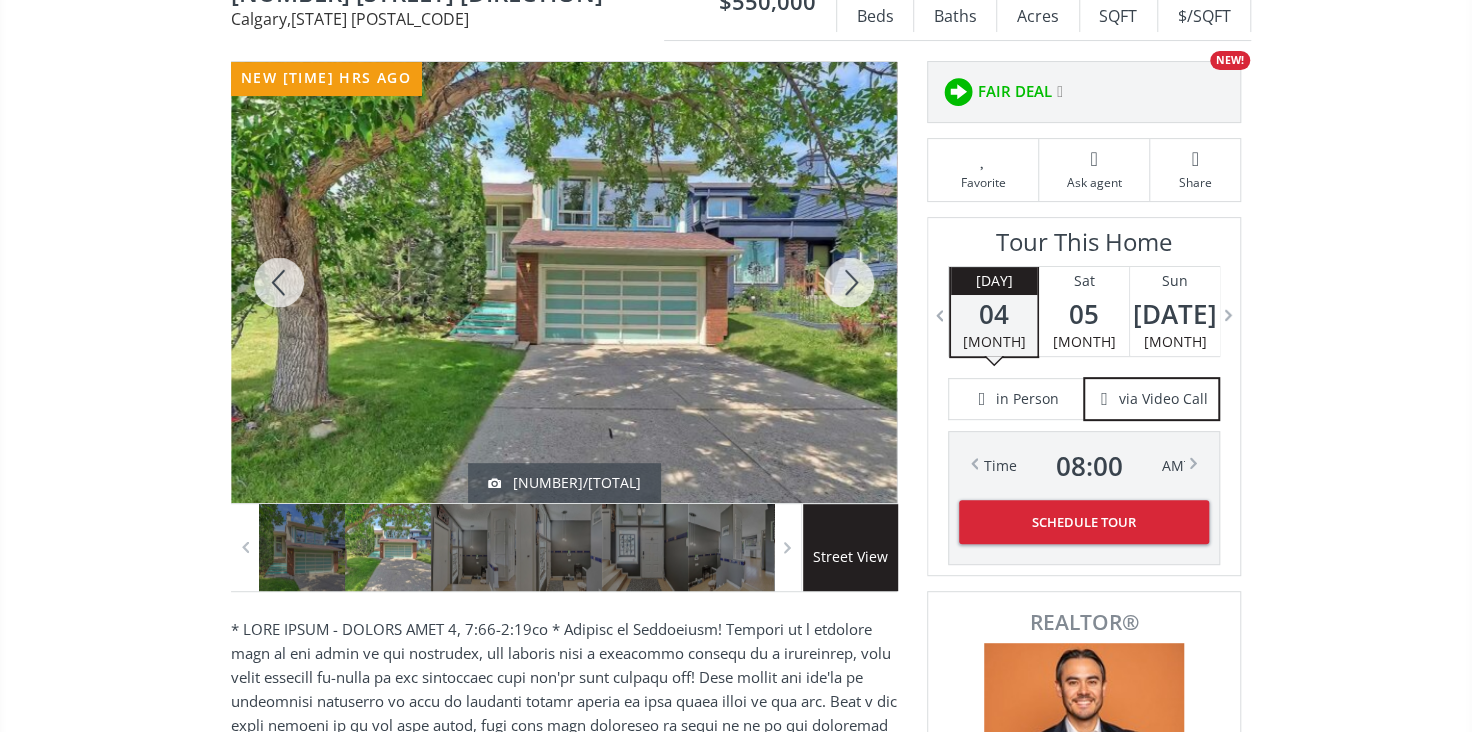 scroll, scrollTop: 0, scrollLeft: 0, axis: both 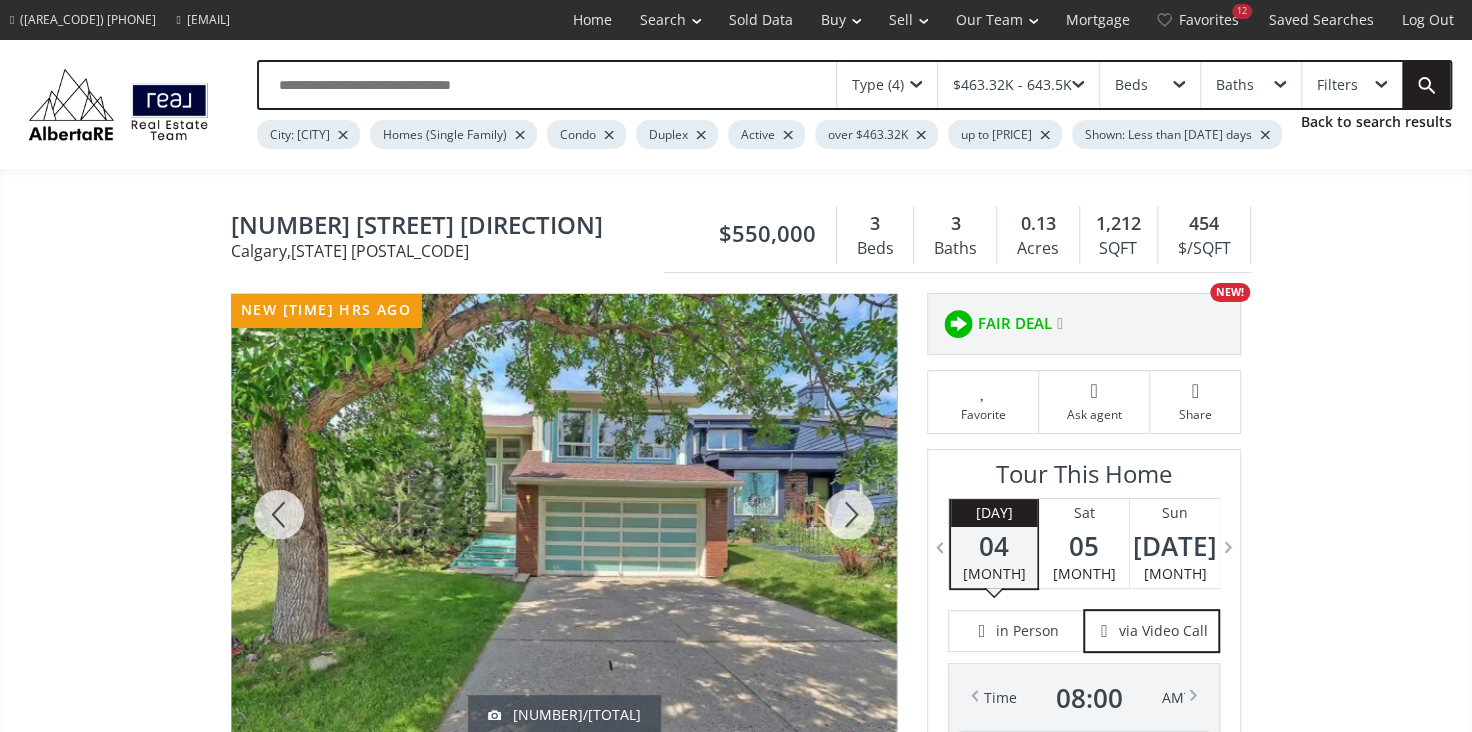click at bounding box center [849, 514] 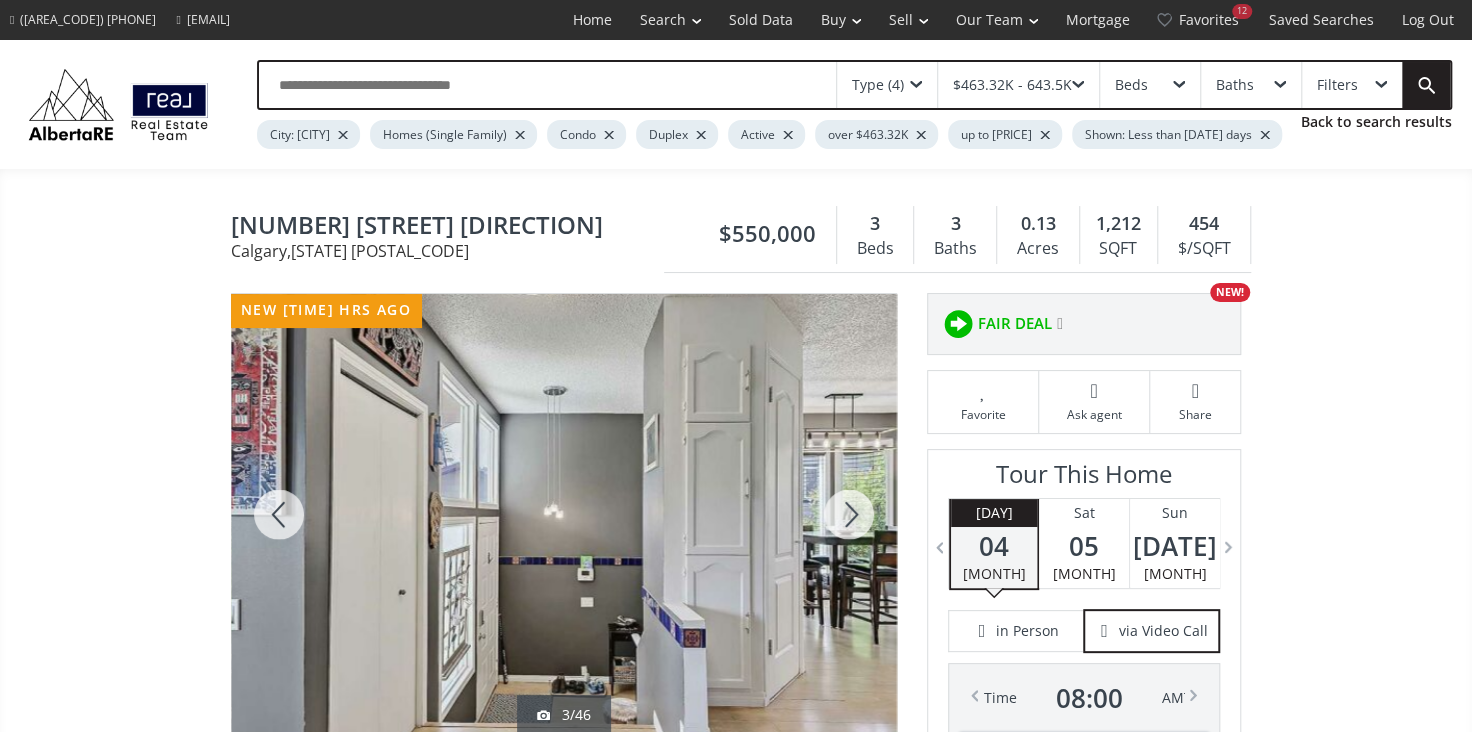 click at bounding box center (849, 514) 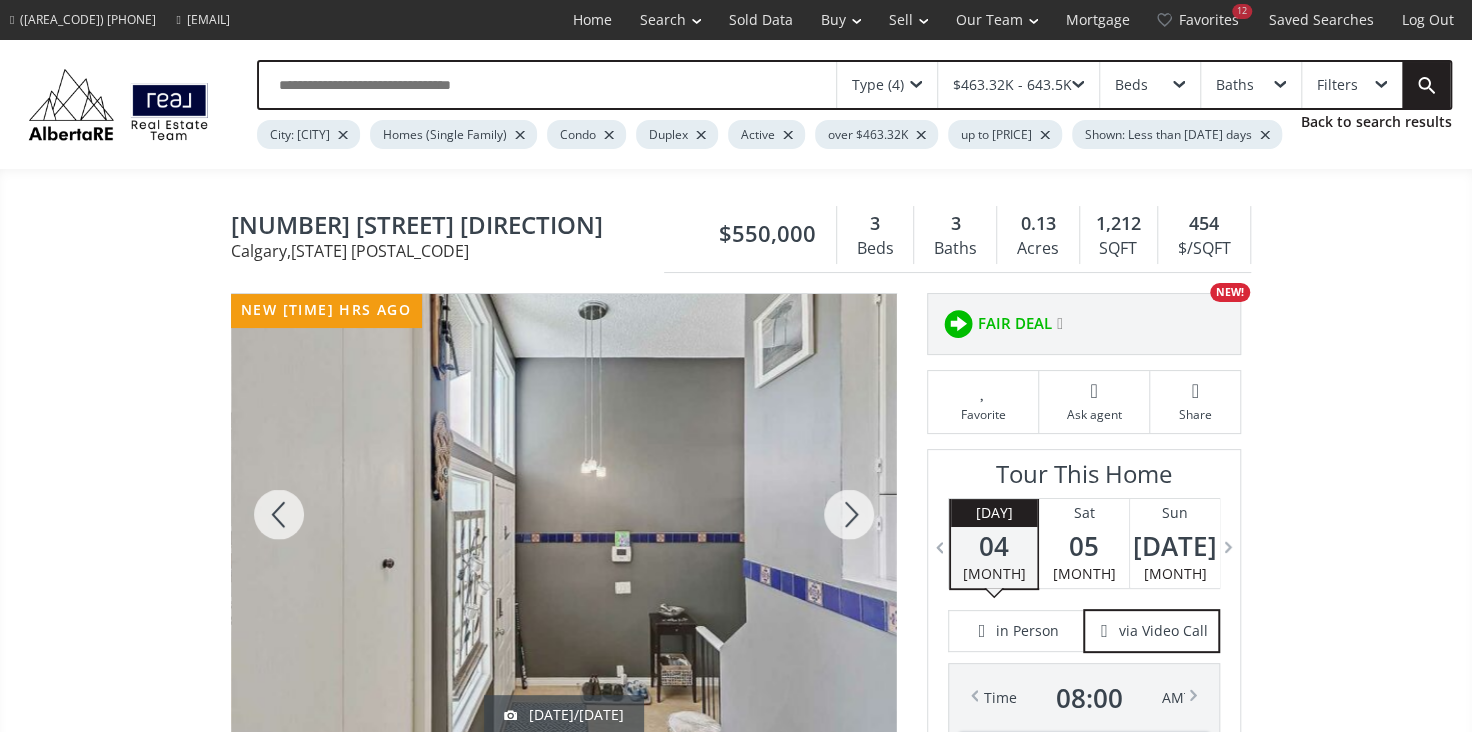 click at bounding box center [849, 514] 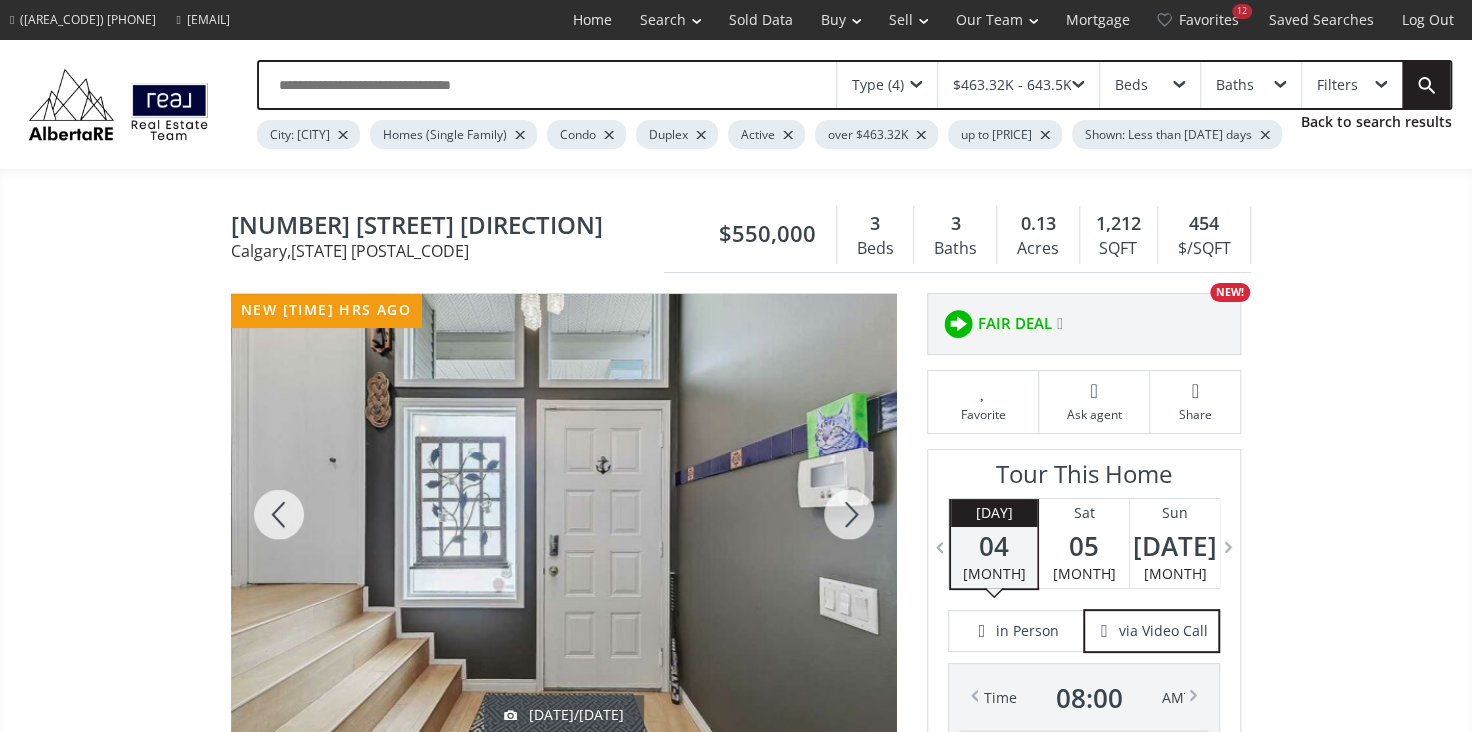 click at bounding box center (849, 514) 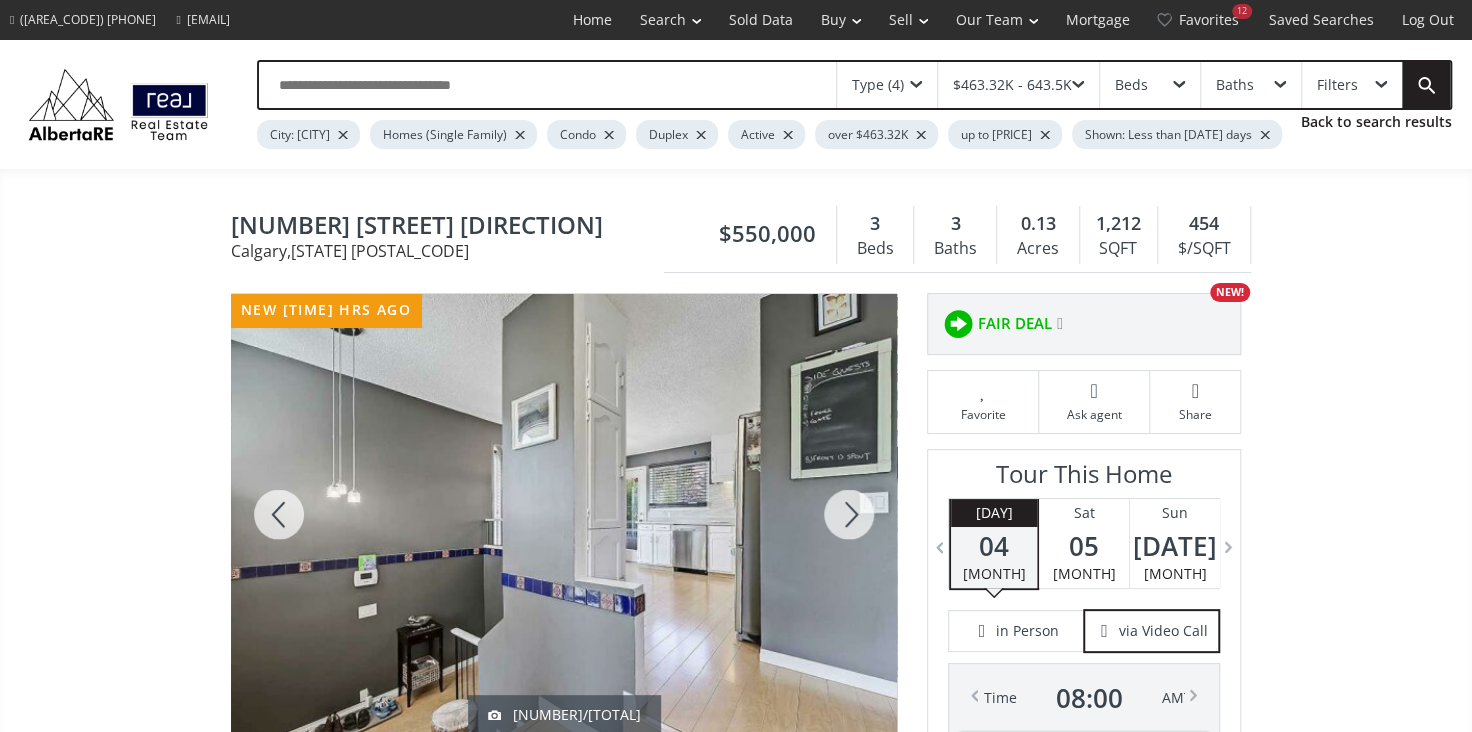 click at bounding box center [849, 514] 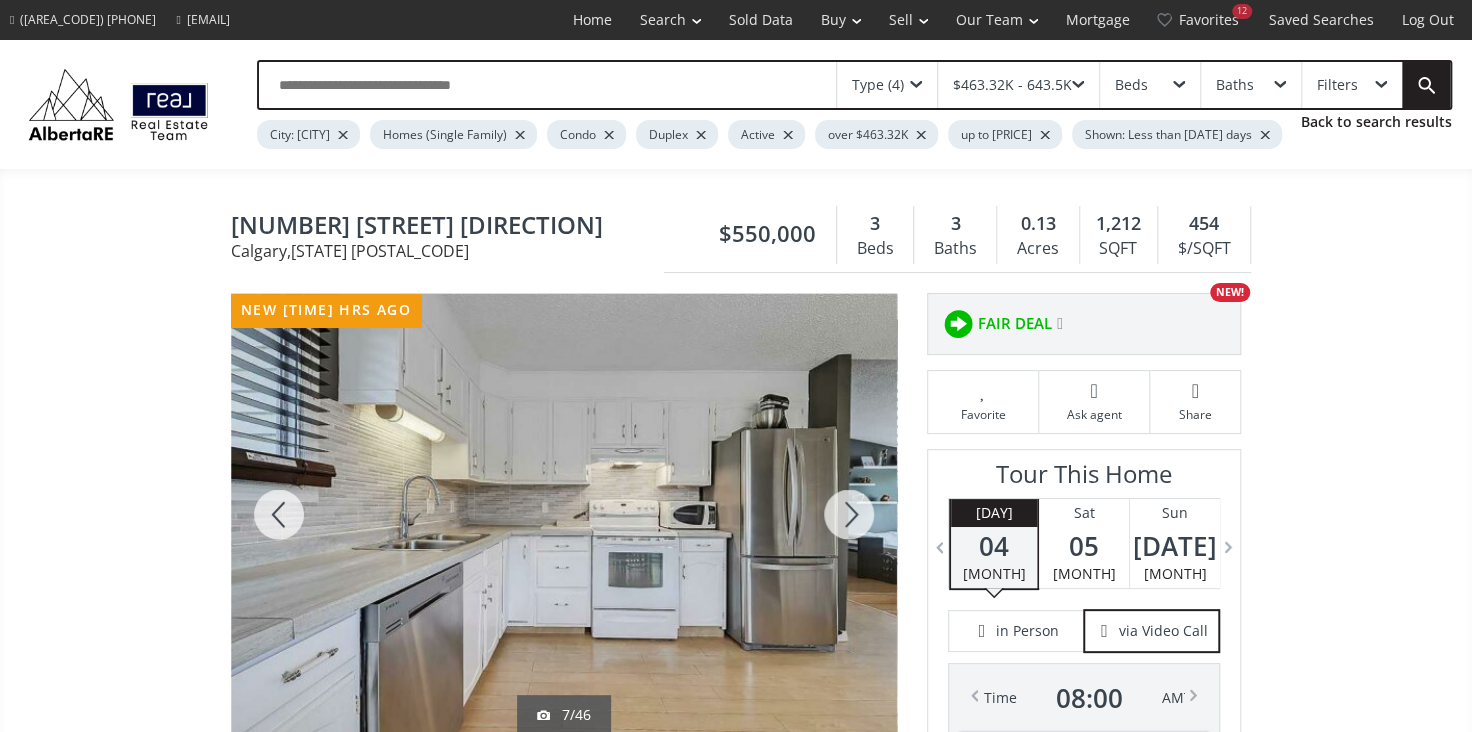click at bounding box center [849, 514] 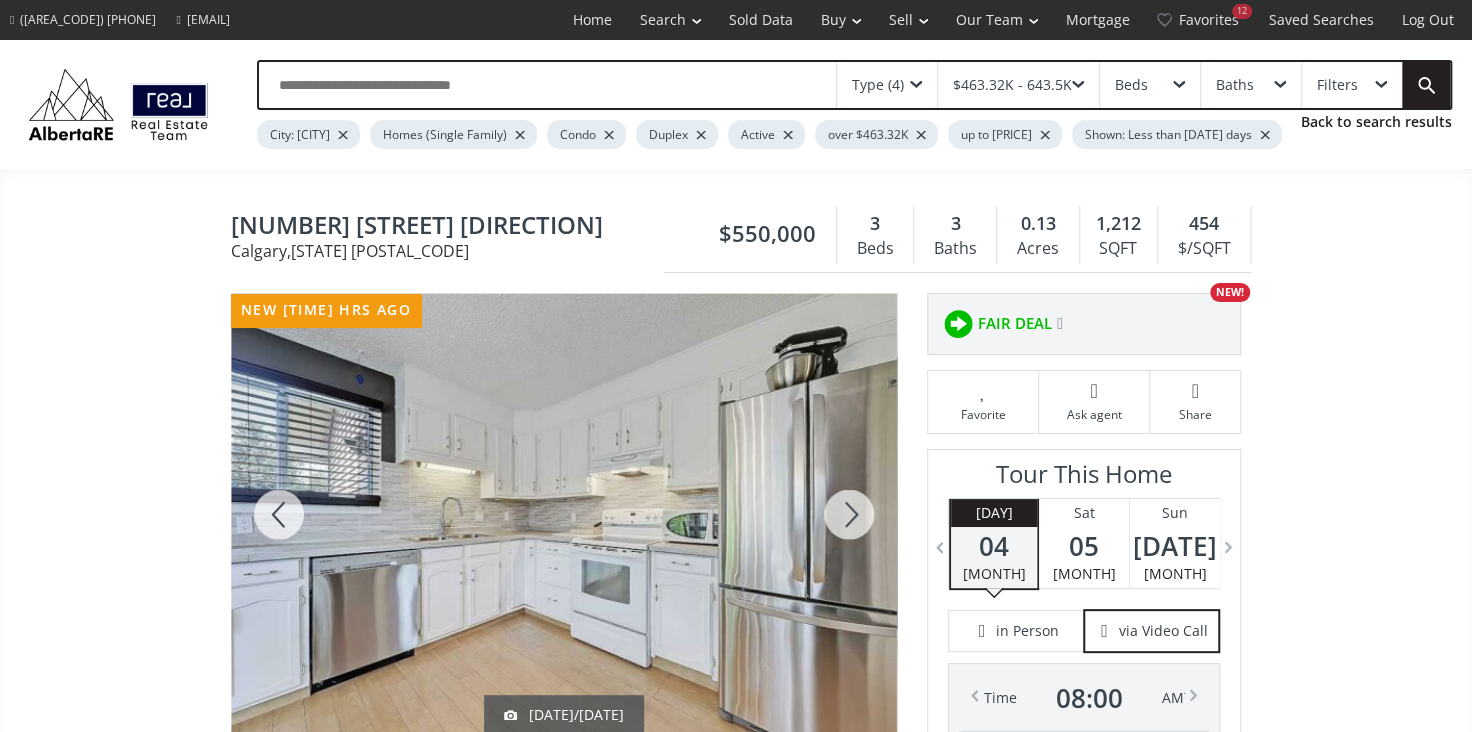 click at bounding box center (849, 514) 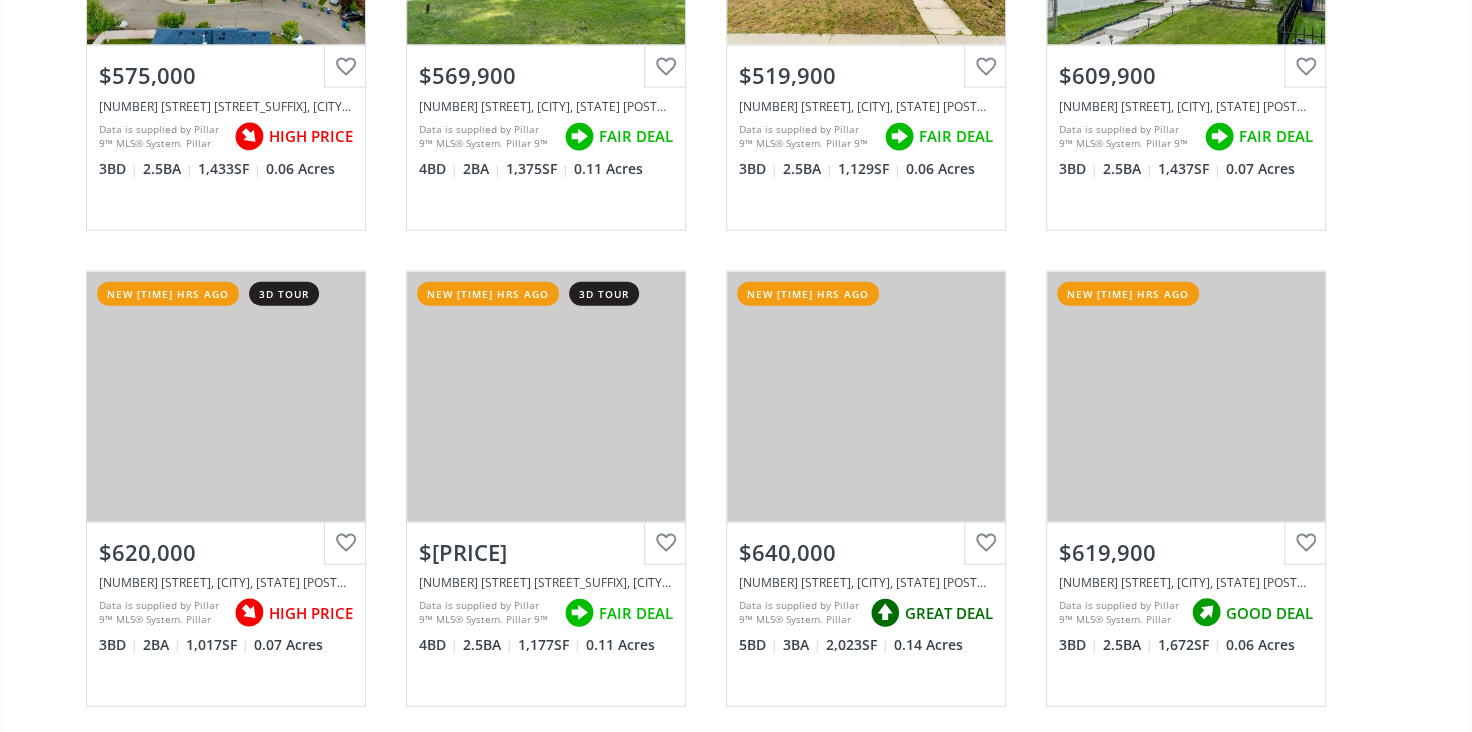 scroll, scrollTop: 2363, scrollLeft: 0, axis: vertical 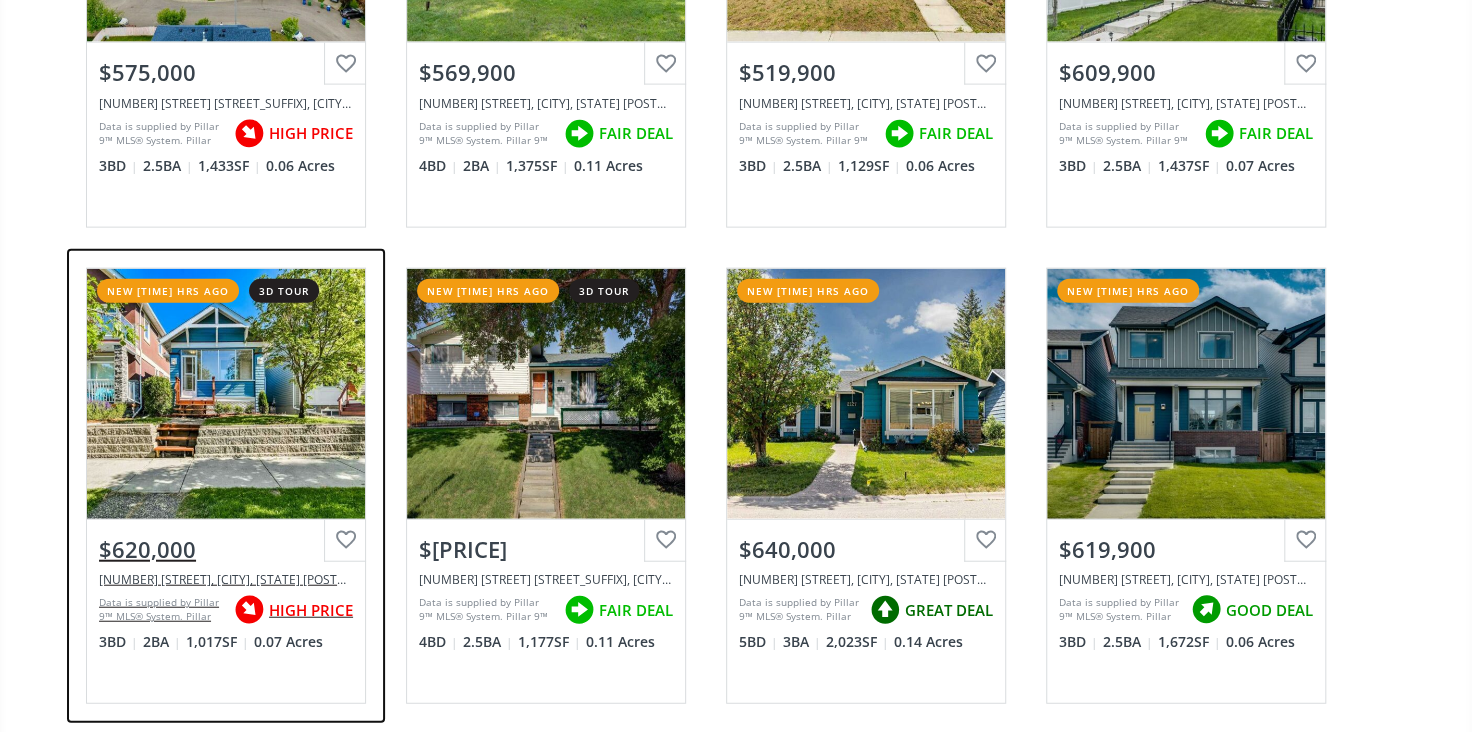 click on "View Photos & Details" at bounding box center (226, 394) 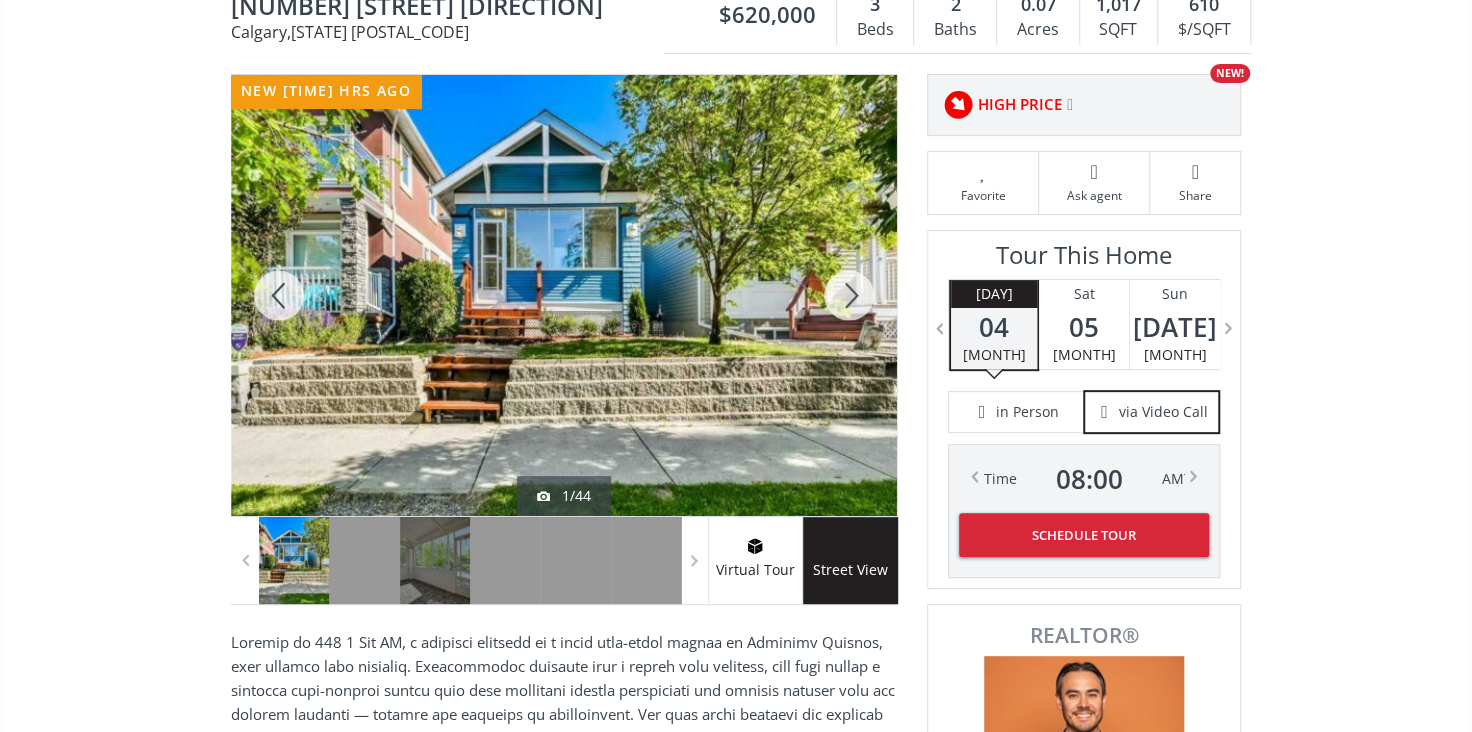 scroll, scrollTop: 90, scrollLeft: 0, axis: vertical 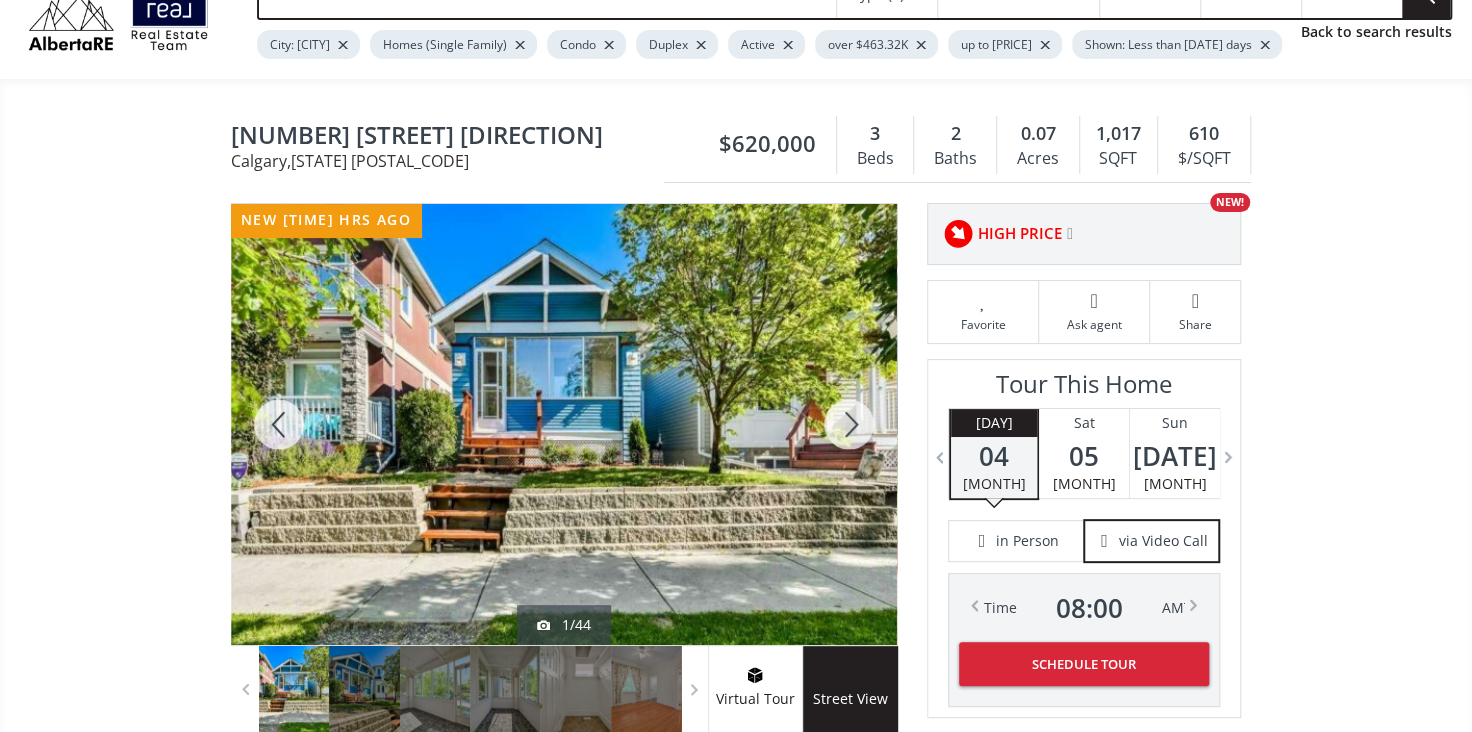 click at bounding box center [849, 424] 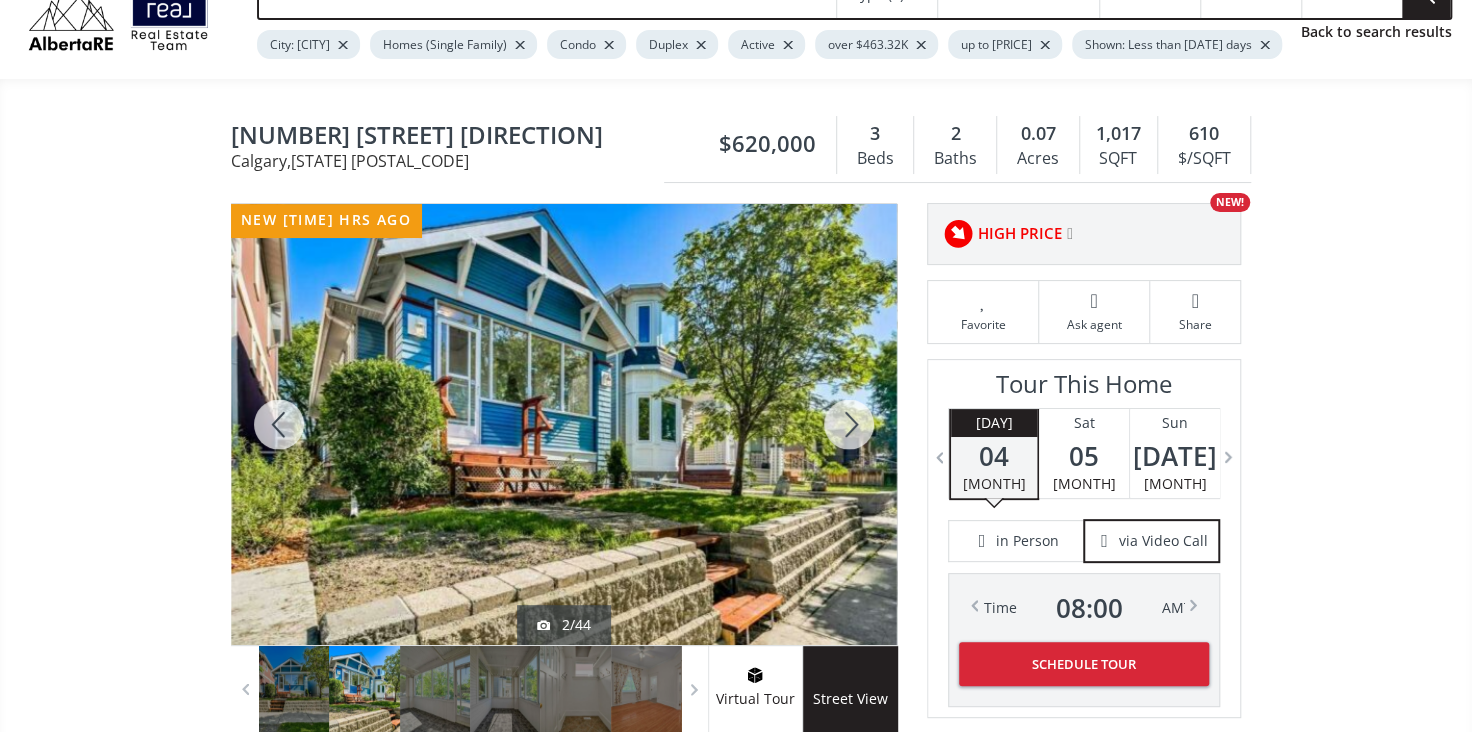 click at bounding box center [849, 424] 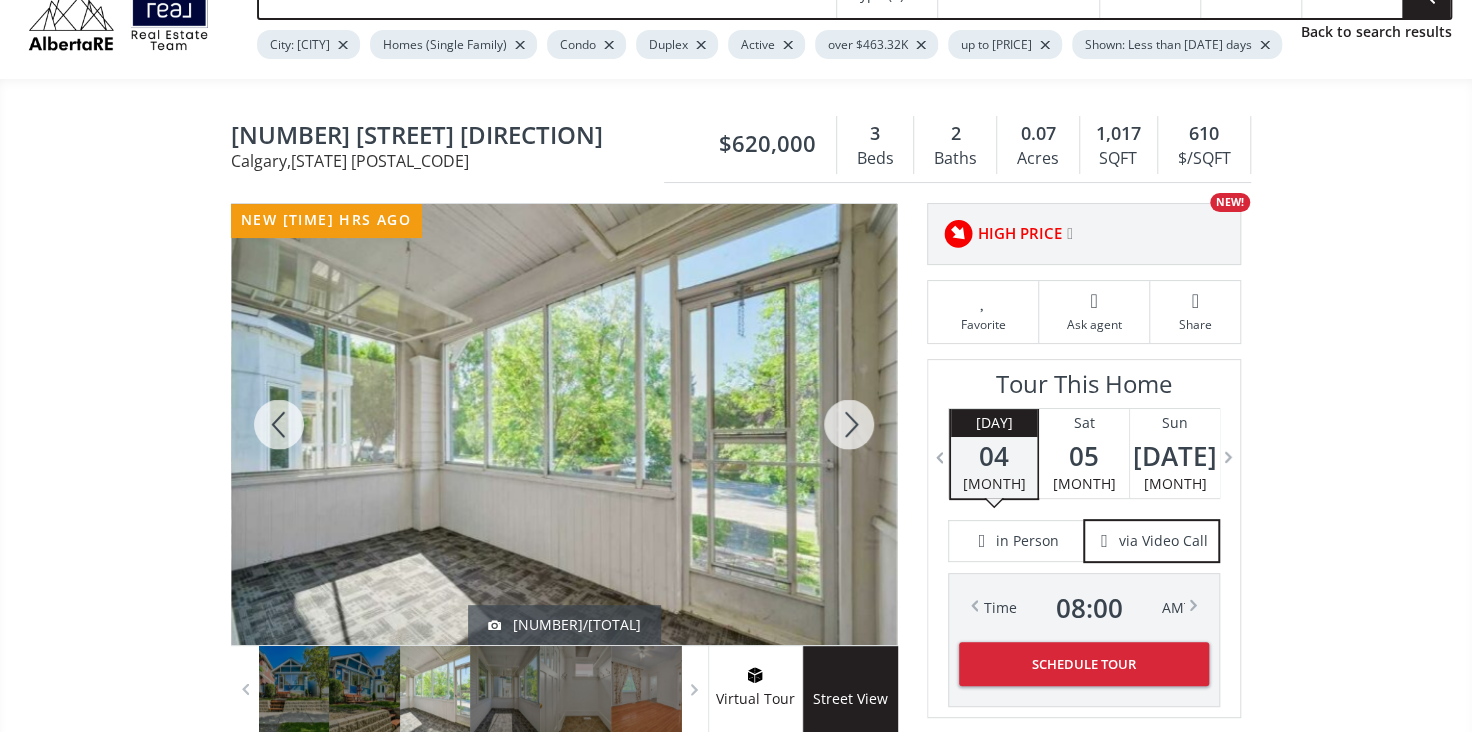 click at bounding box center [849, 424] 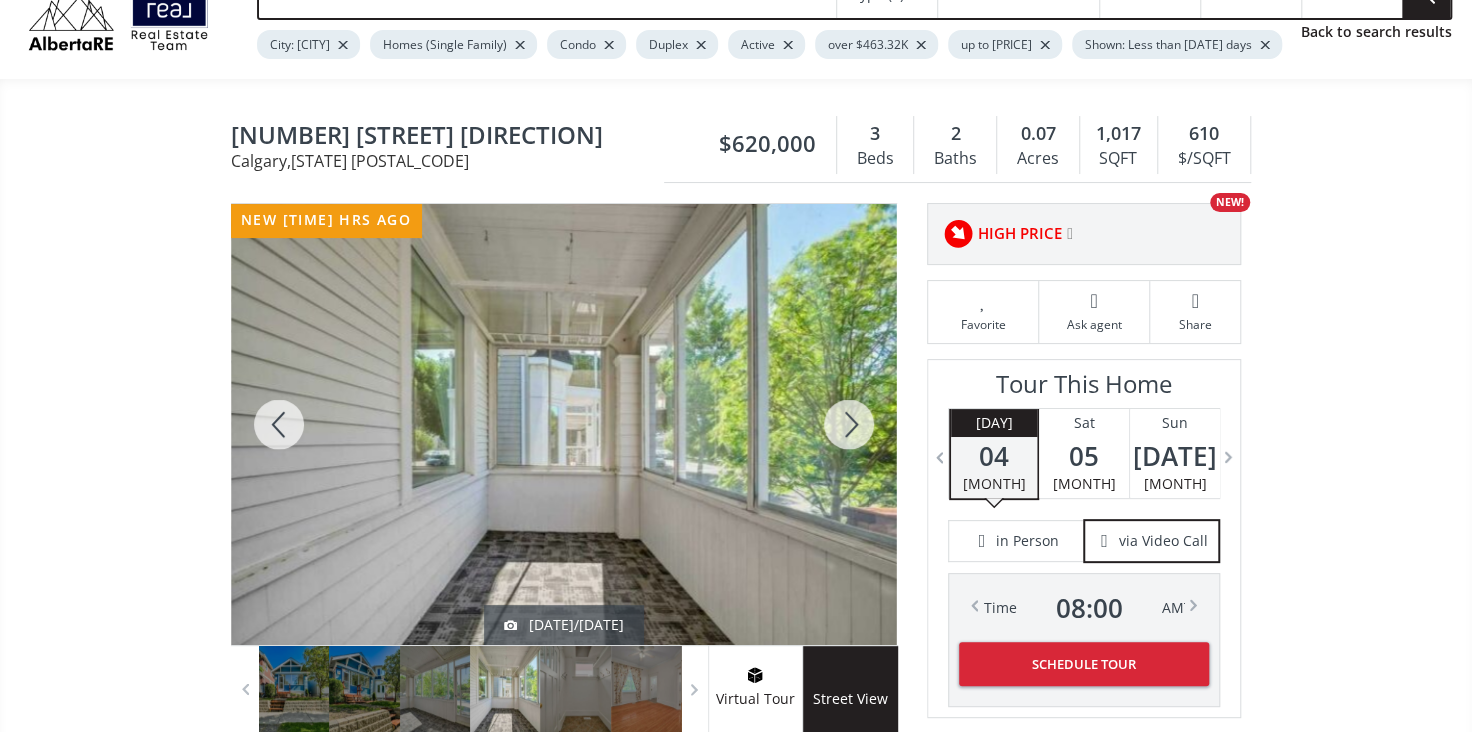 click at bounding box center (849, 424) 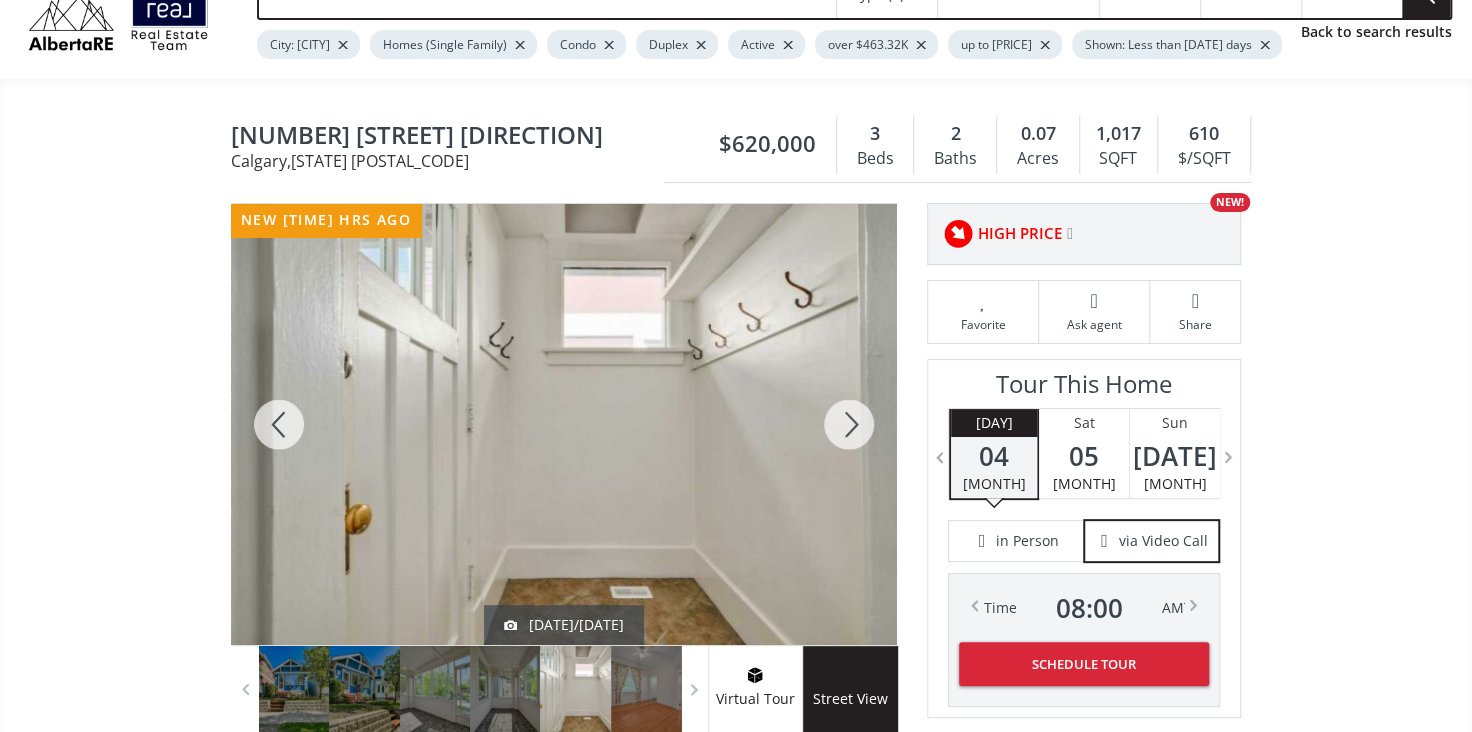 click at bounding box center [849, 424] 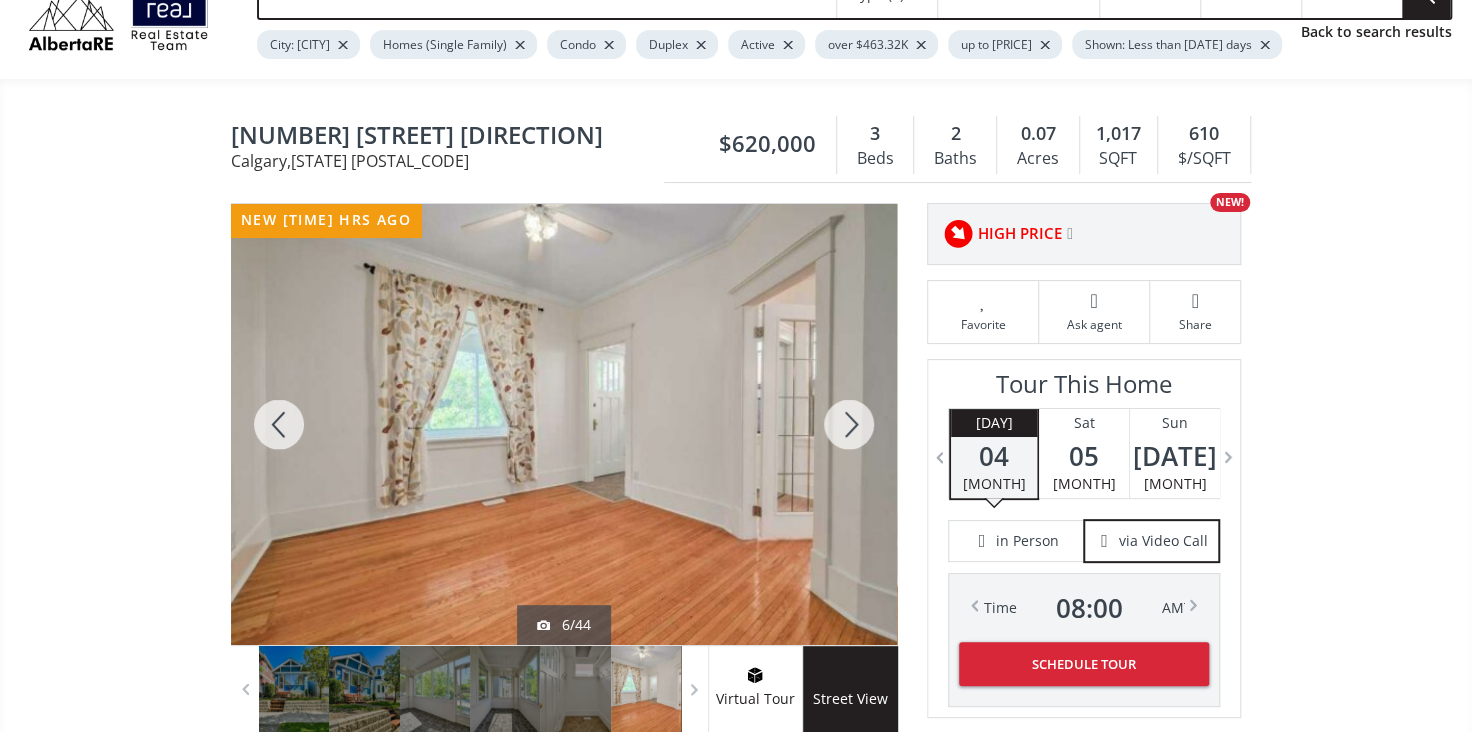 click at bounding box center [849, 424] 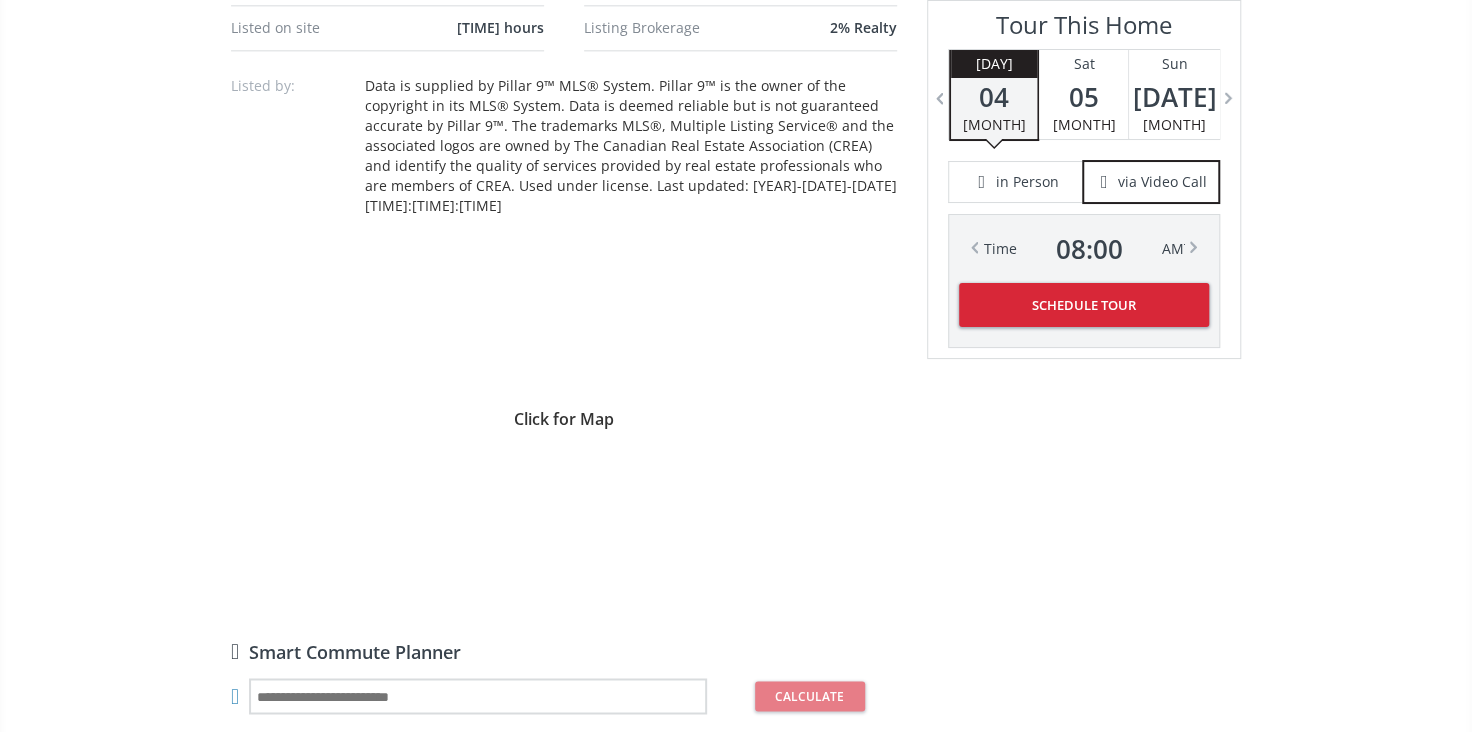 scroll, scrollTop: 1363, scrollLeft: 0, axis: vertical 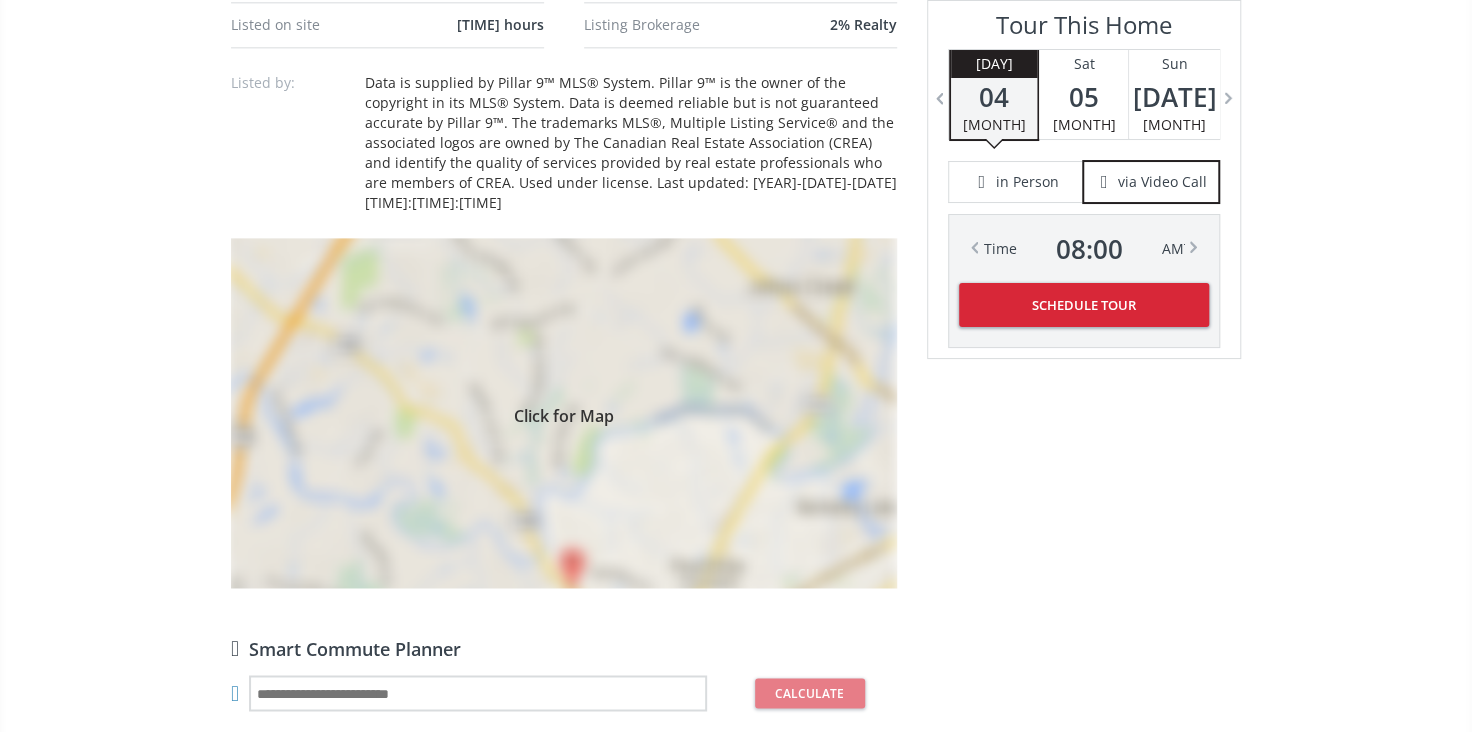 click on "Click for Map" at bounding box center [564, 413] 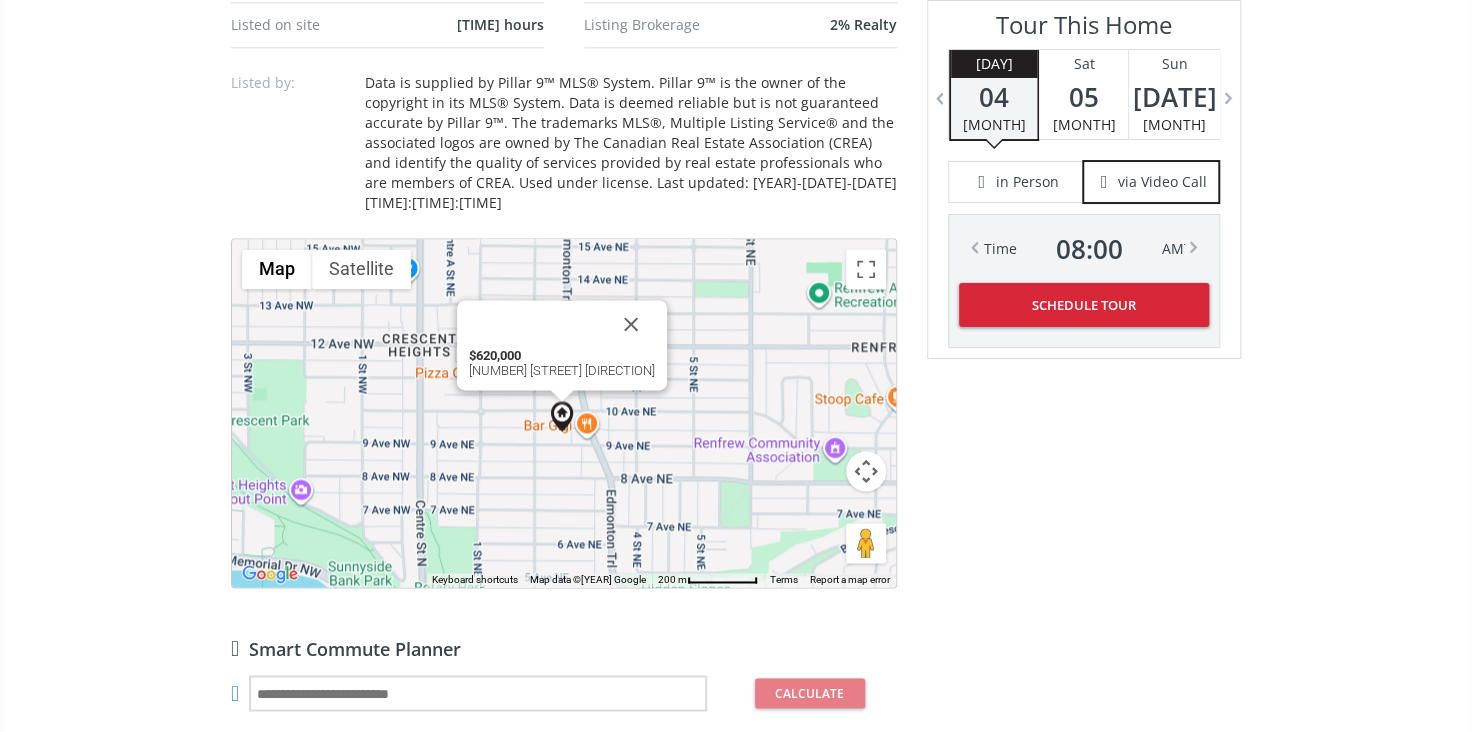 scroll, scrollTop: 1545, scrollLeft: 0, axis: vertical 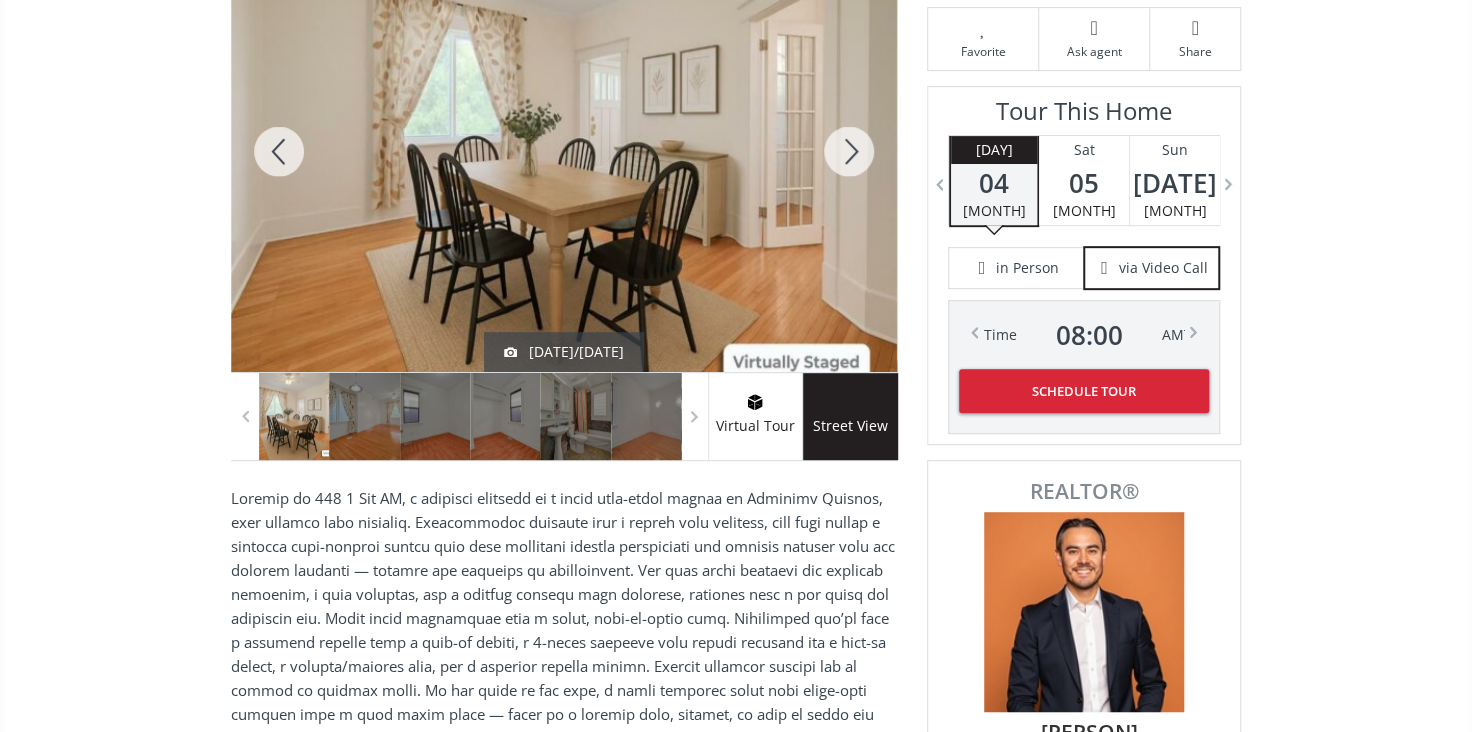 click at bounding box center (849, 151) 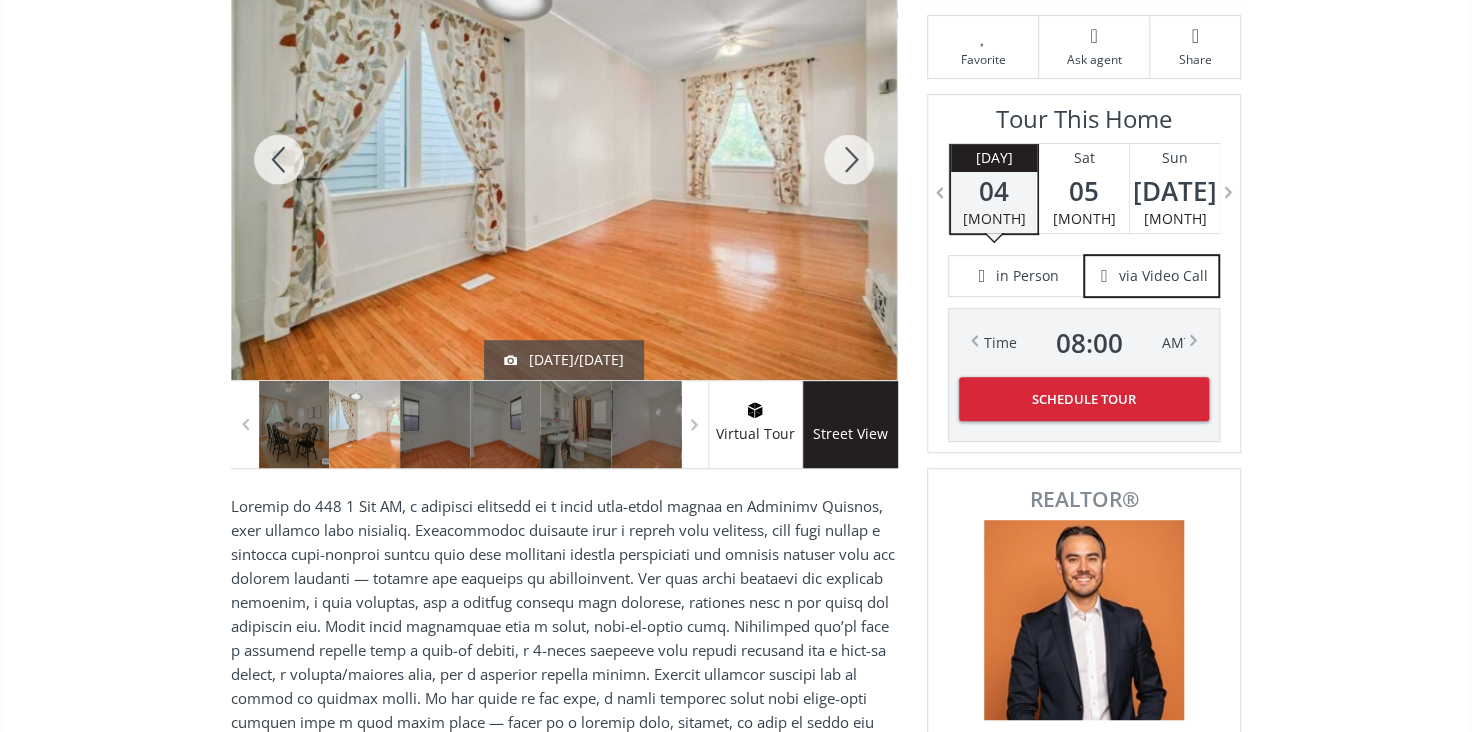 scroll, scrollTop: 363, scrollLeft: 0, axis: vertical 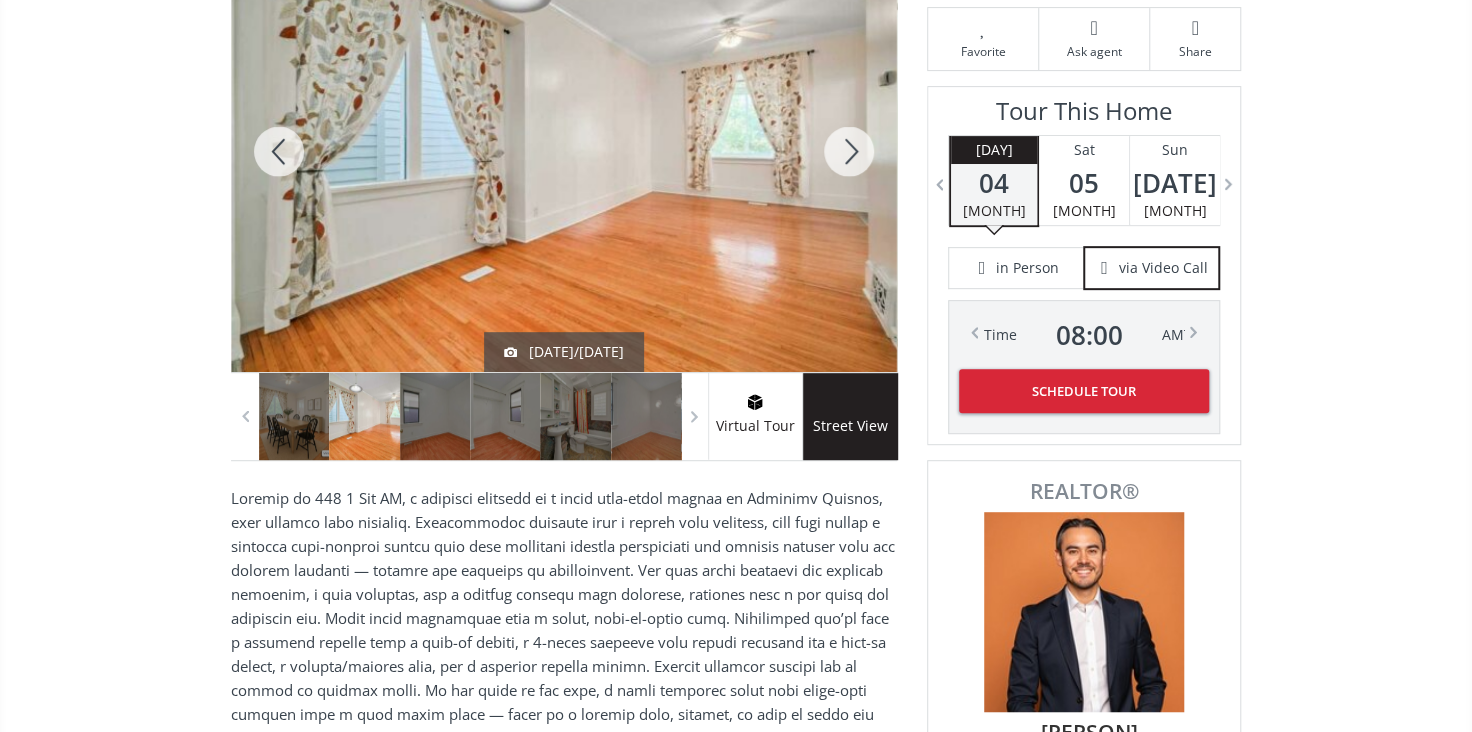 click at bounding box center (849, 151) 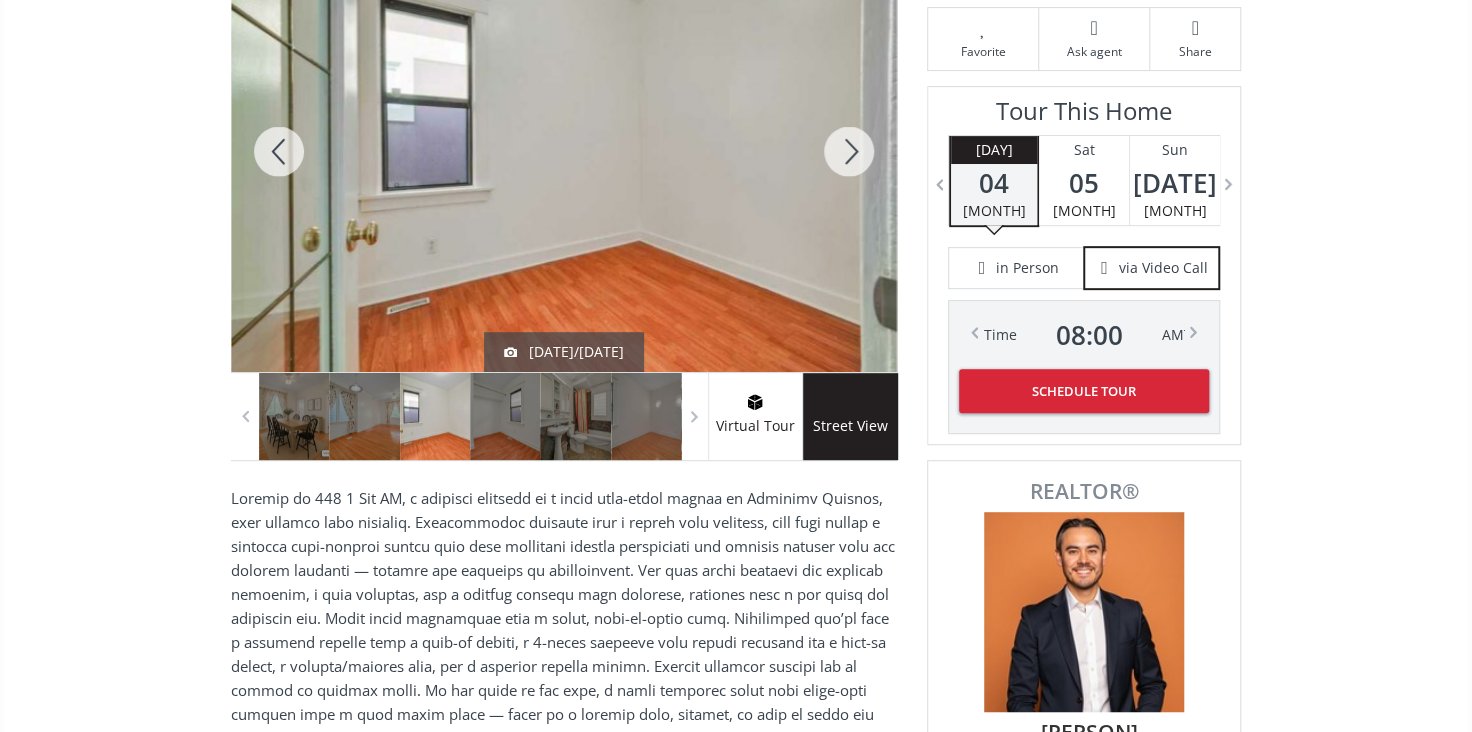 click at bounding box center [849, 151] 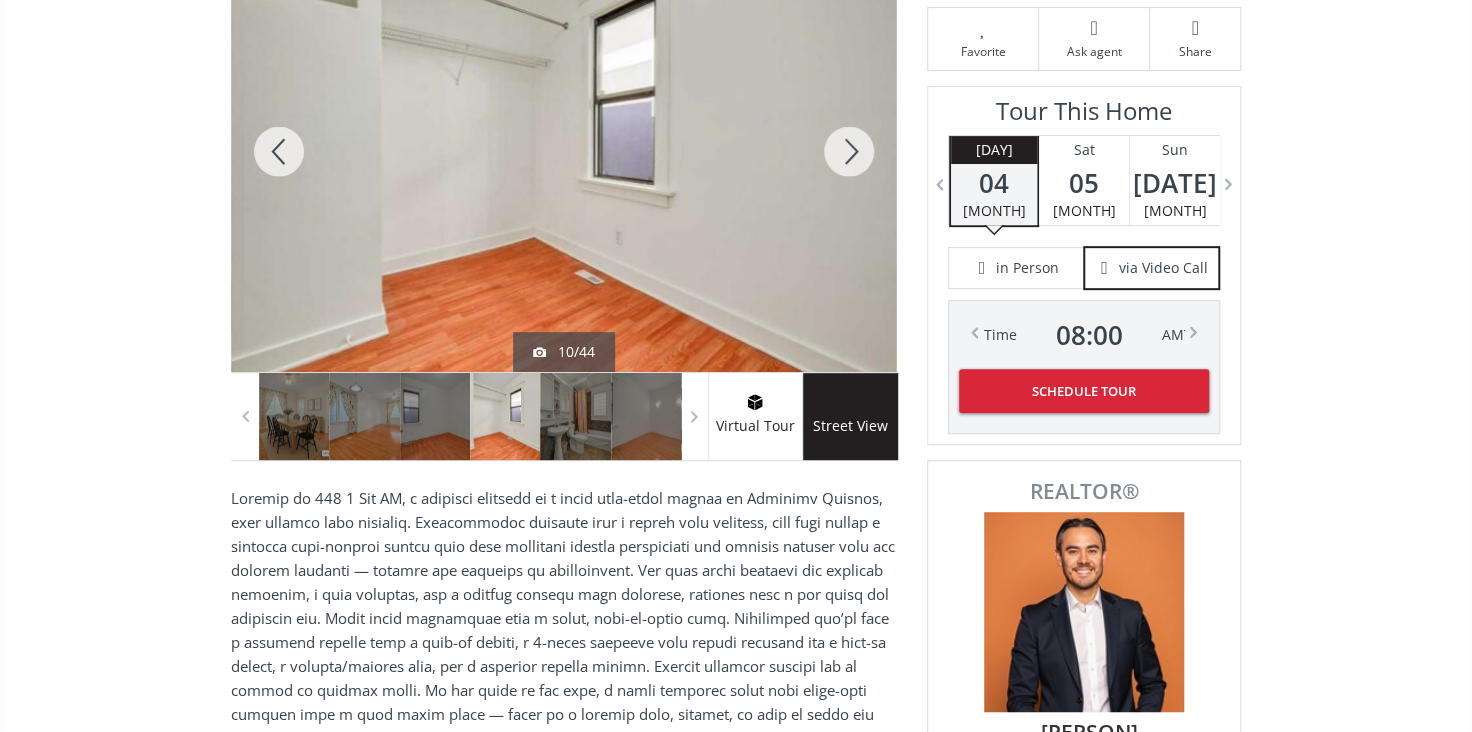 click at bounding box center (849, 151) 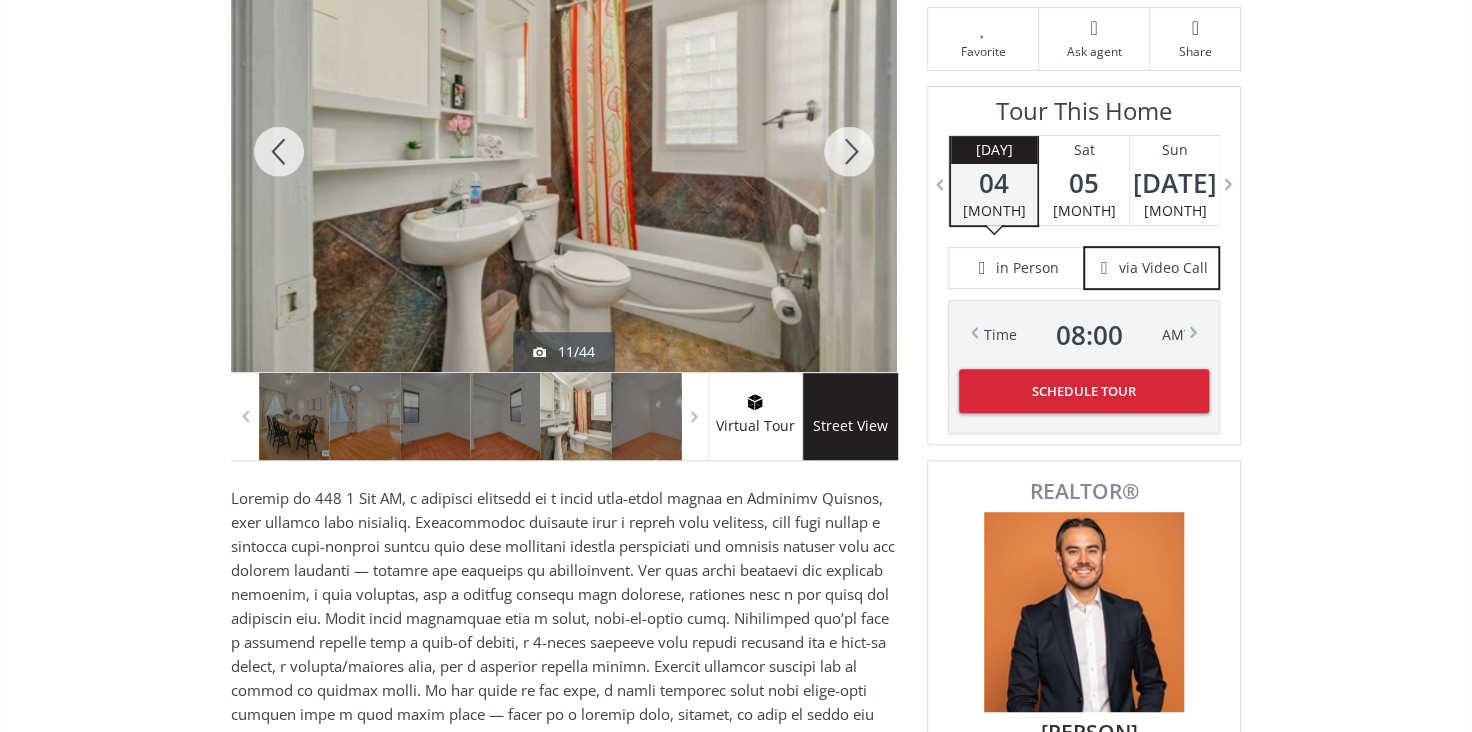 click at bounding box center [849, 151] 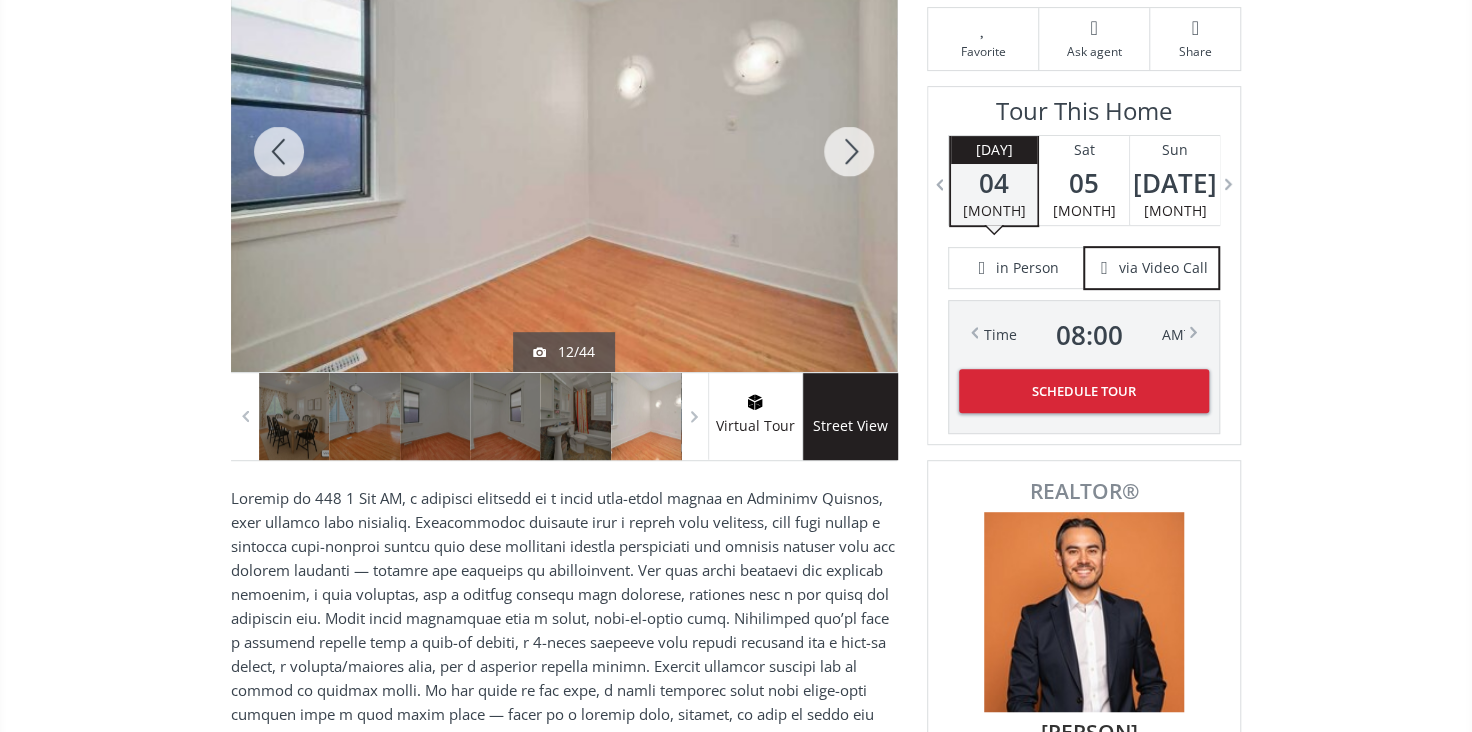 click at bounding box center (849, 151) 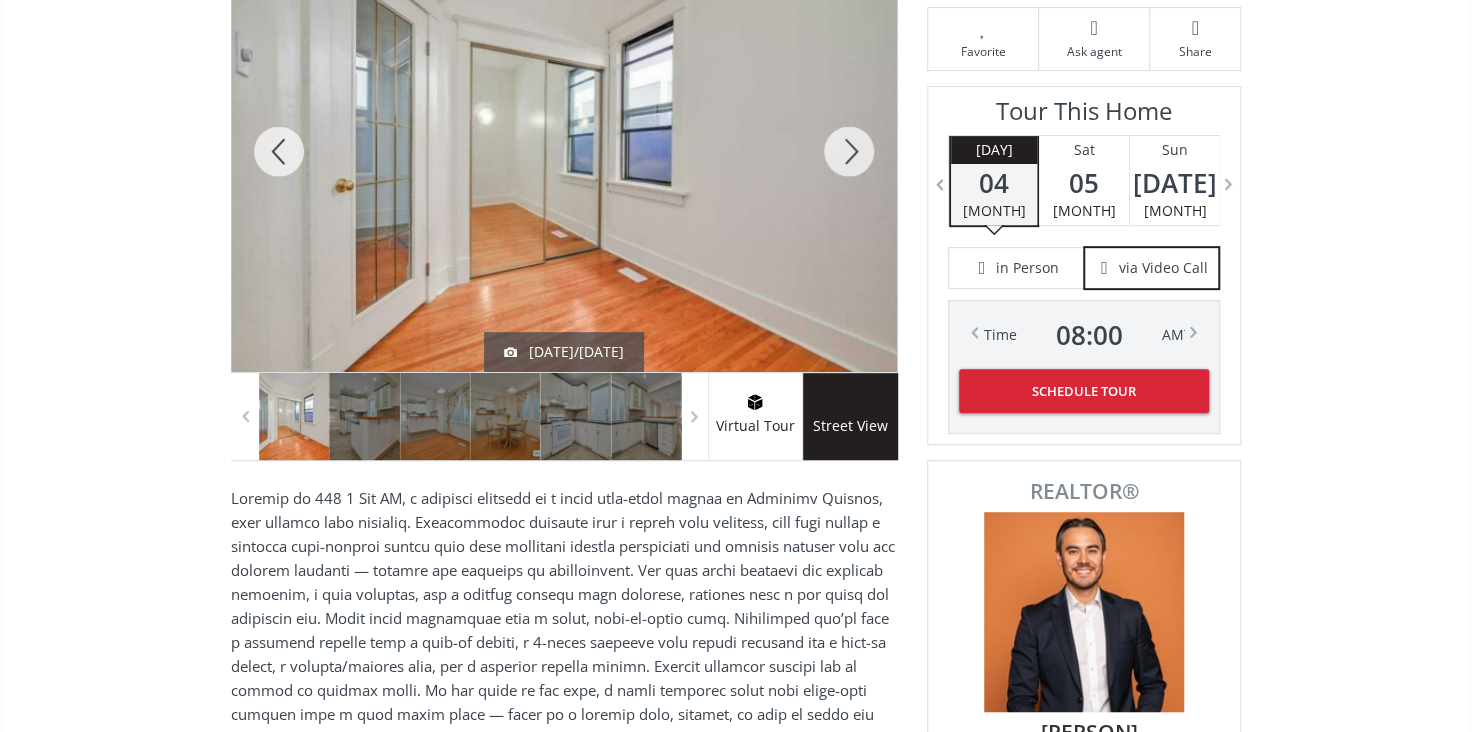 click at bounding box center [849, 151] 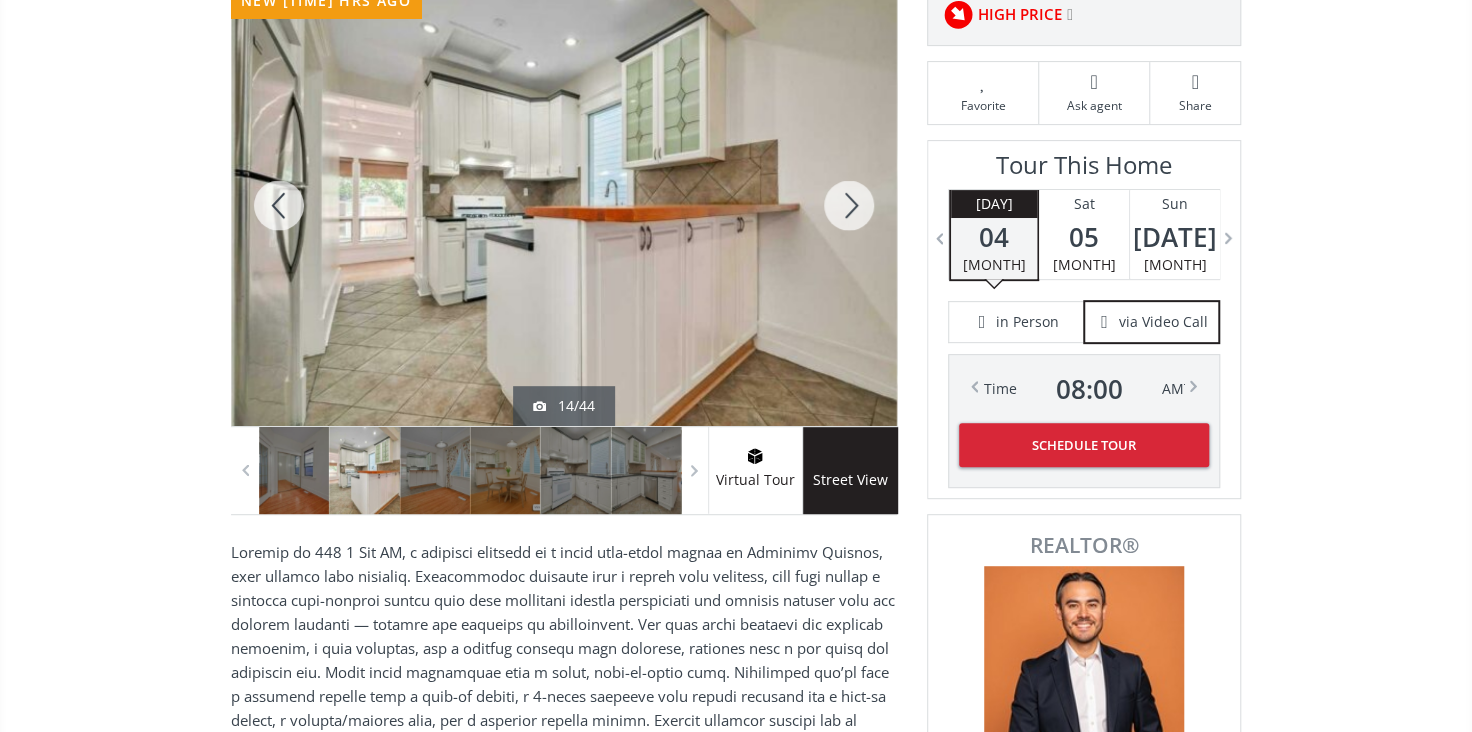 scroll, scrollTop: 181, scrollLeft: 0, axis: vertical 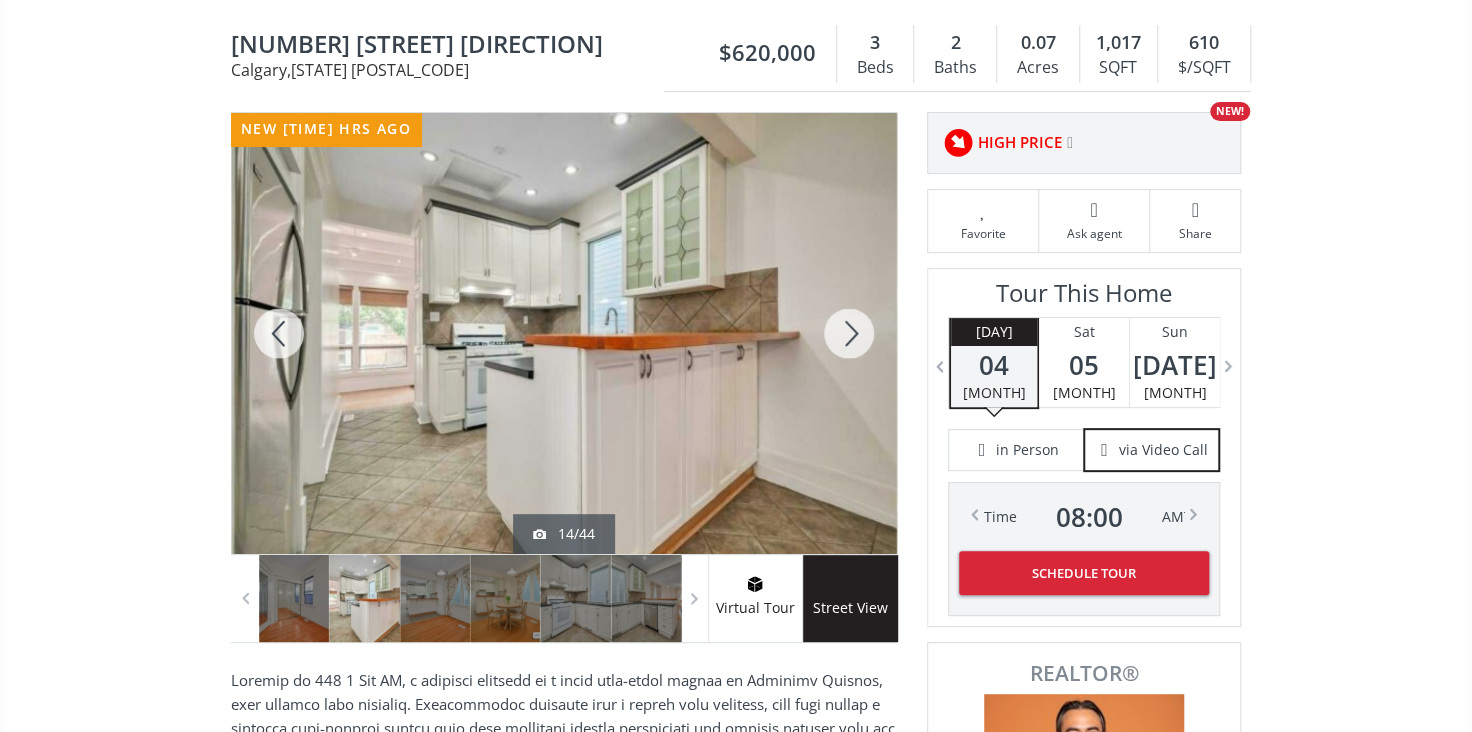 click at bounding box center (849, 333) 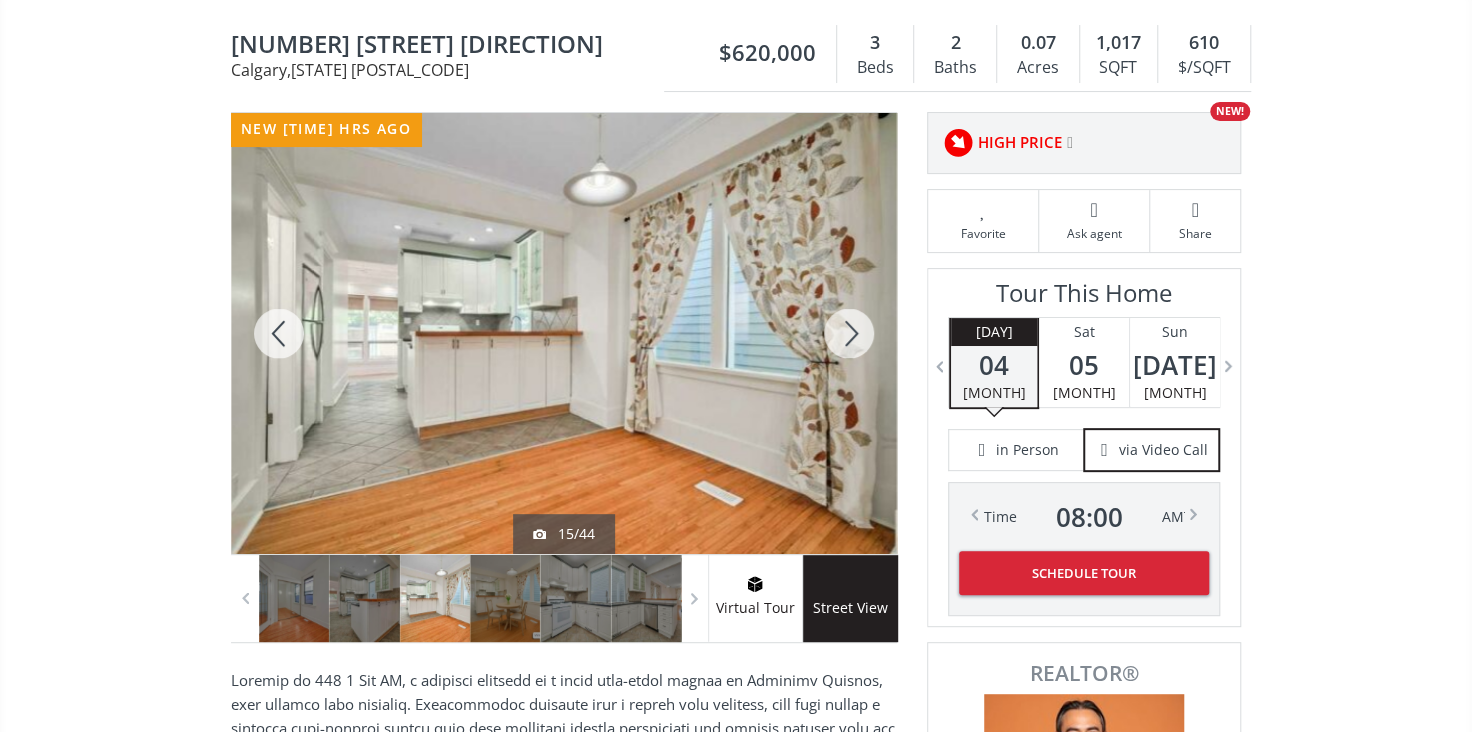 click at bounding box center [849, 333] 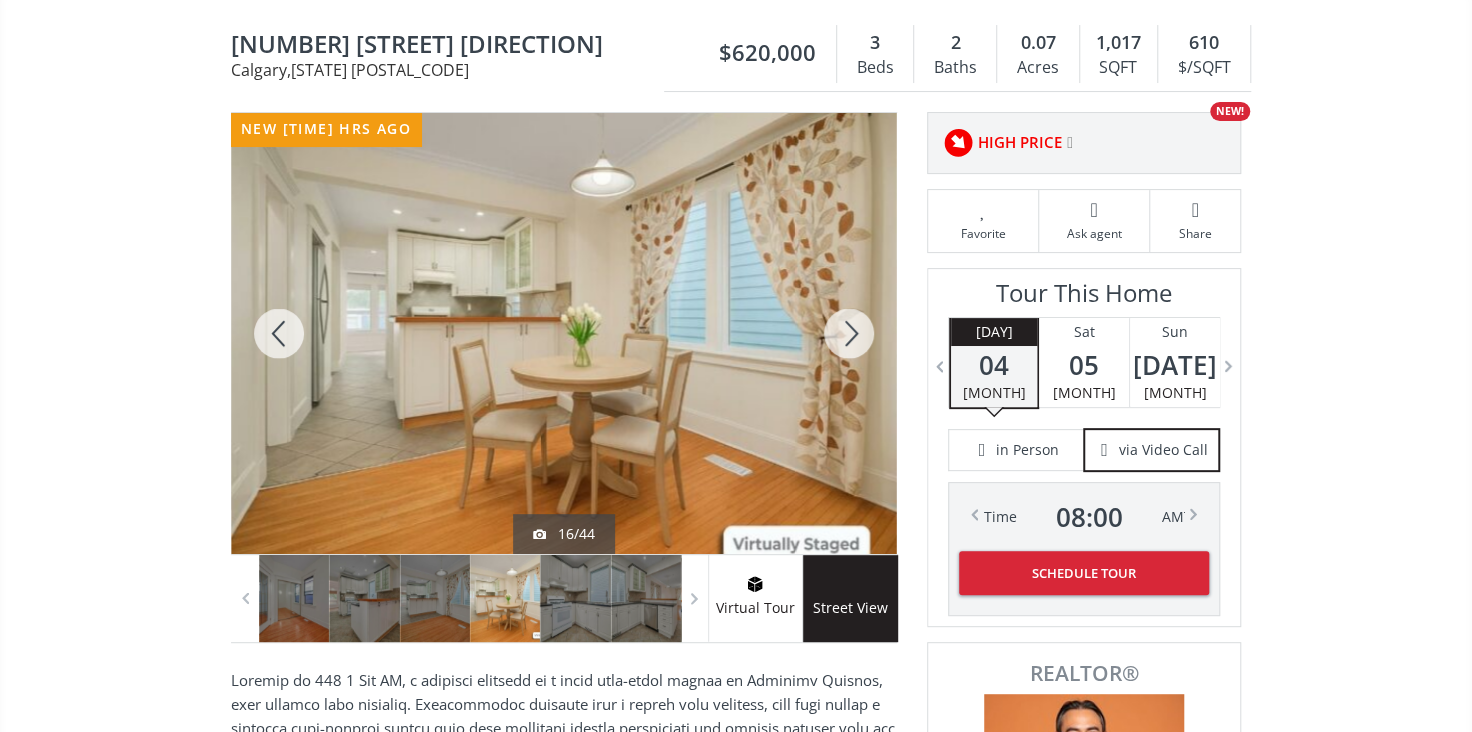 click at bounding box center (849, 333) 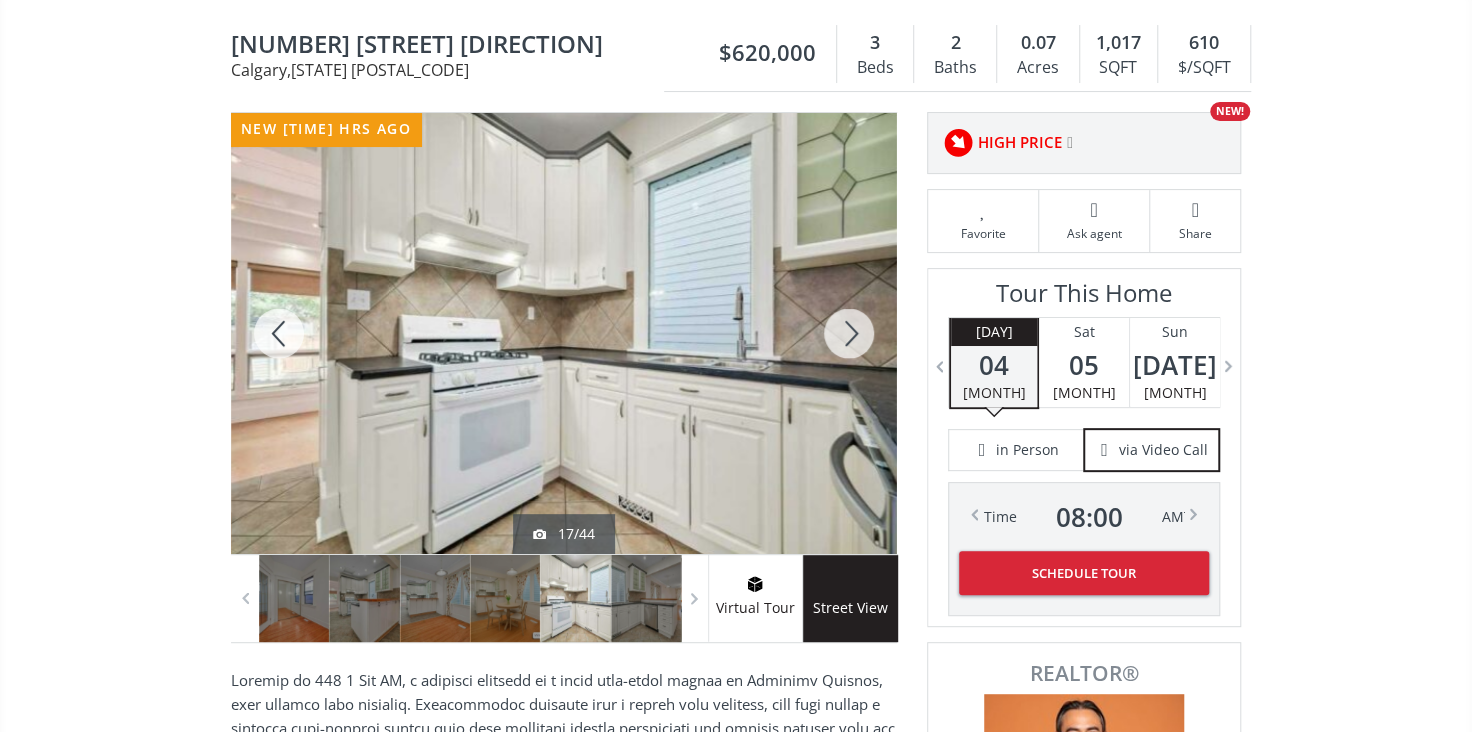 click at bounding box center (849, 333) 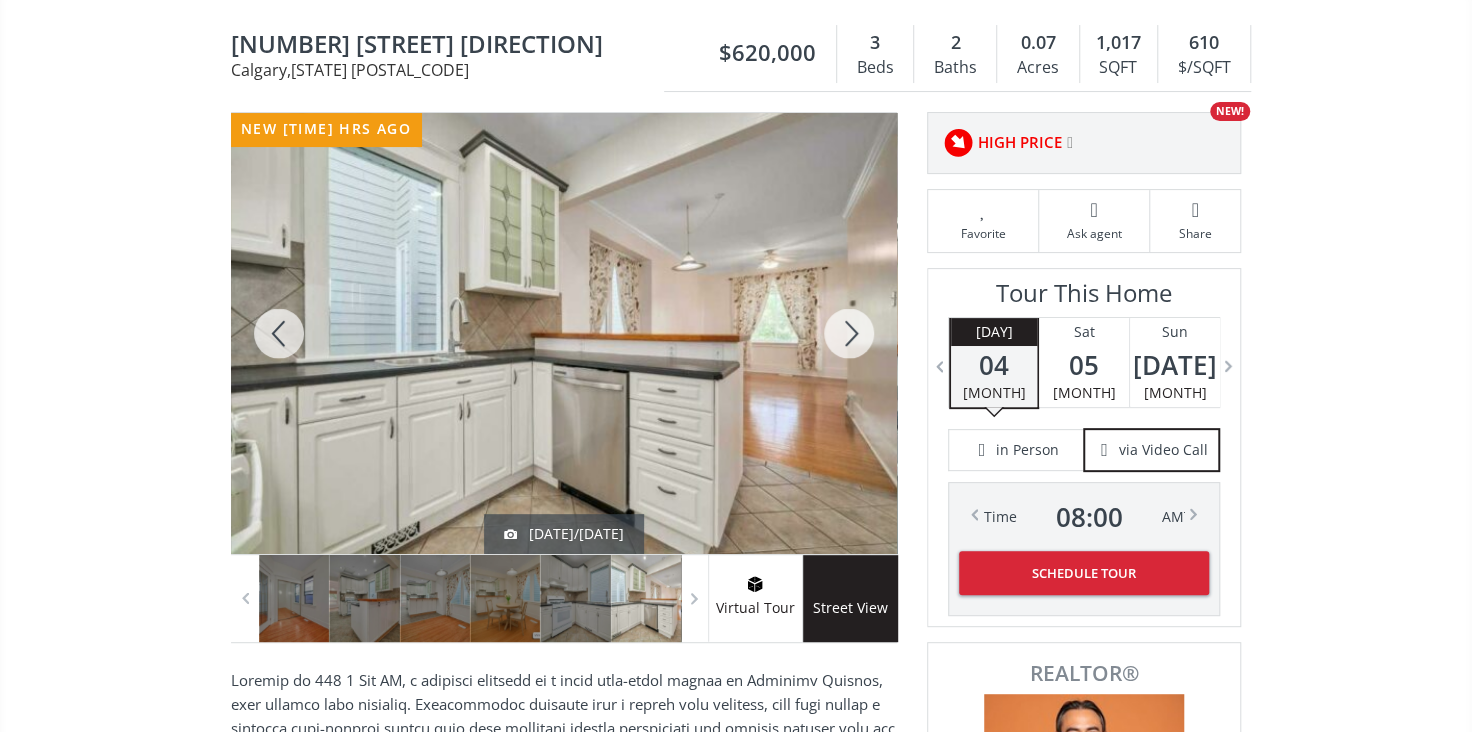 click at bounding box center [849, 333] 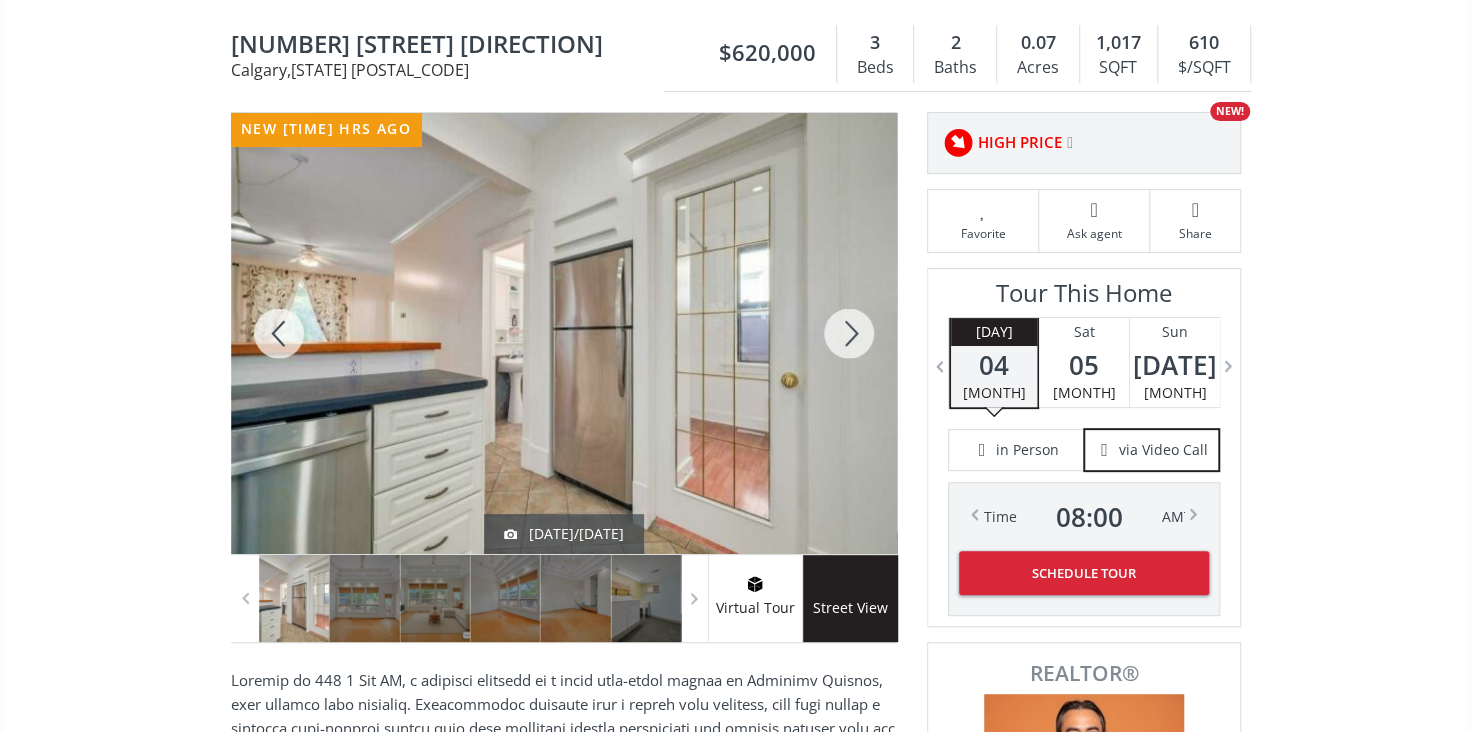 click at bounding box center [849, 333] 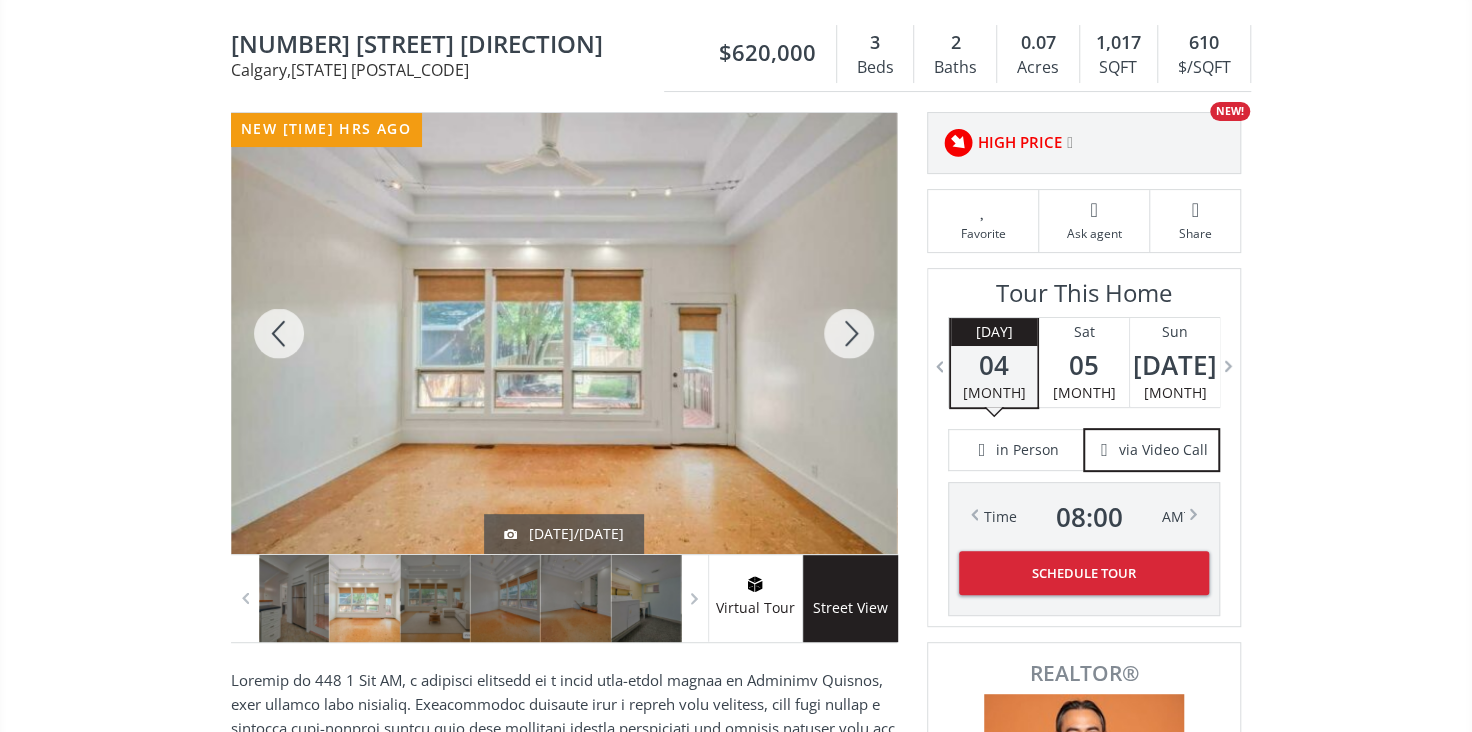 click at bounding box center (849, 333) 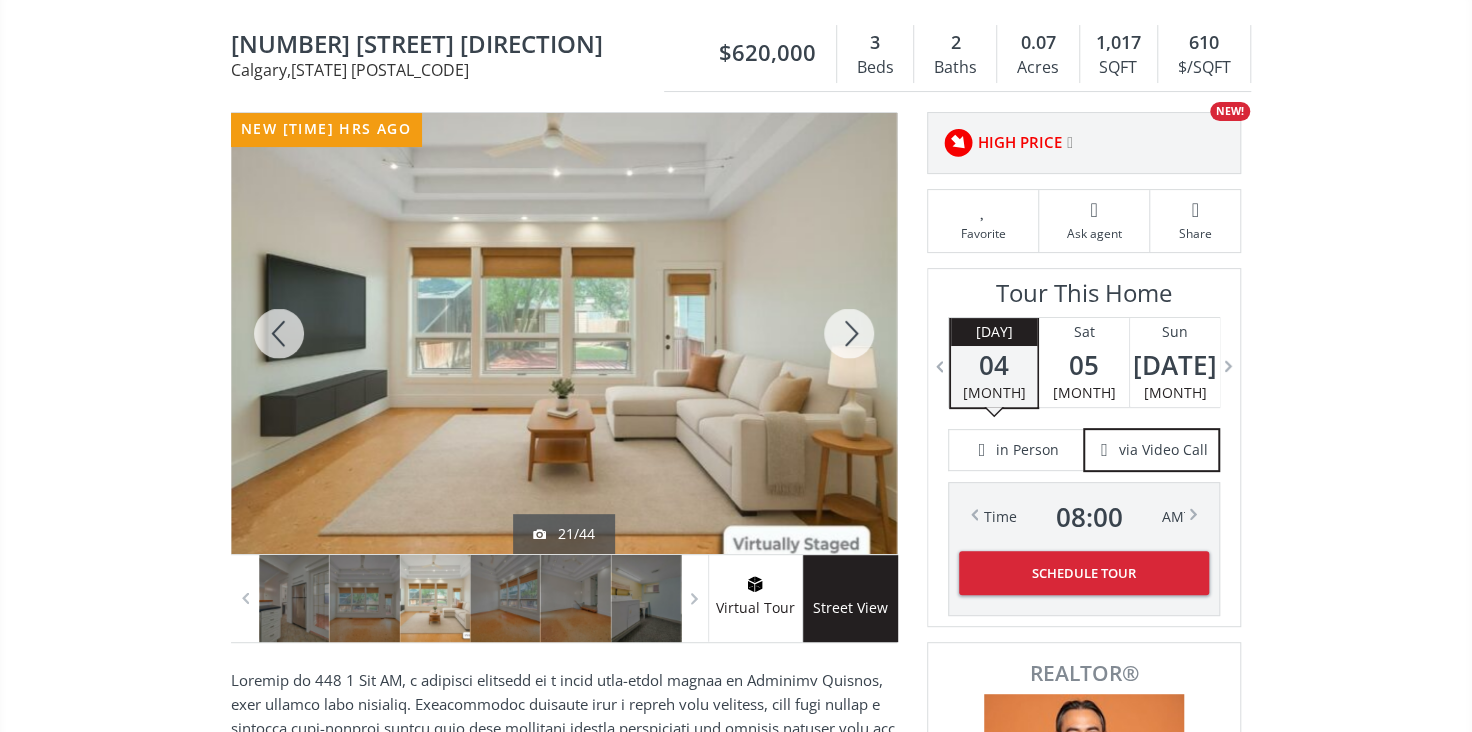 click at bounding box center (849, 333) 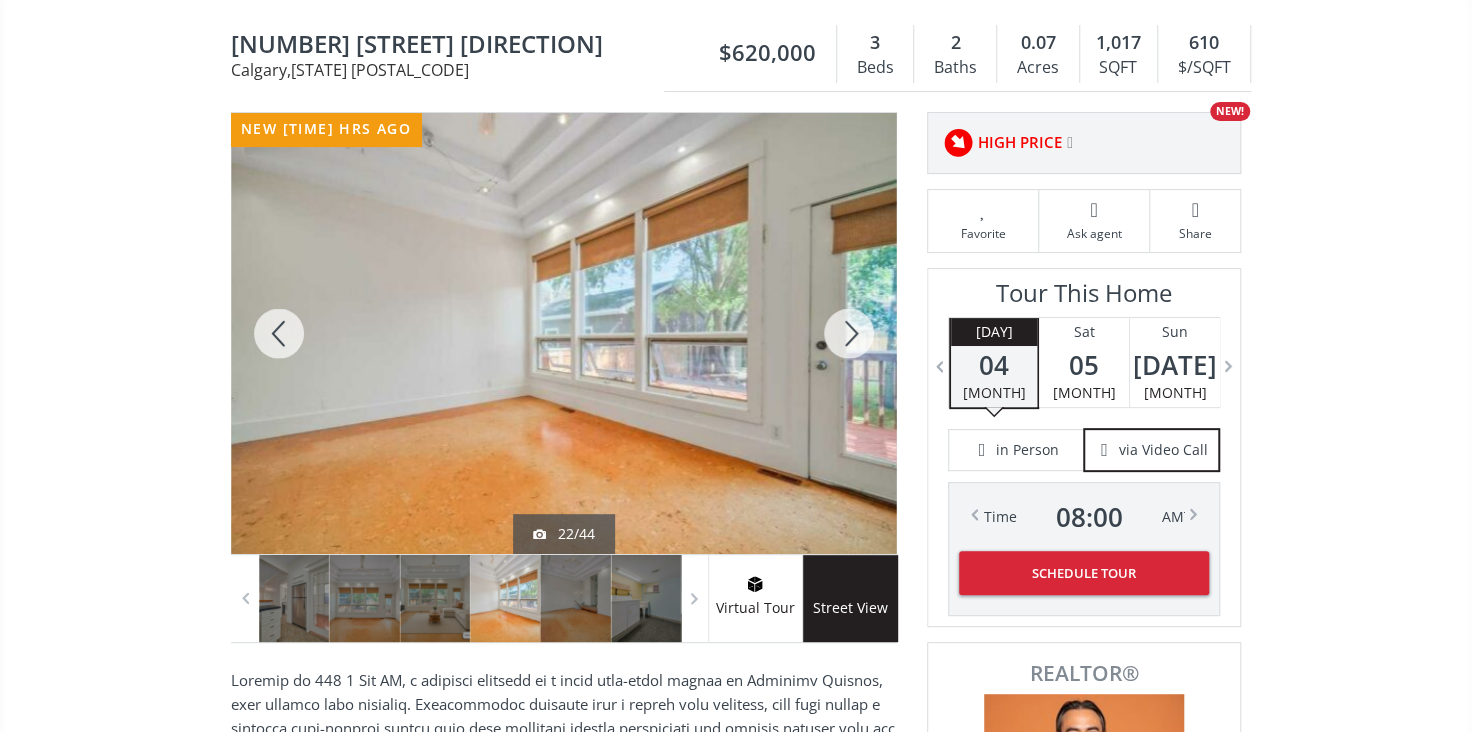 click at bounding box center (849, 333) 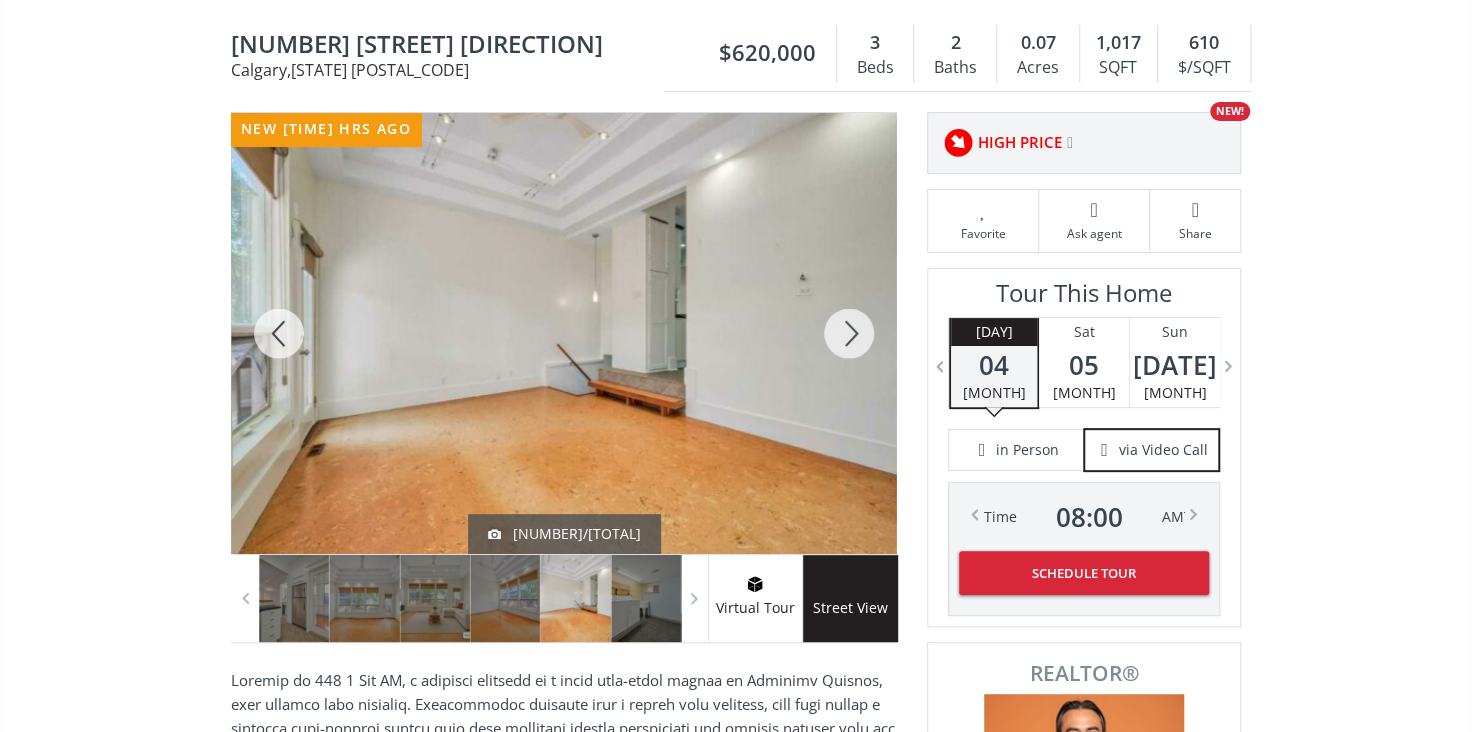 click at bounding box center [849, 333] 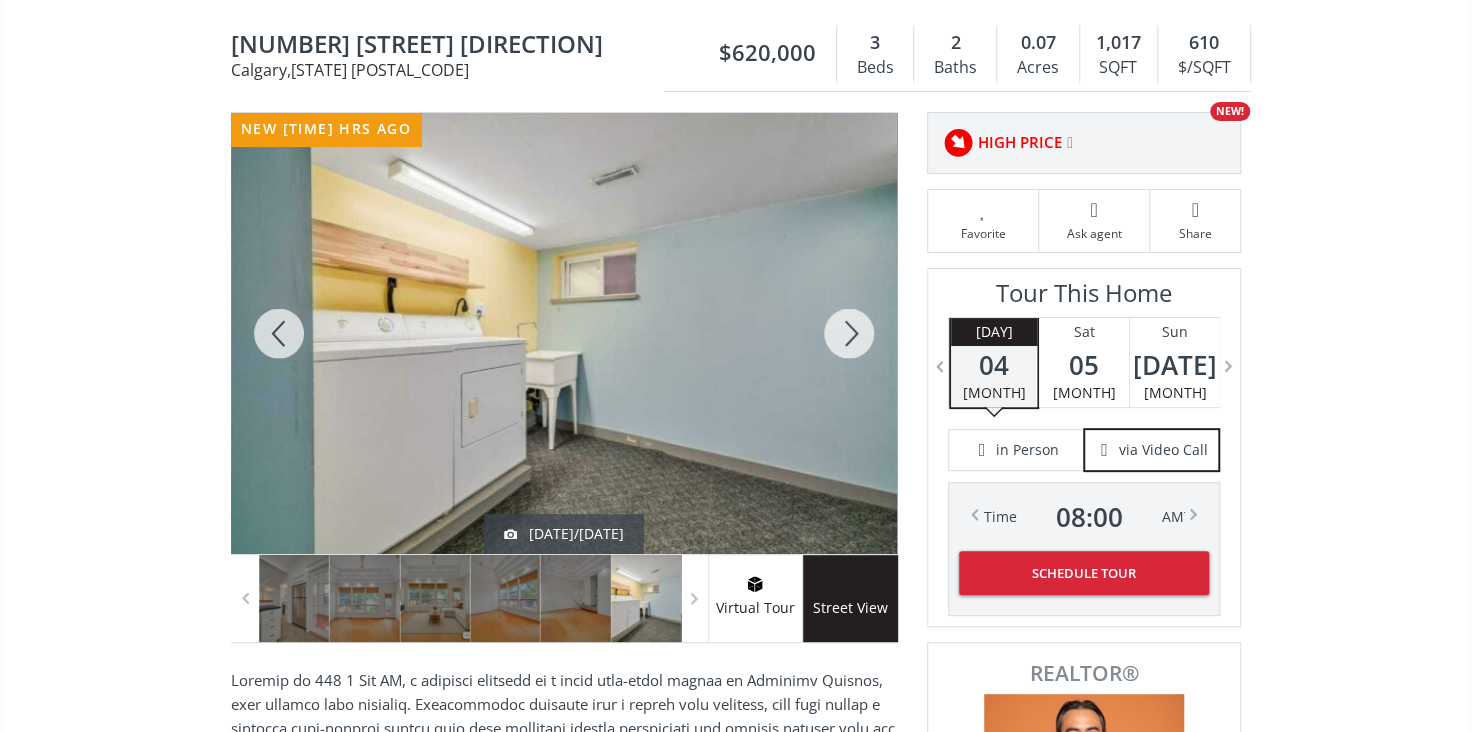 click at bounding box center (849, 333) 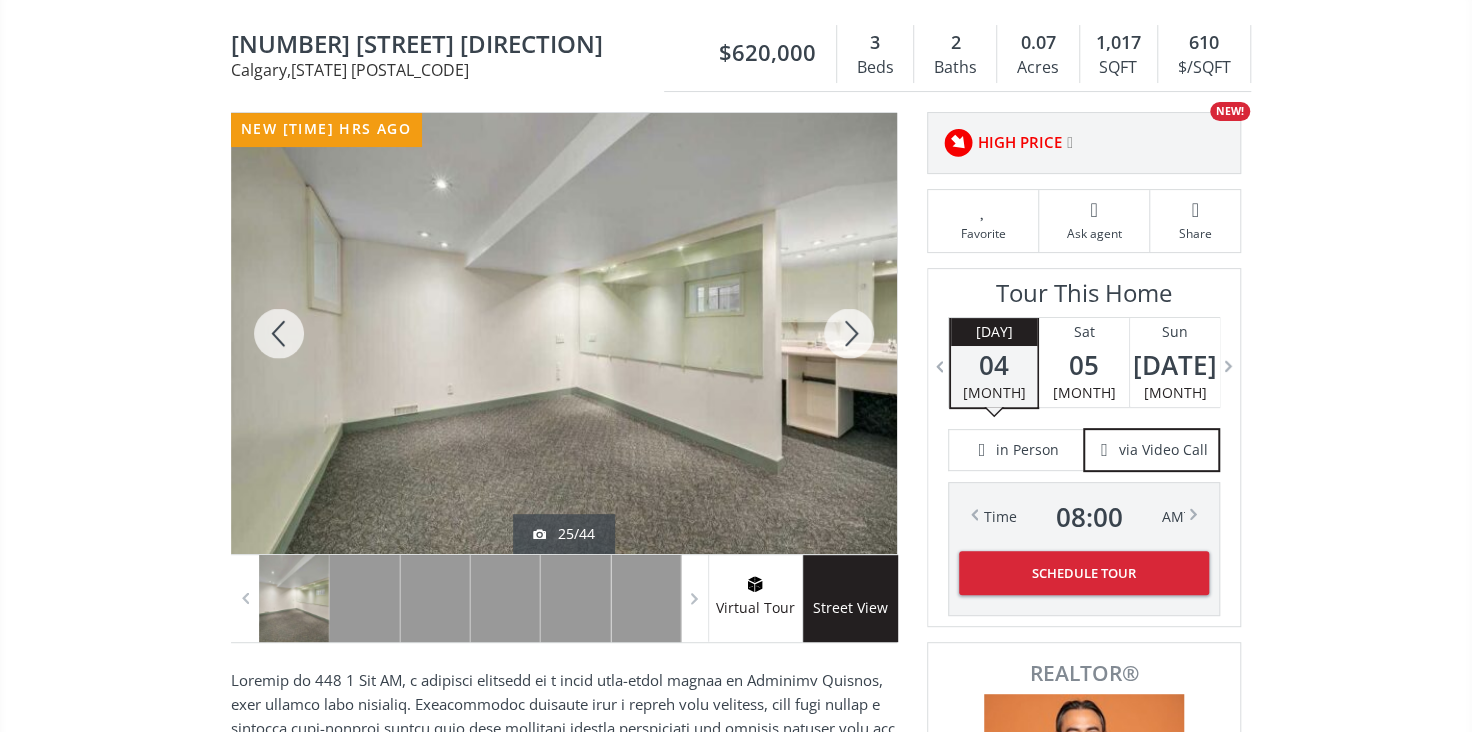 click at bounding box center (849, 333) 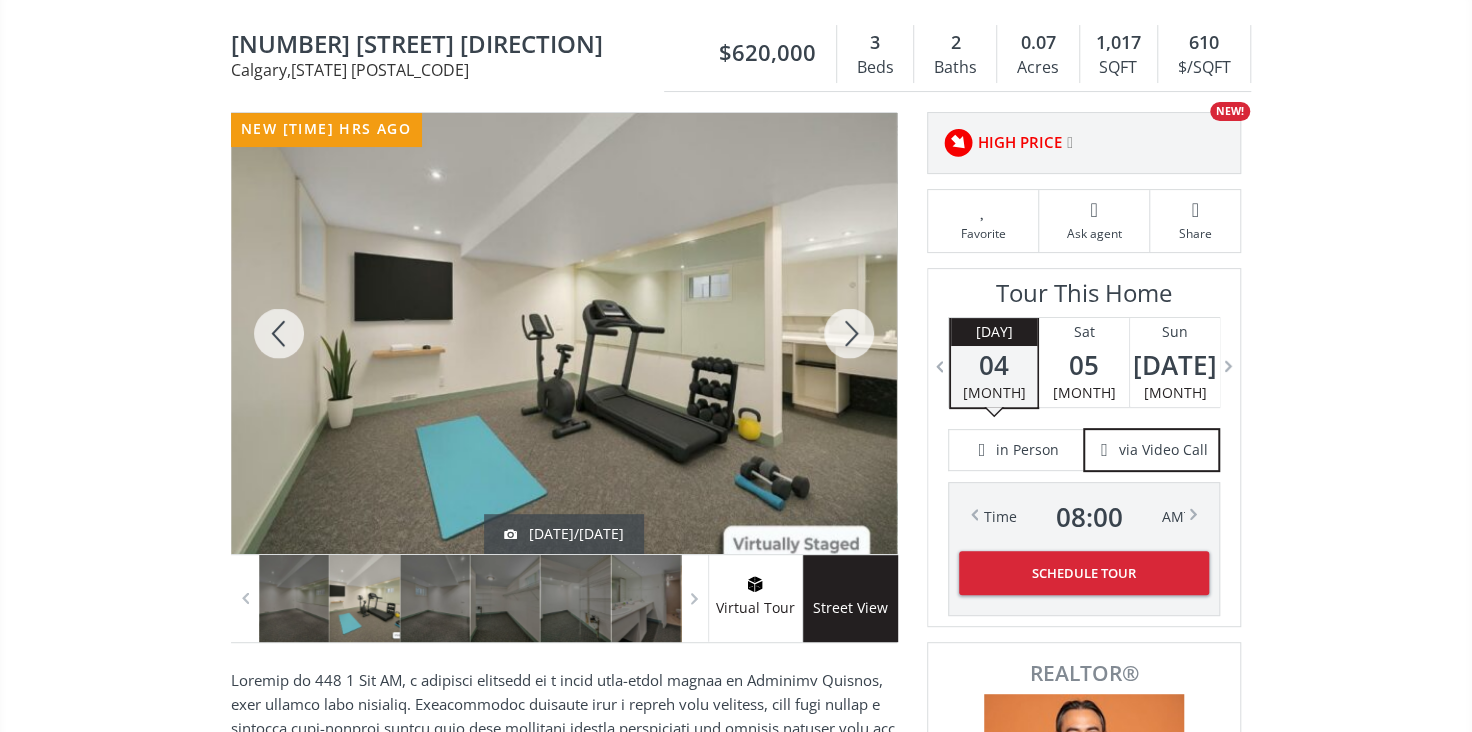 click at bounding box center (849, 333) 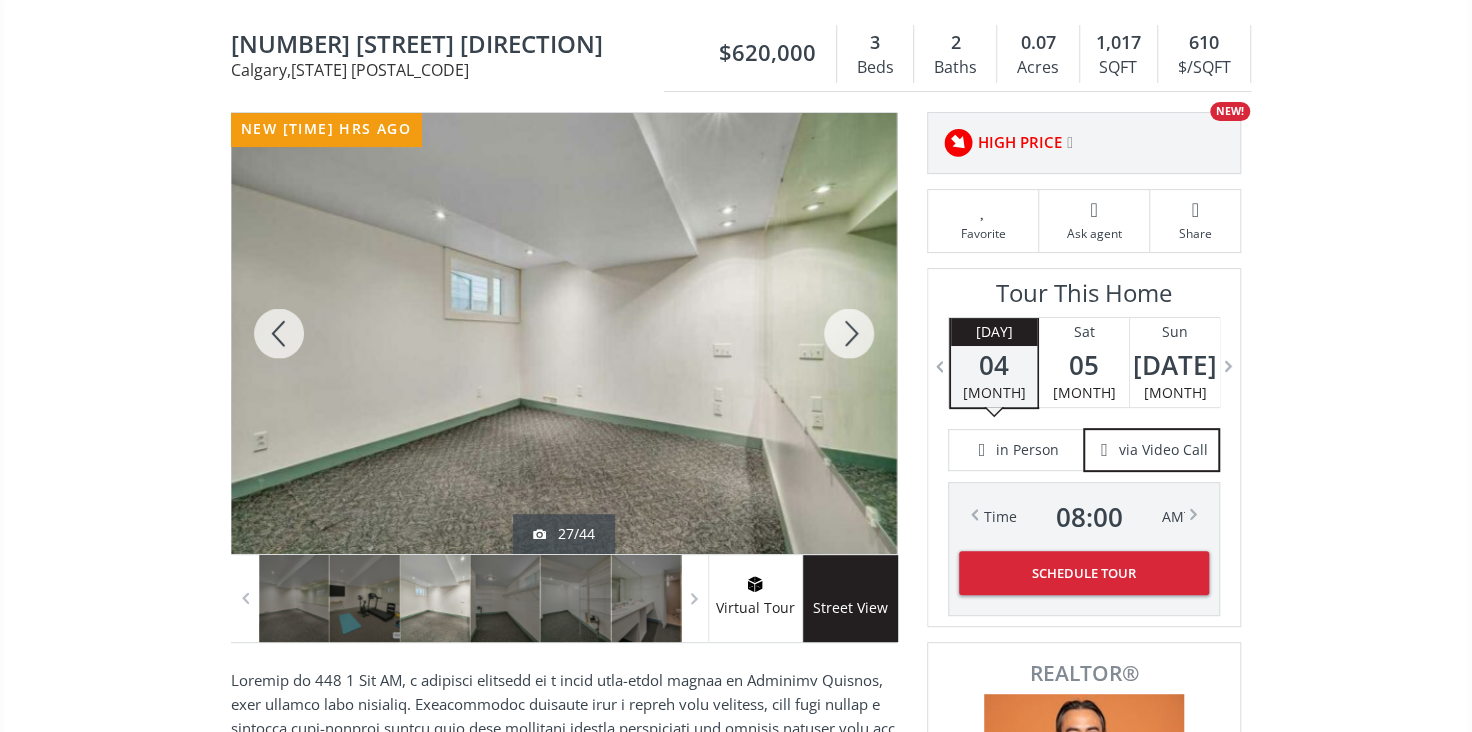 click at bounding box center [849, 333] 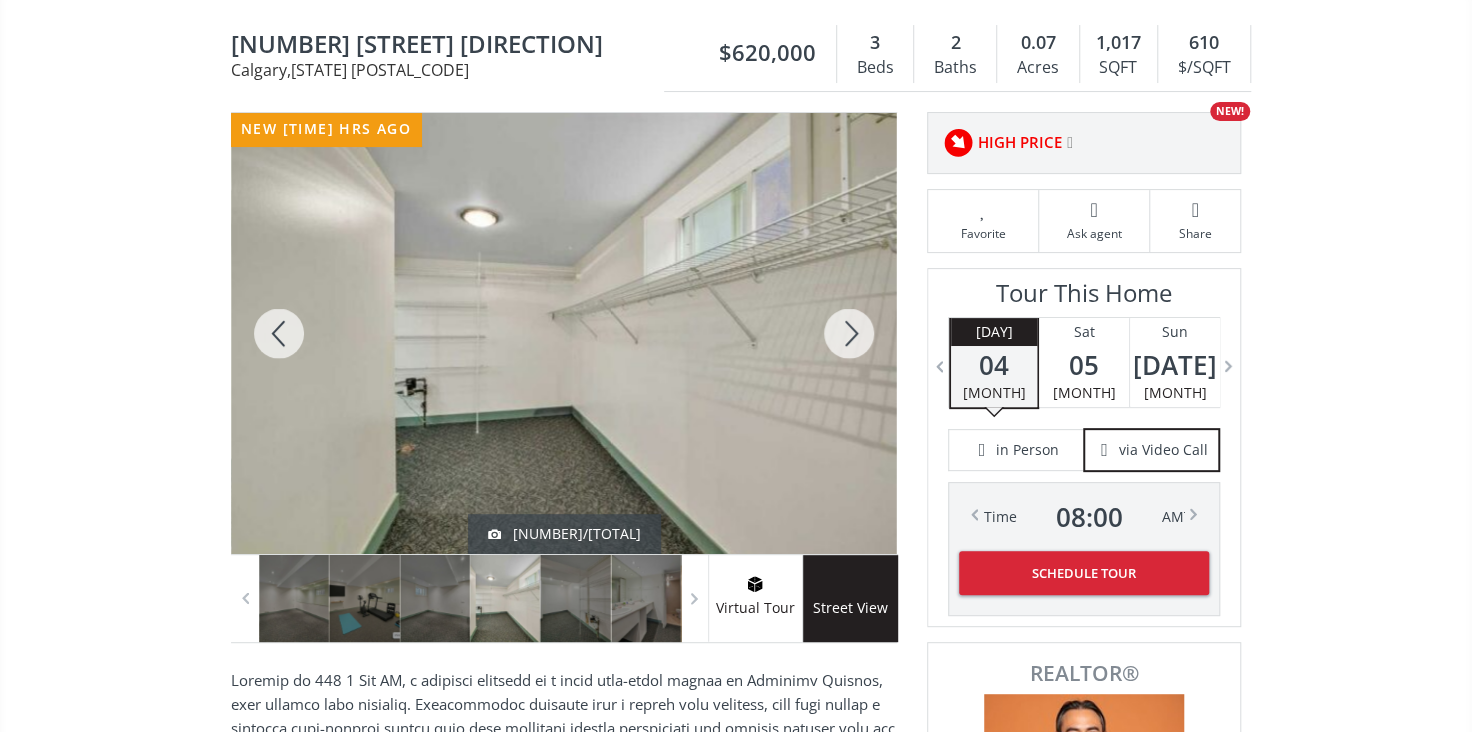 click at bounding box center (849, 333) 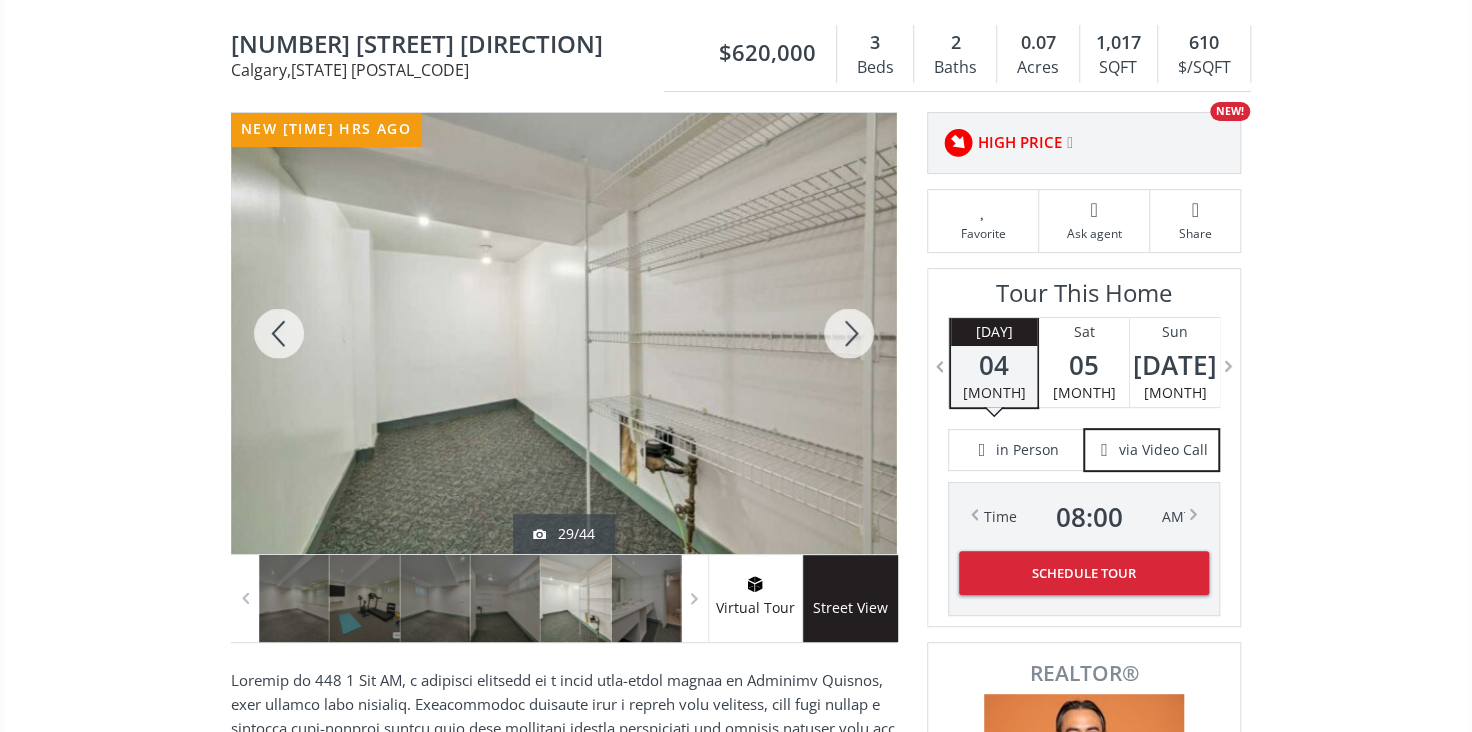 click at bounding box center [849, 333] 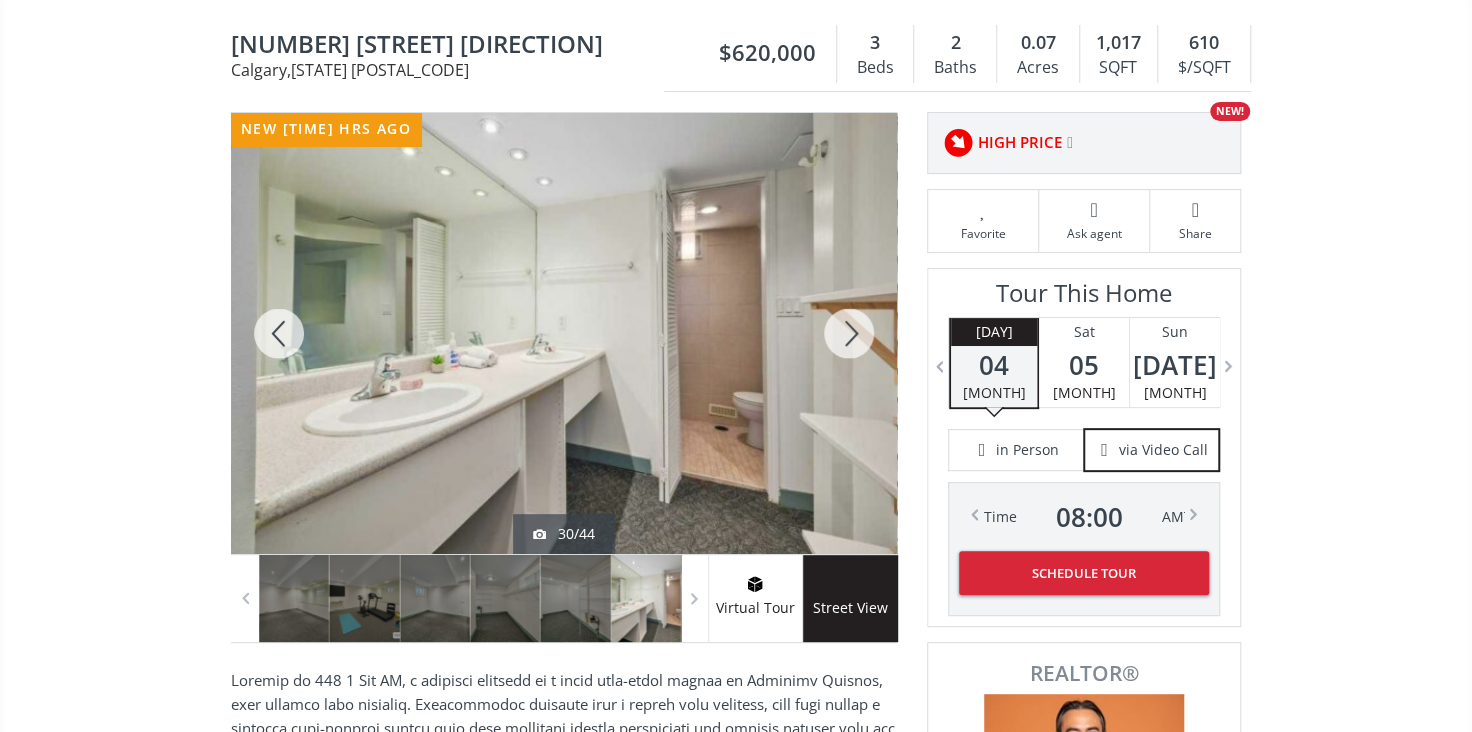 click at bounding box center [849, 333] 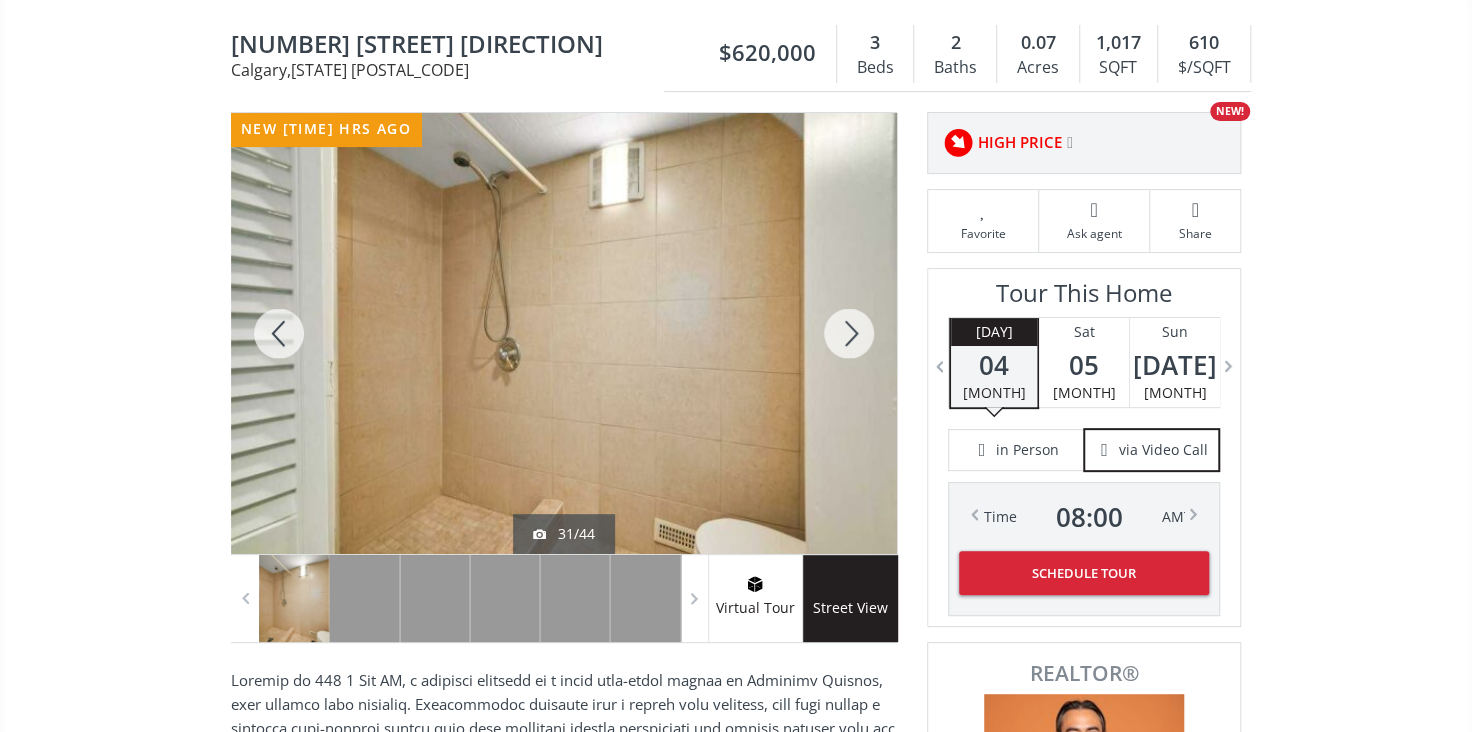 click at bounding box center [849, 333] 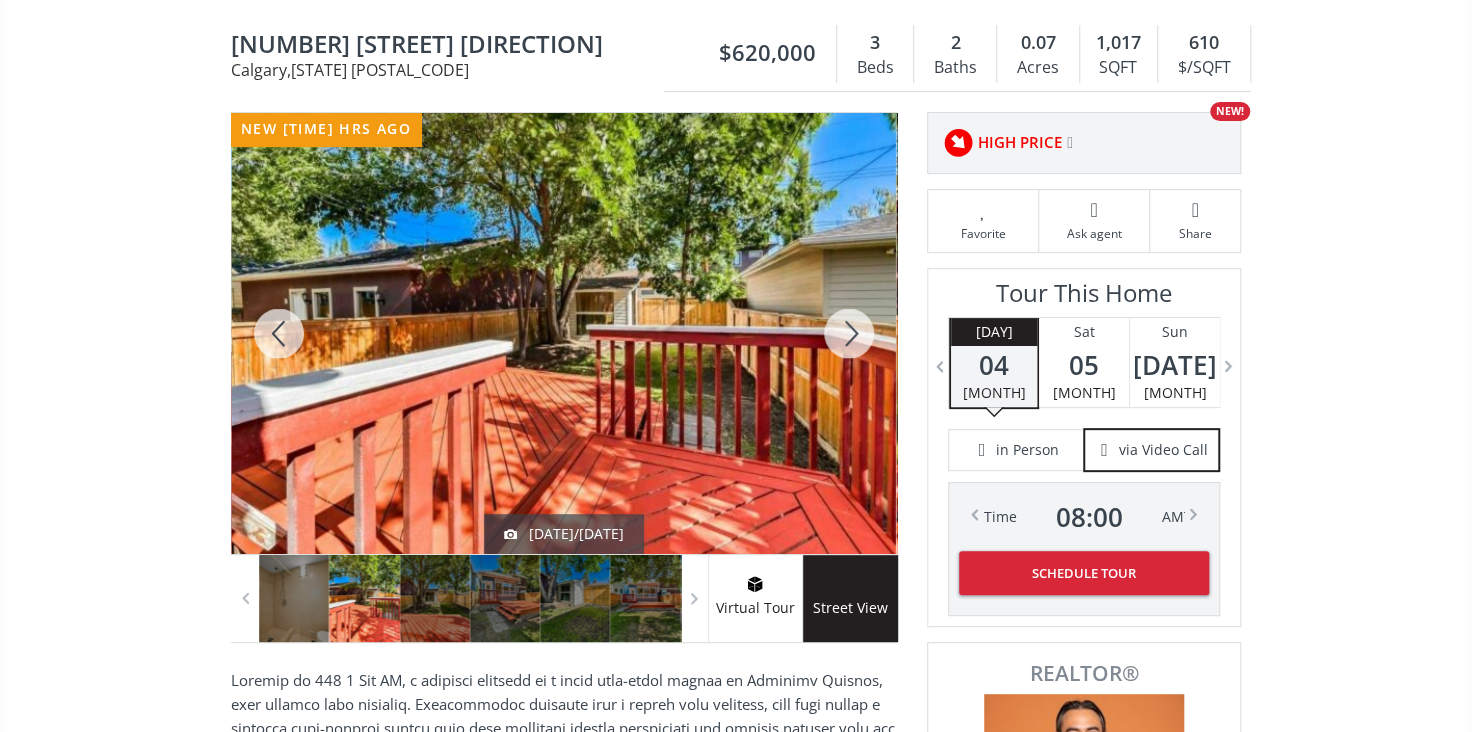 click at bounding box center [849, 333] 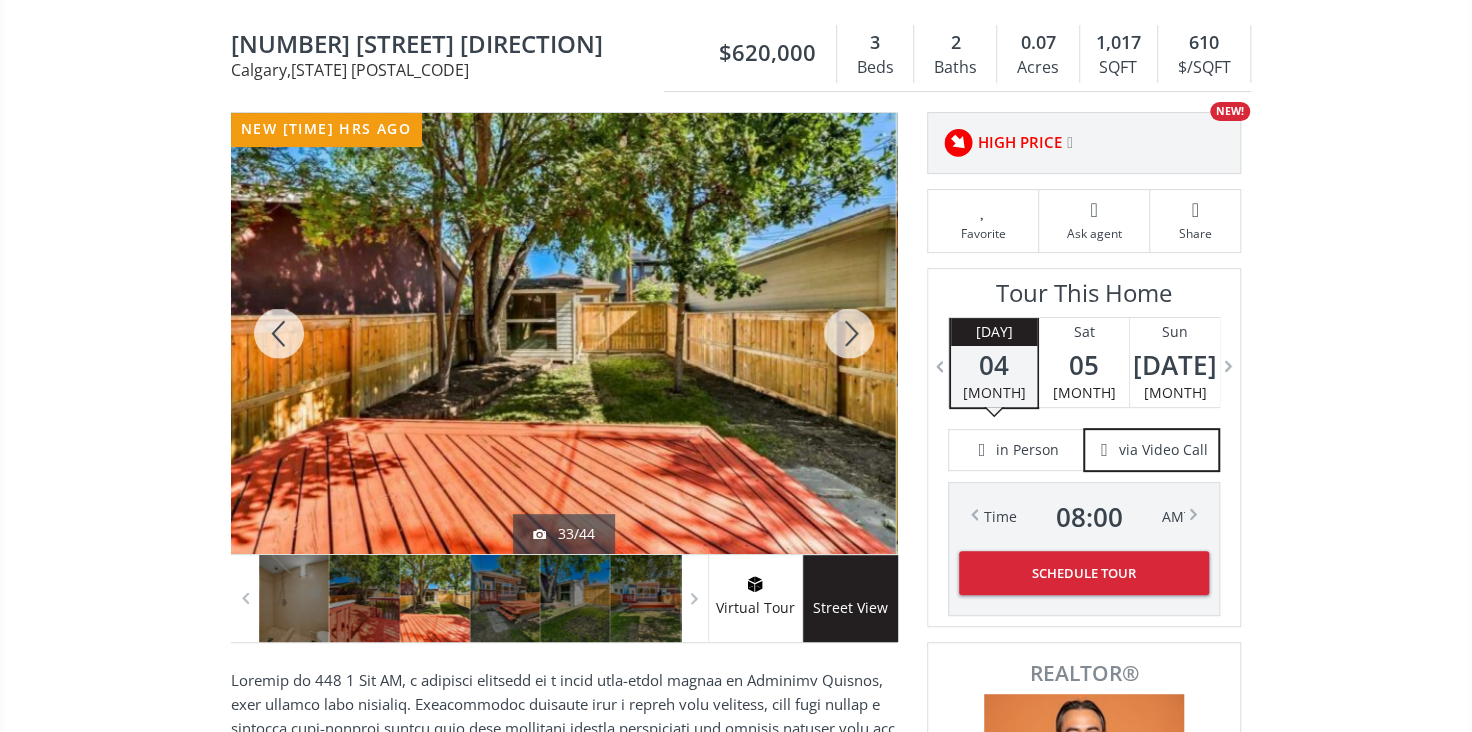 click at bounding box center [849, 333] 